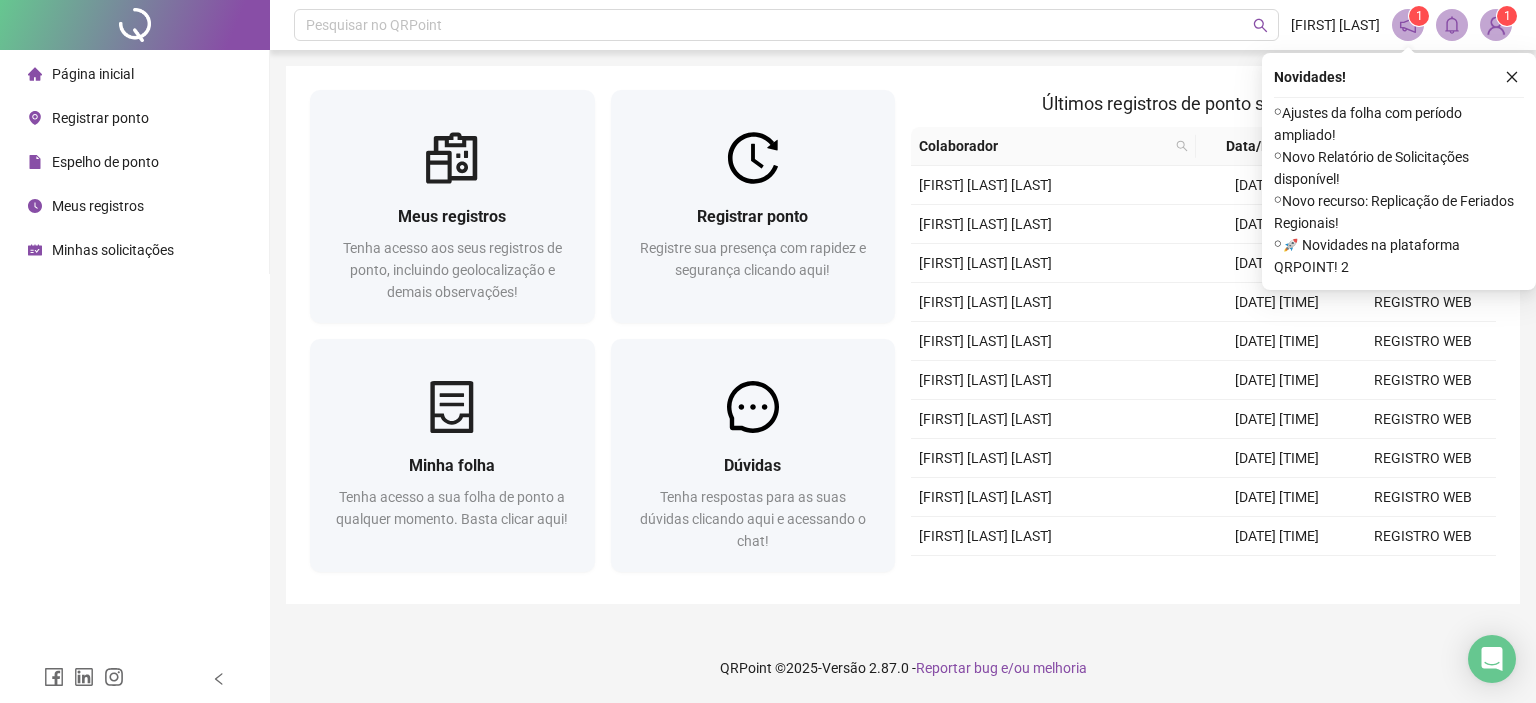 scroll, scrollTop: 0, scrollLeft: 0, axis: both 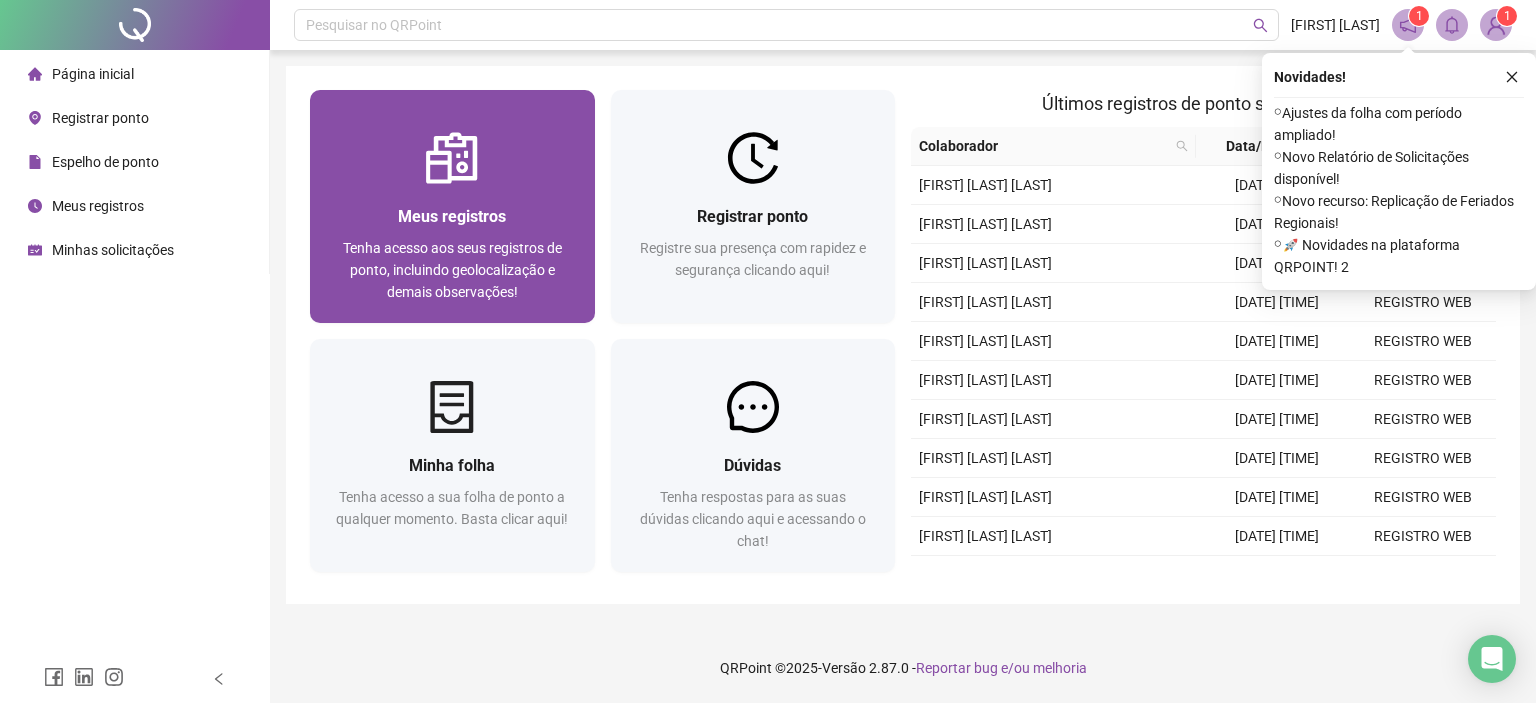 click on "Meus registros" at bounding box center (452, 216) 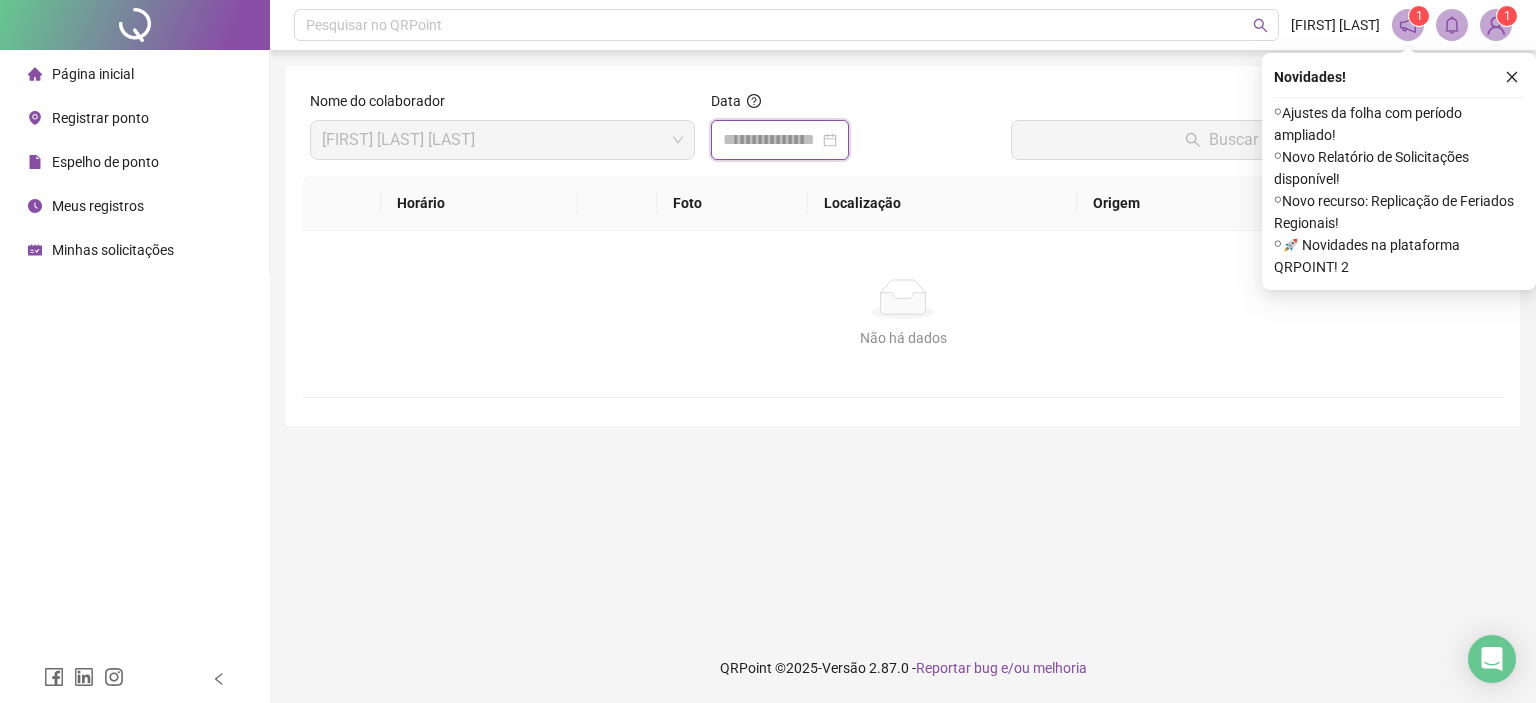 click at bounding box center [771, 140] 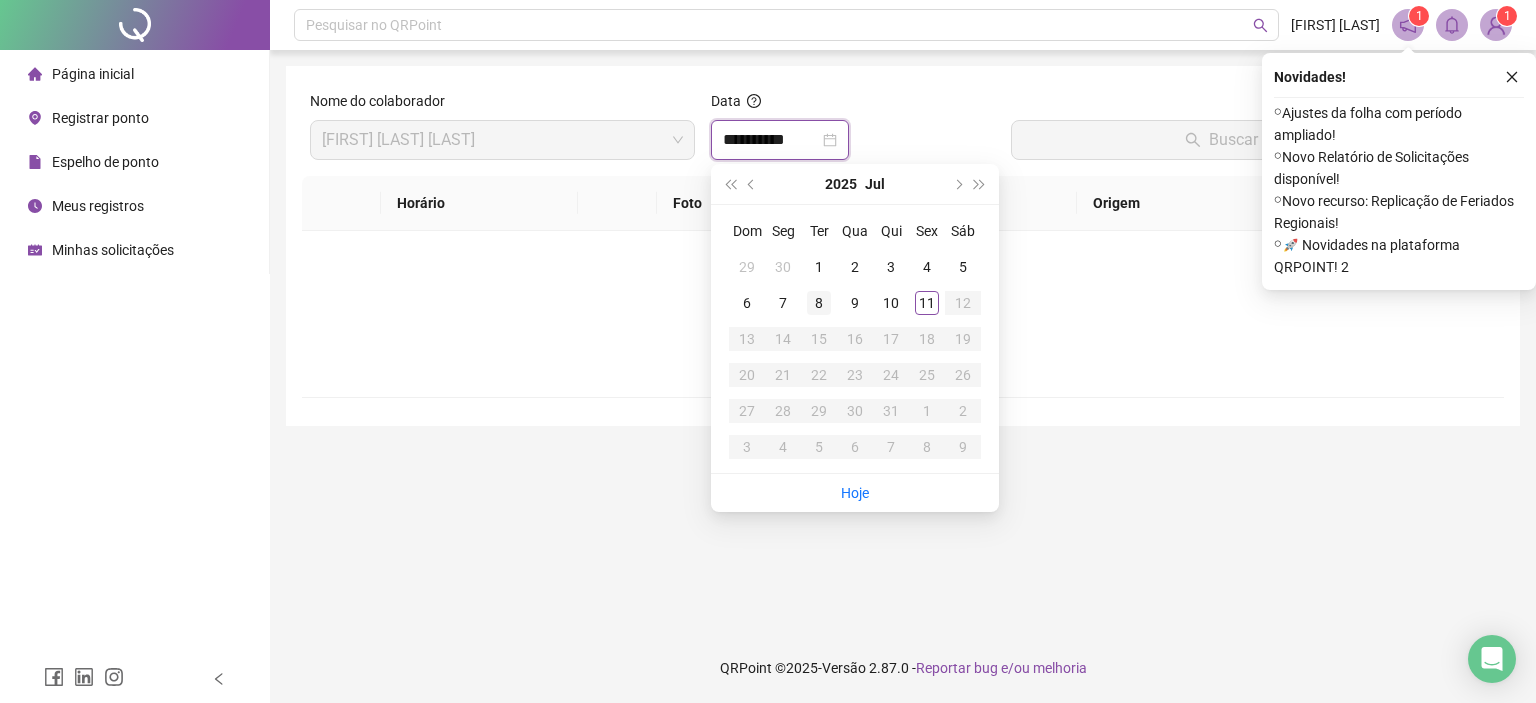 type on "**********" 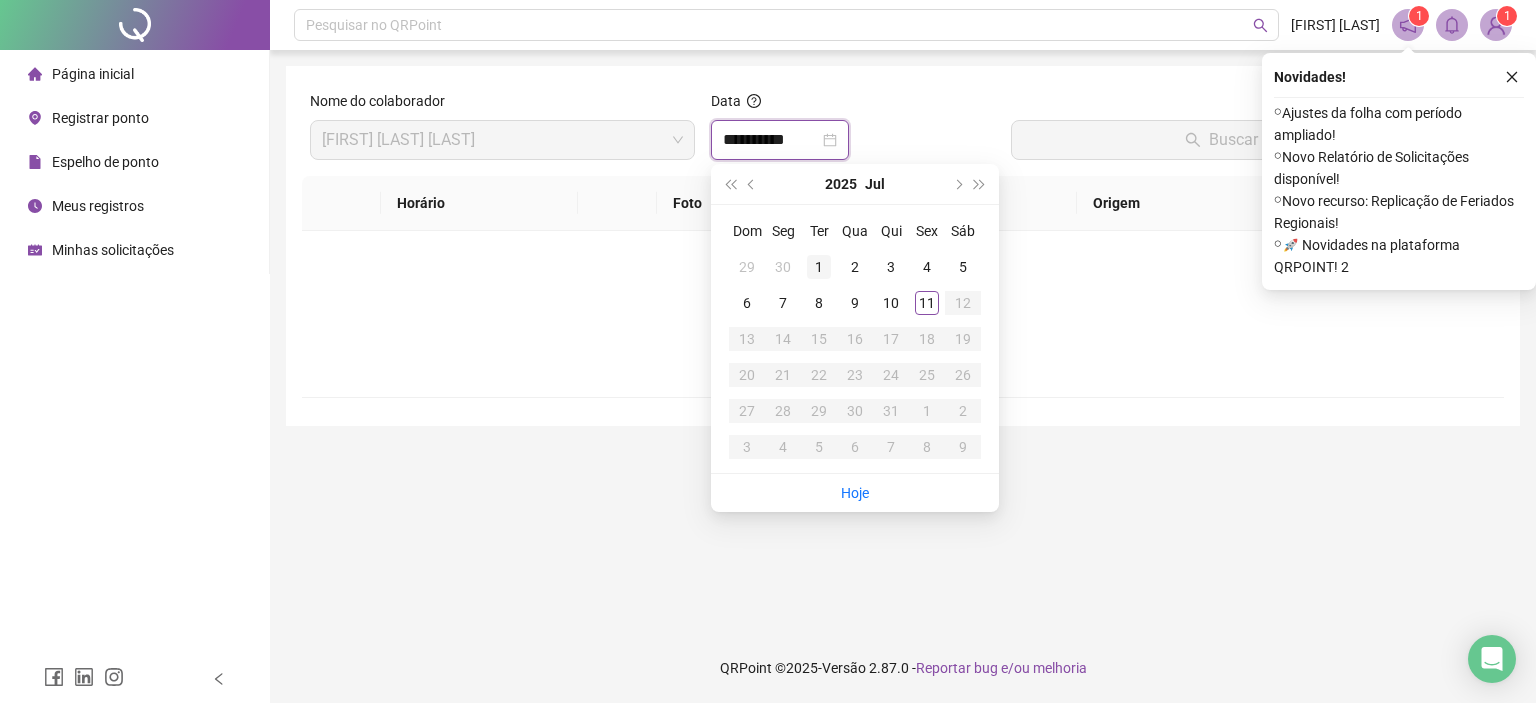 type on "**********" 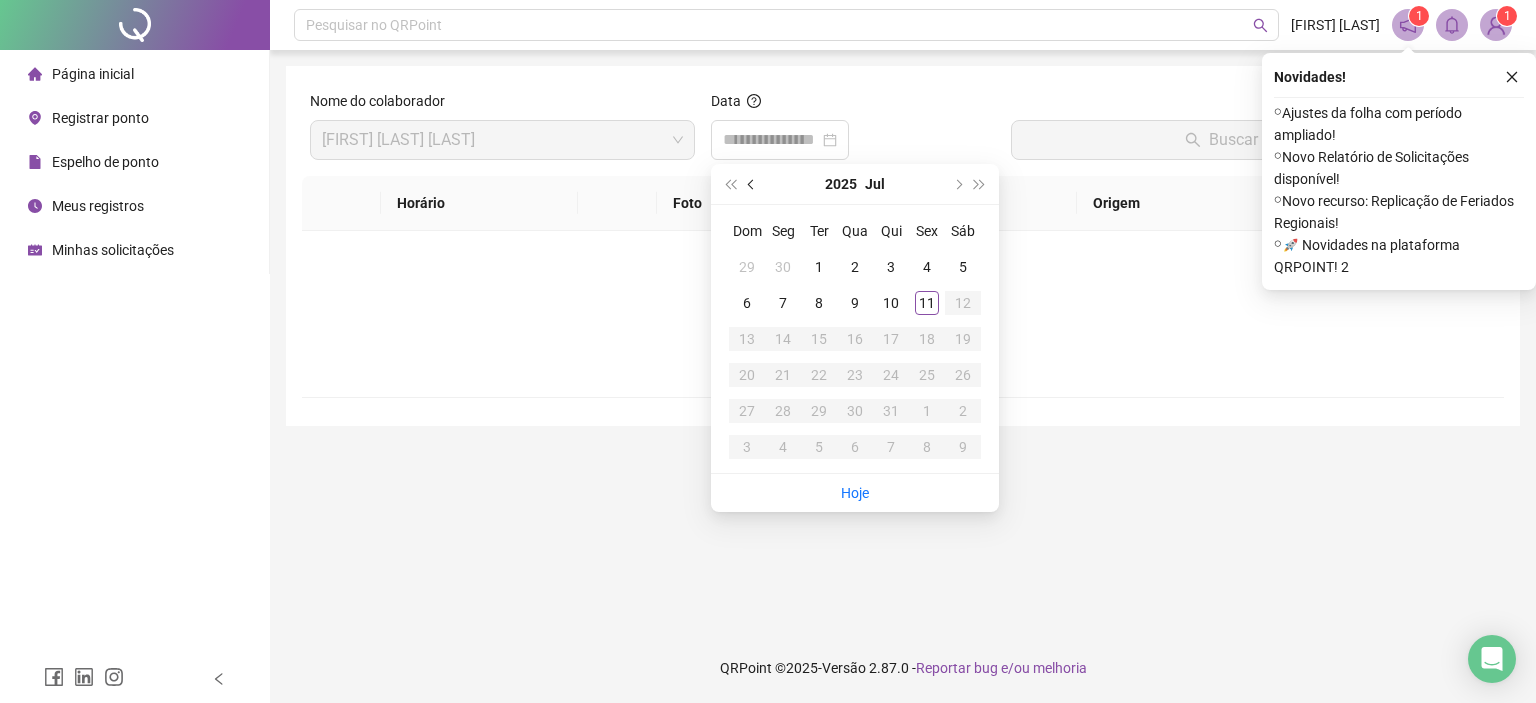 click at bounding box center (753, 184) 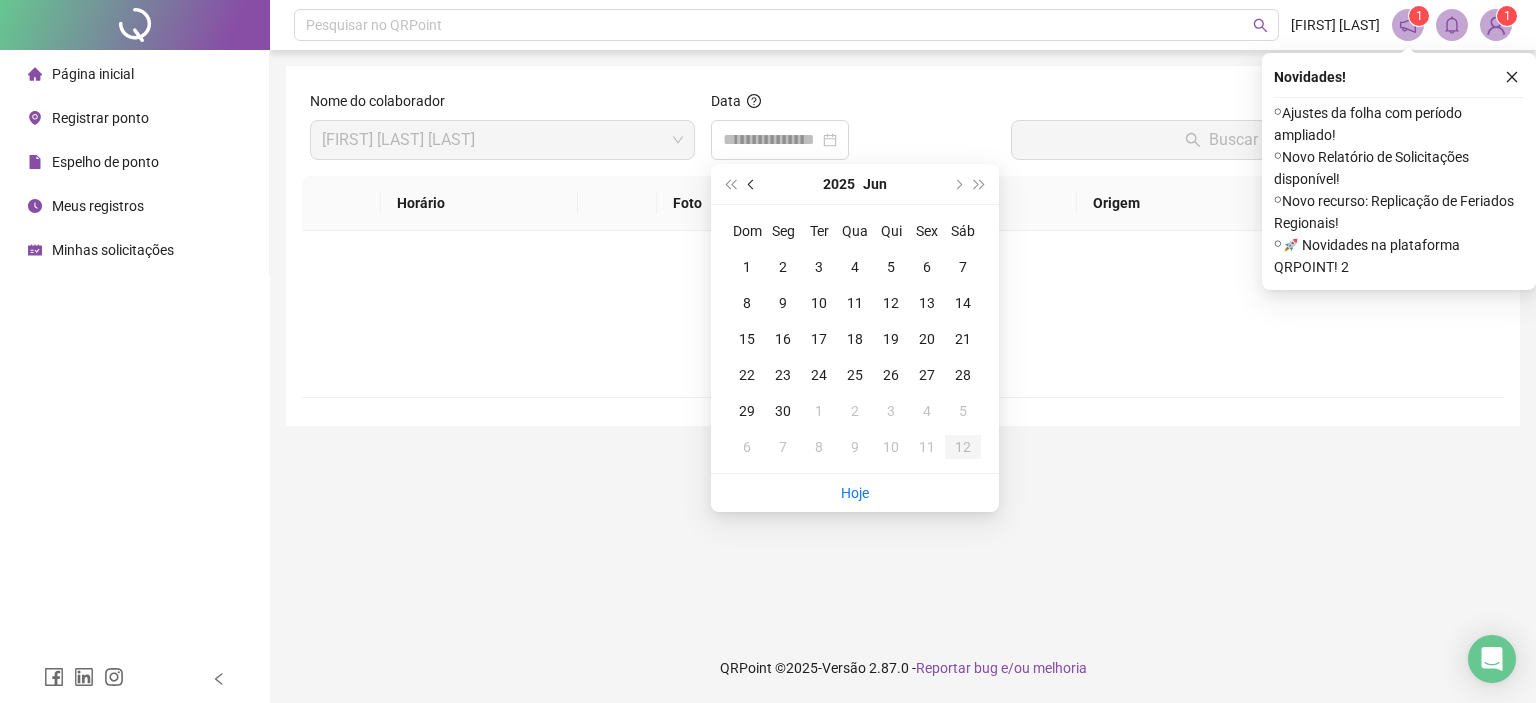 click at bounding box center [753, 184] 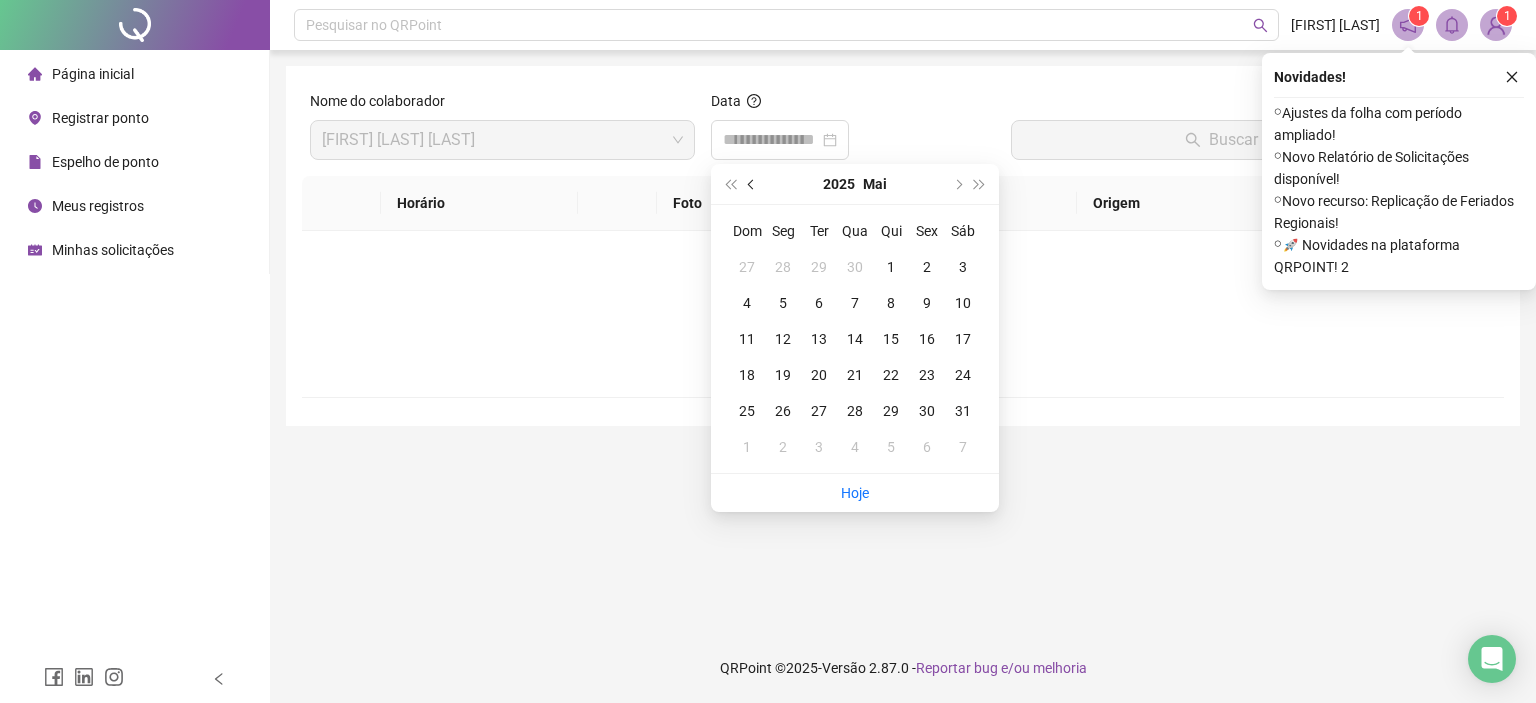 click at bounding box center [753, 184] 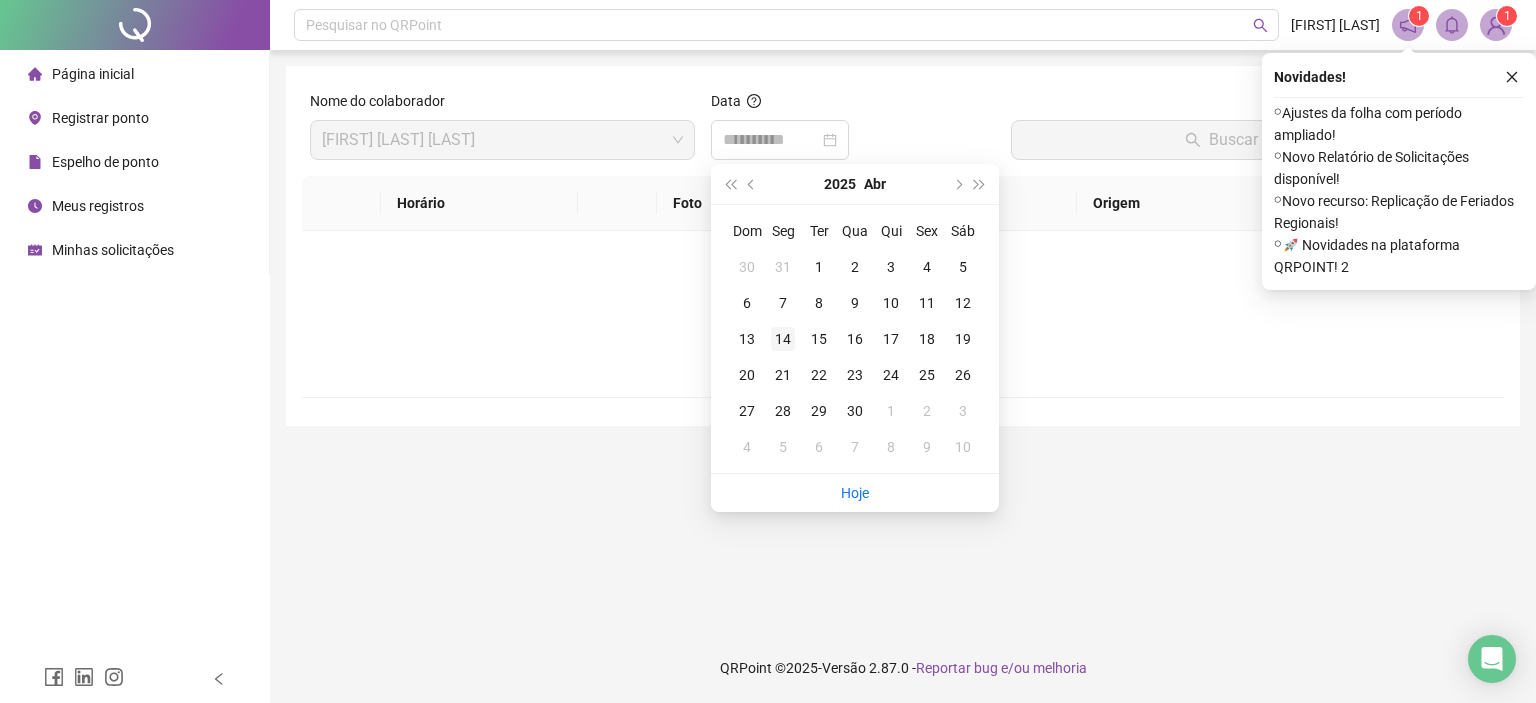 type on "**********" 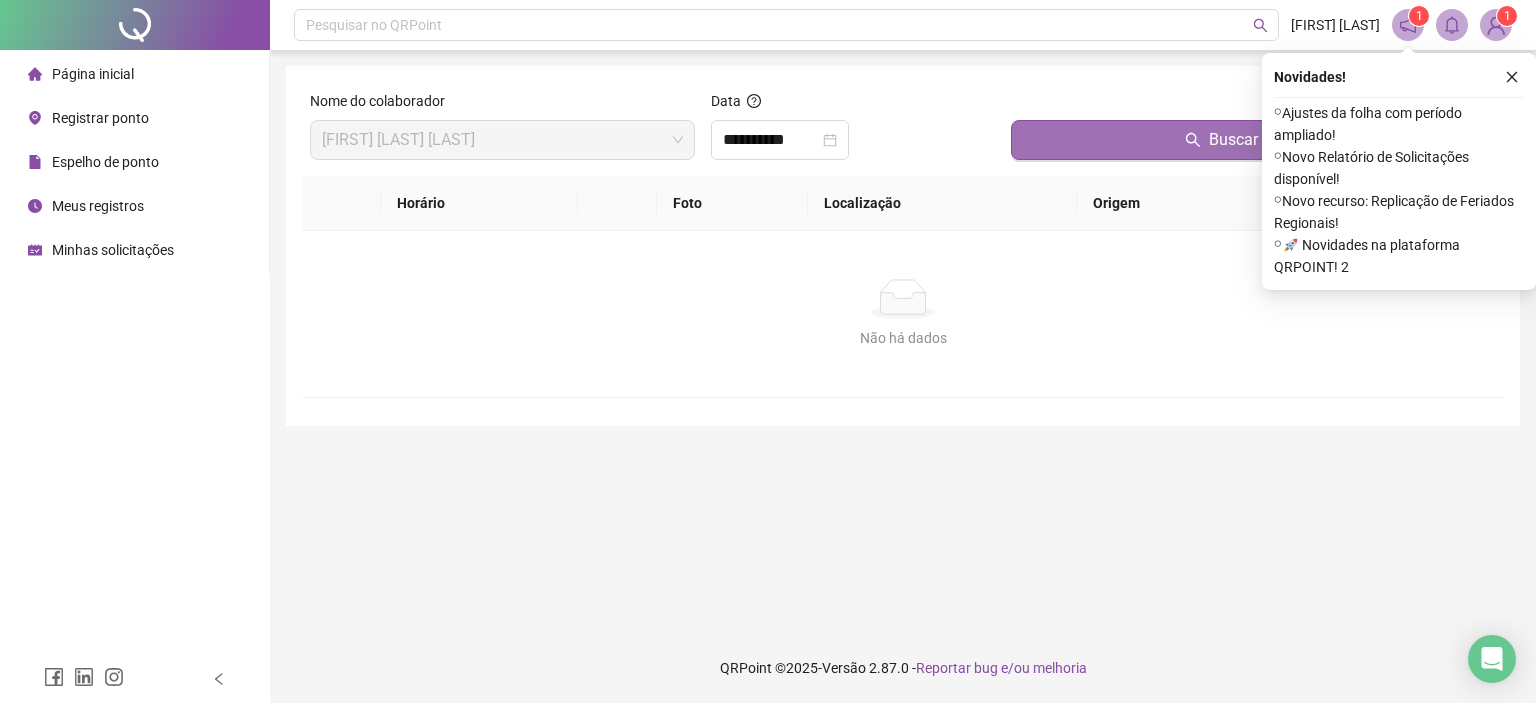click on "Buscar registros" at bounding box center (1253, 140) 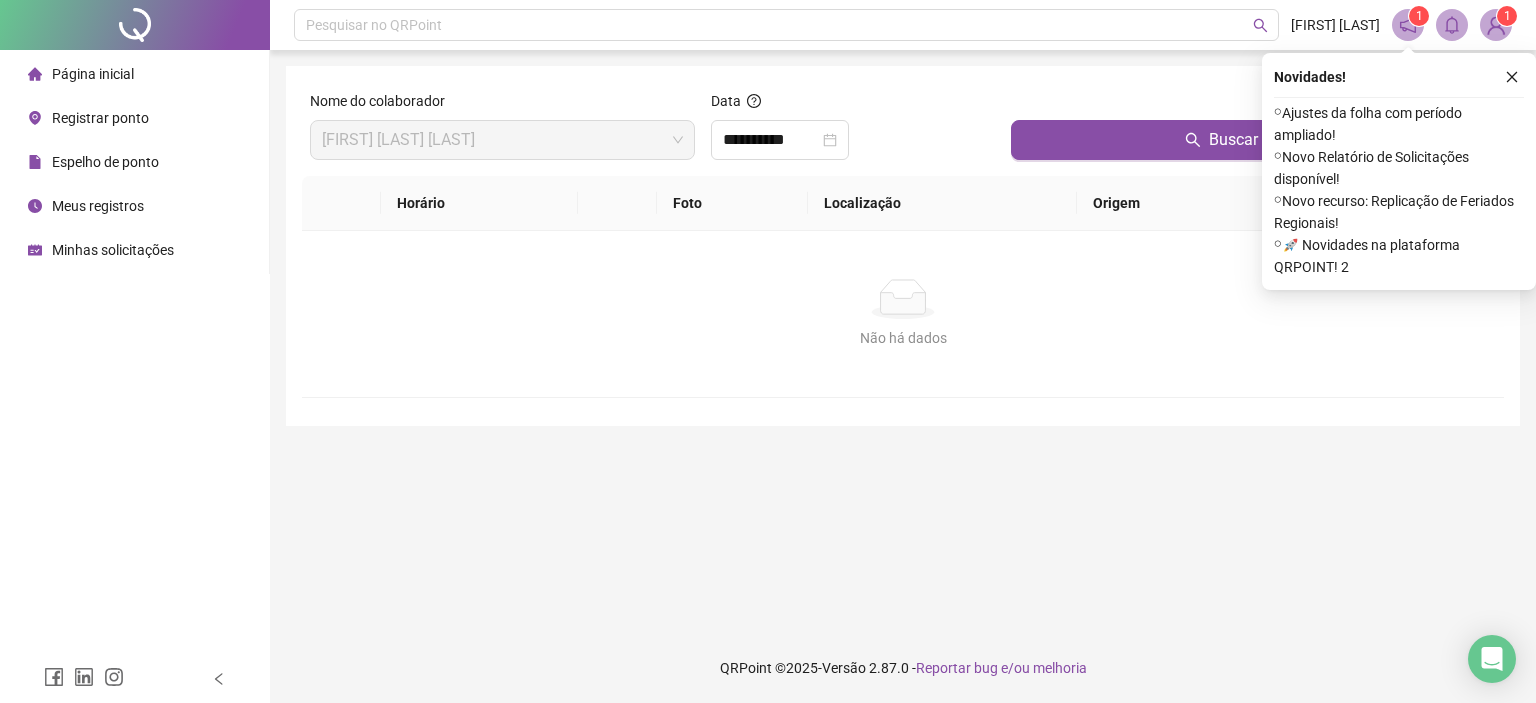 click on "Espelho de ponto" at bounding box center (105, 162) 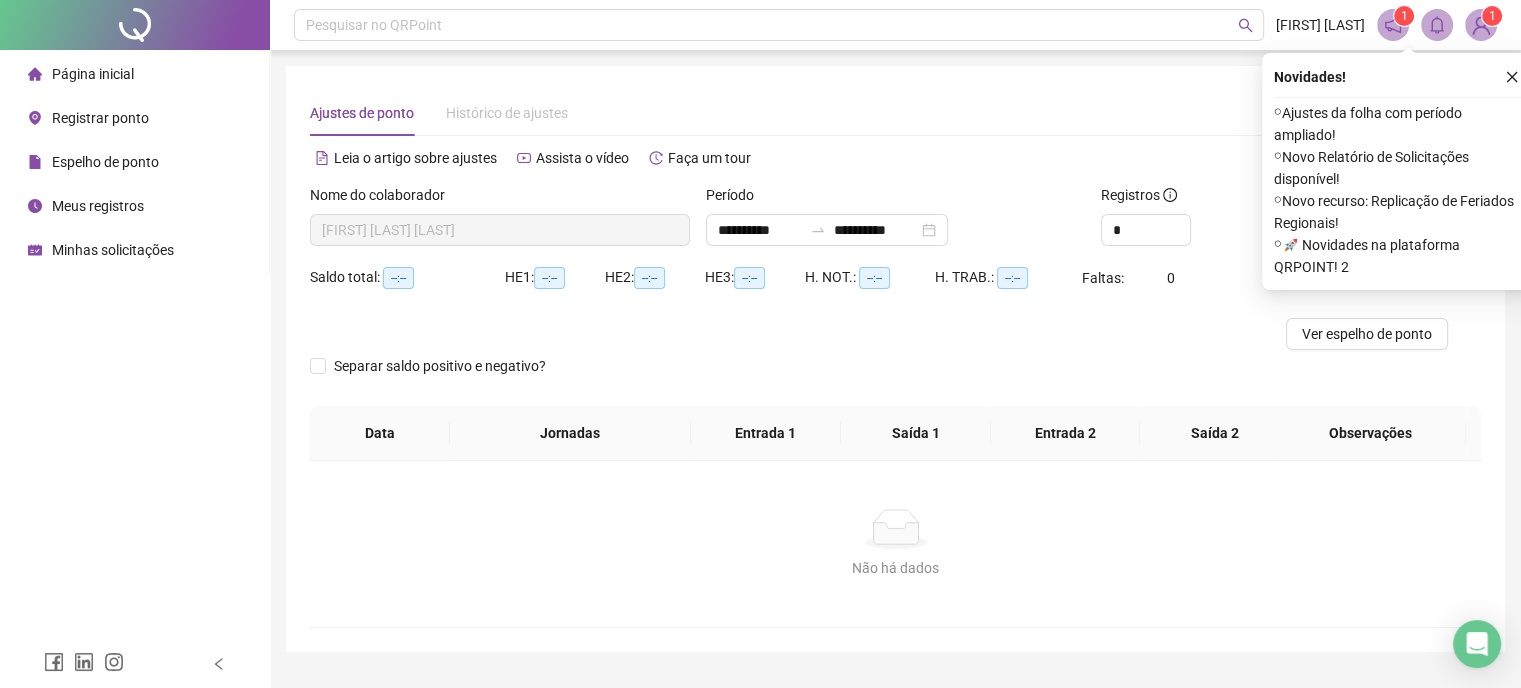 click on "Meus registros" at bounding box center (98, 206) 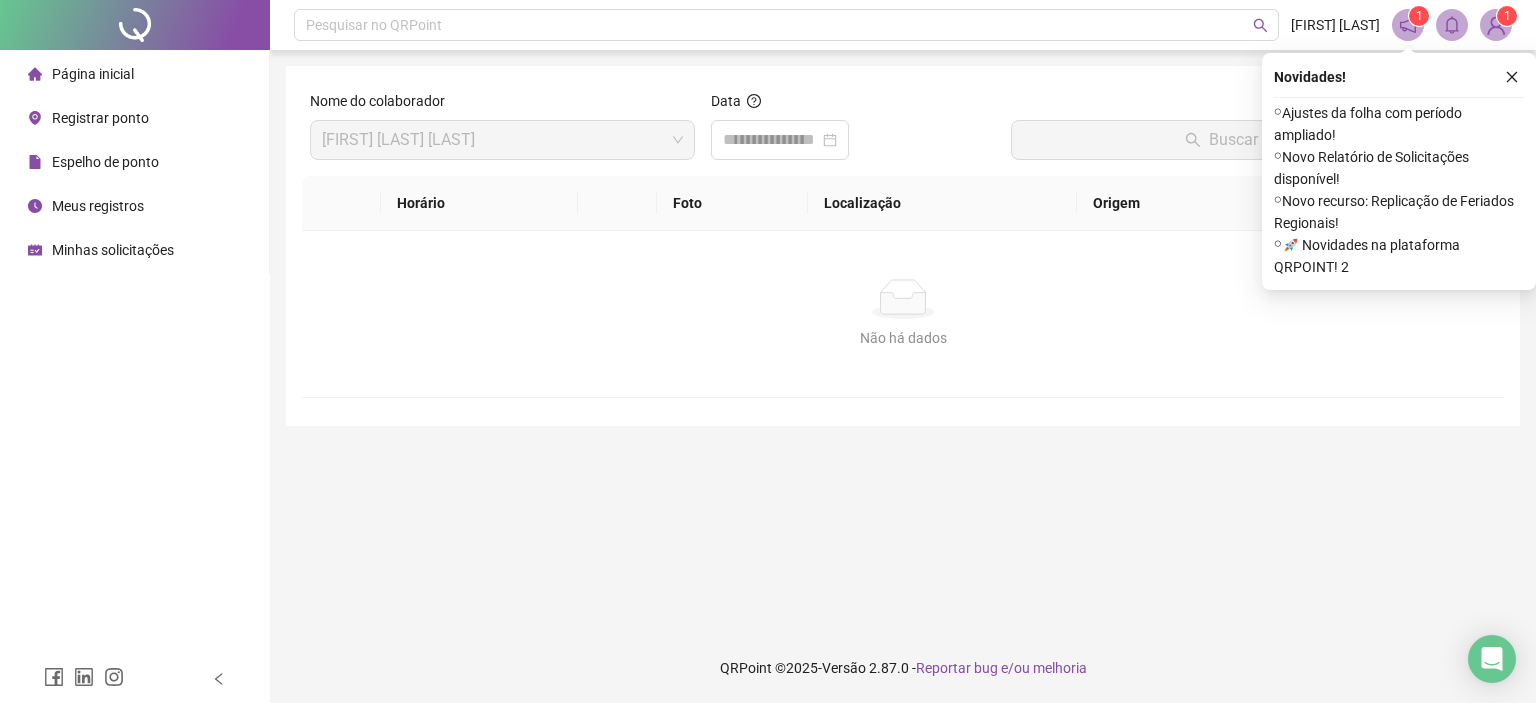 click on "Registrar ponto" at bounding box center (100, 118) 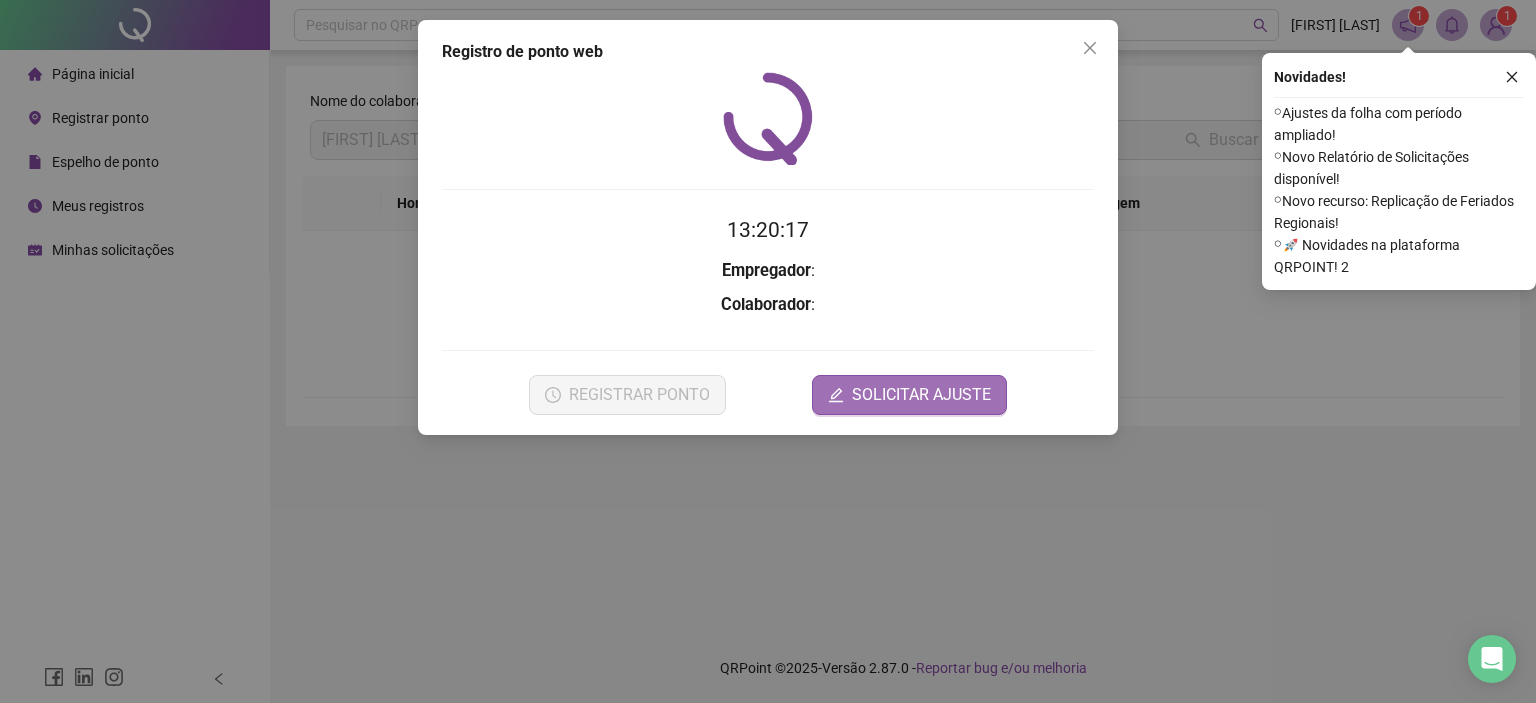 click on "SOLICITAR AJUSTE" at bounding box center (921, 395) 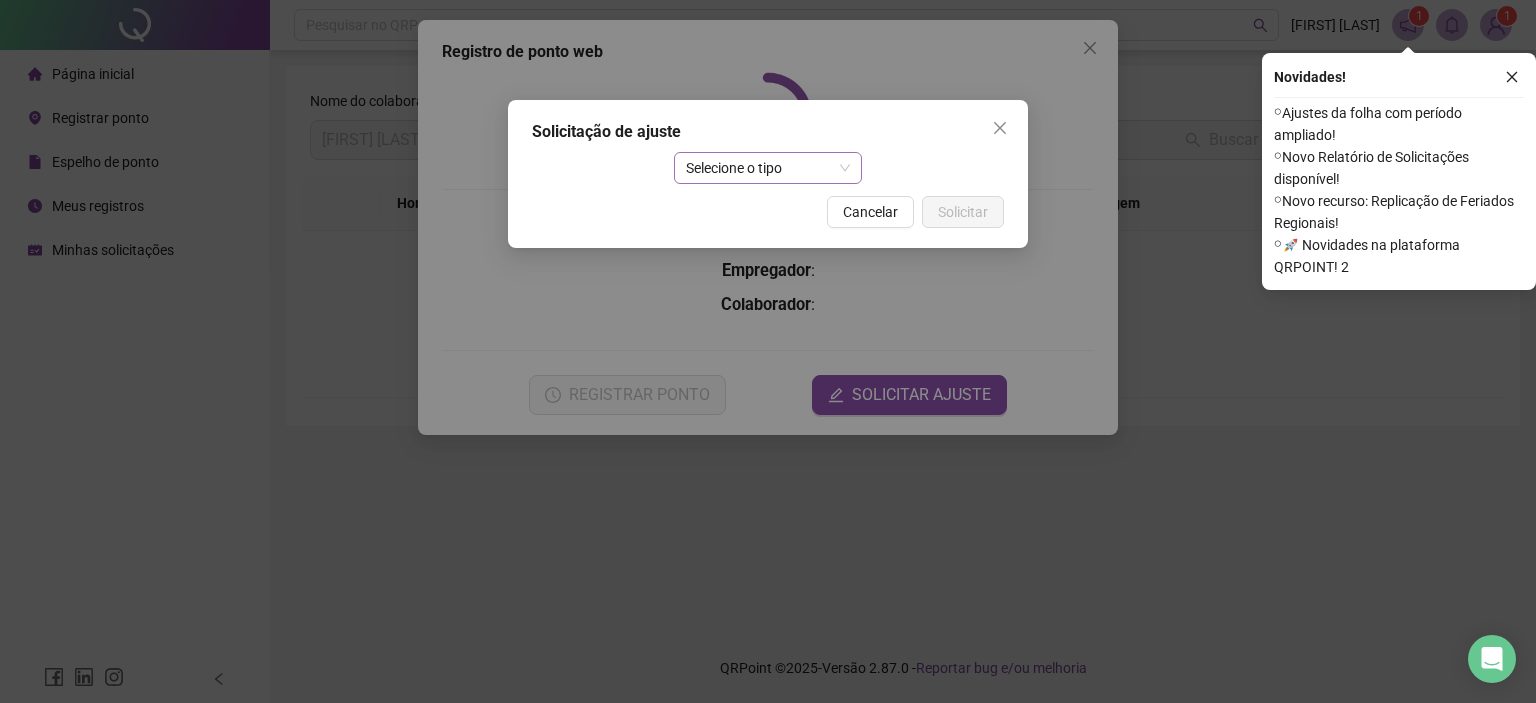 click on "Selecione o tipo" at bounding box center [768, 168] 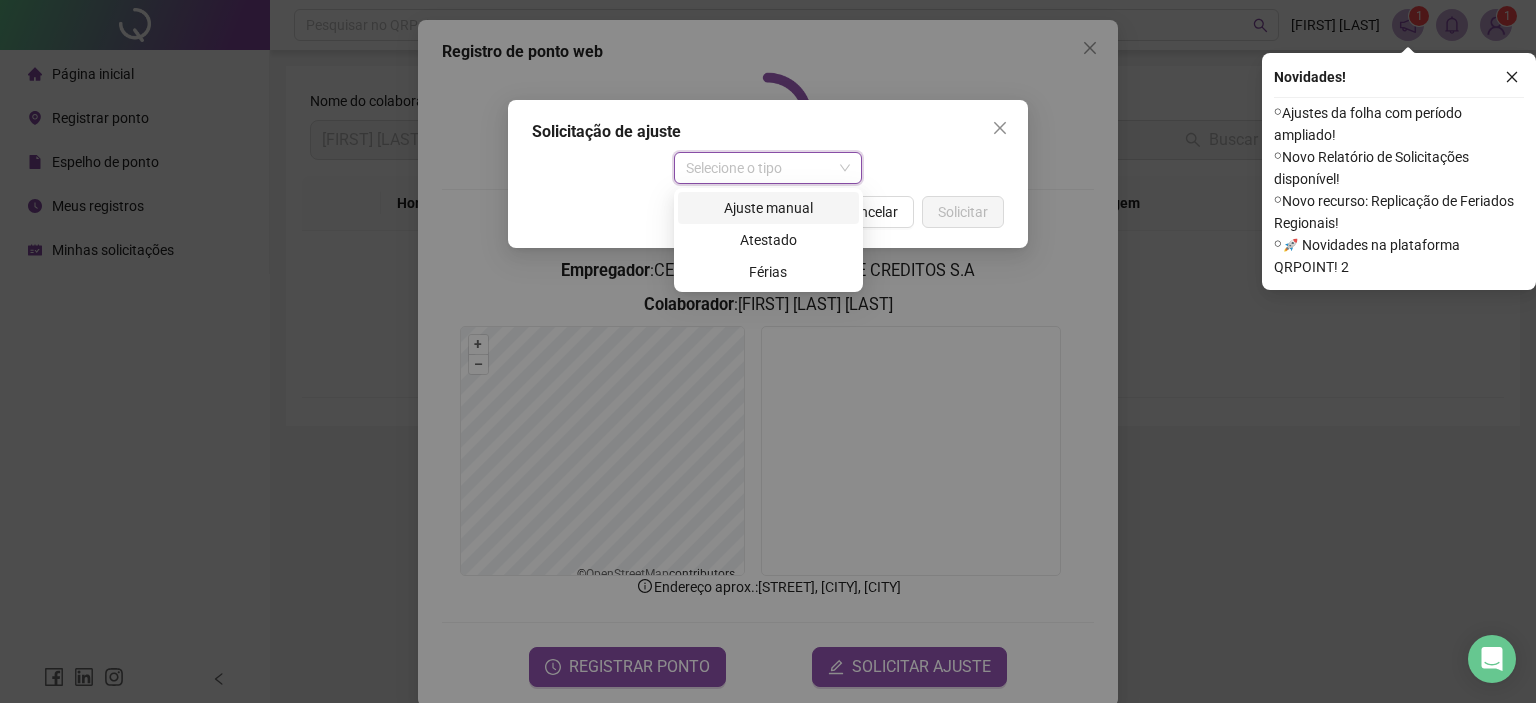 click on "Ajuste manual" at bounding box center (768, 208) 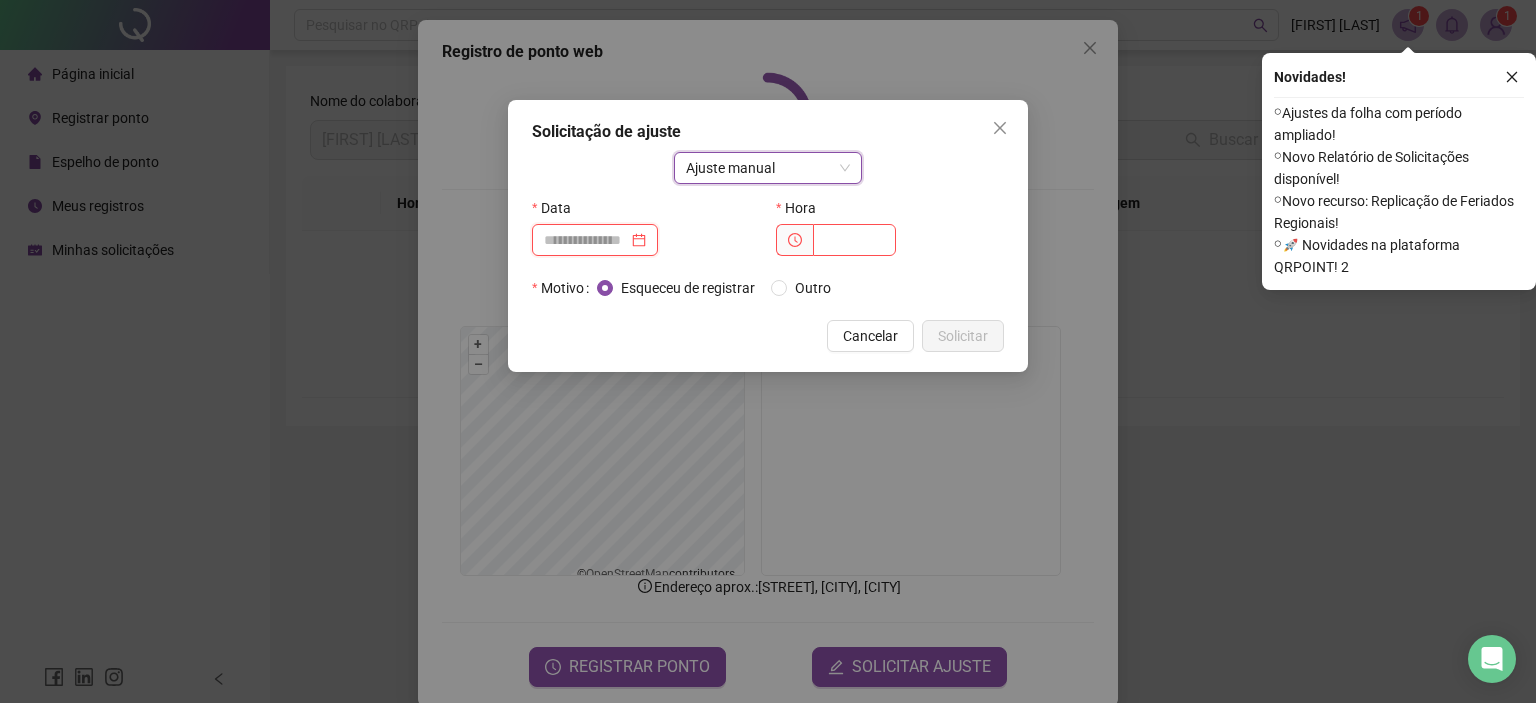 click at bounding box center (586, 240) 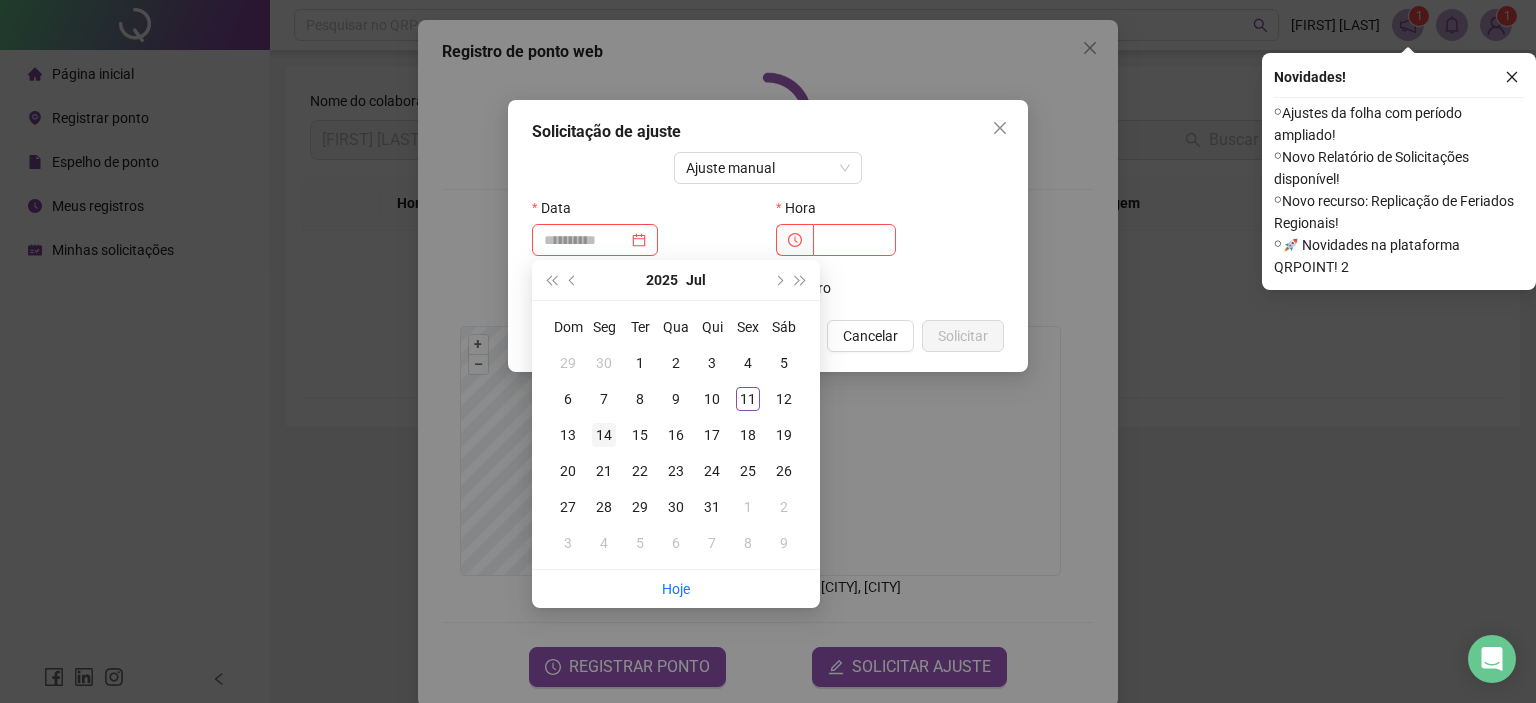 click on "14" at bounding box center (604, 435) 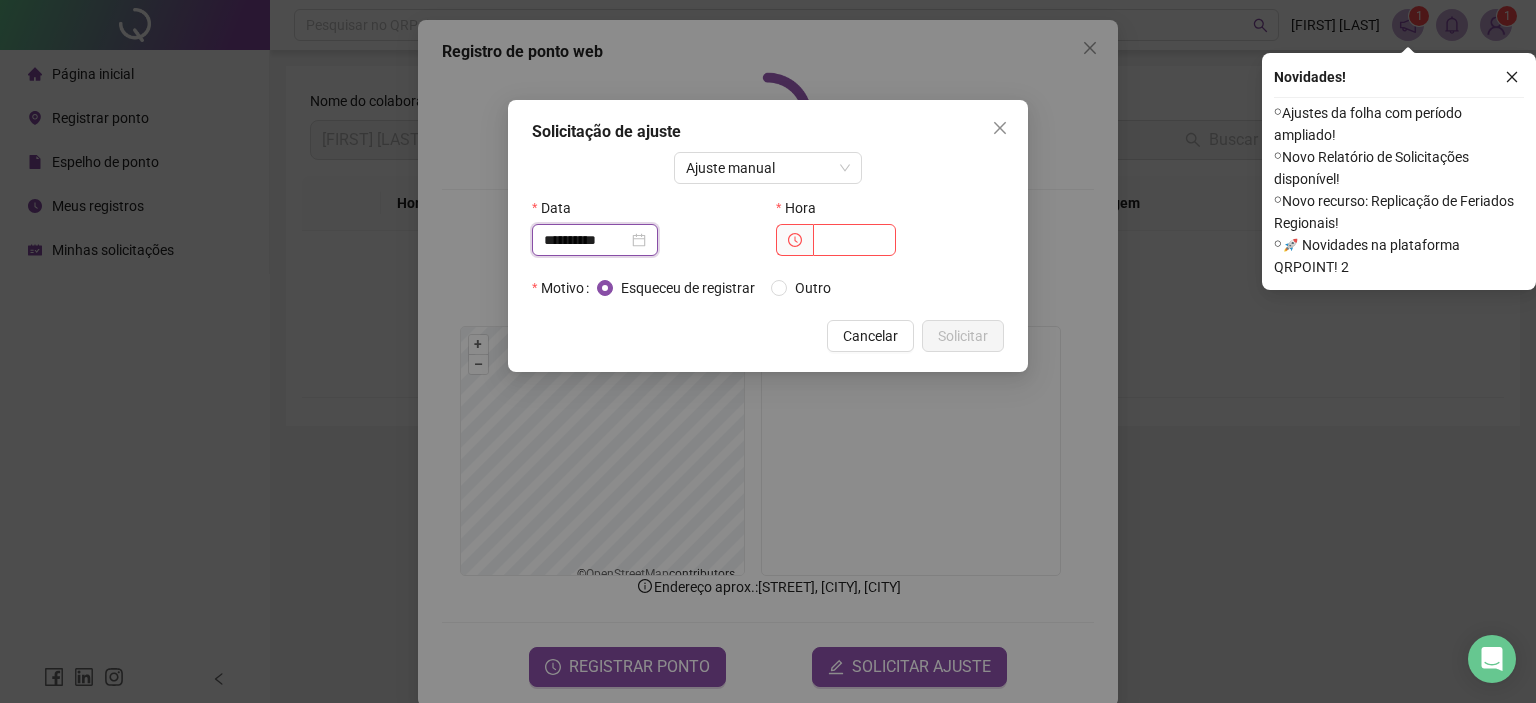 click on "**********" at bounding box center [586, 240] 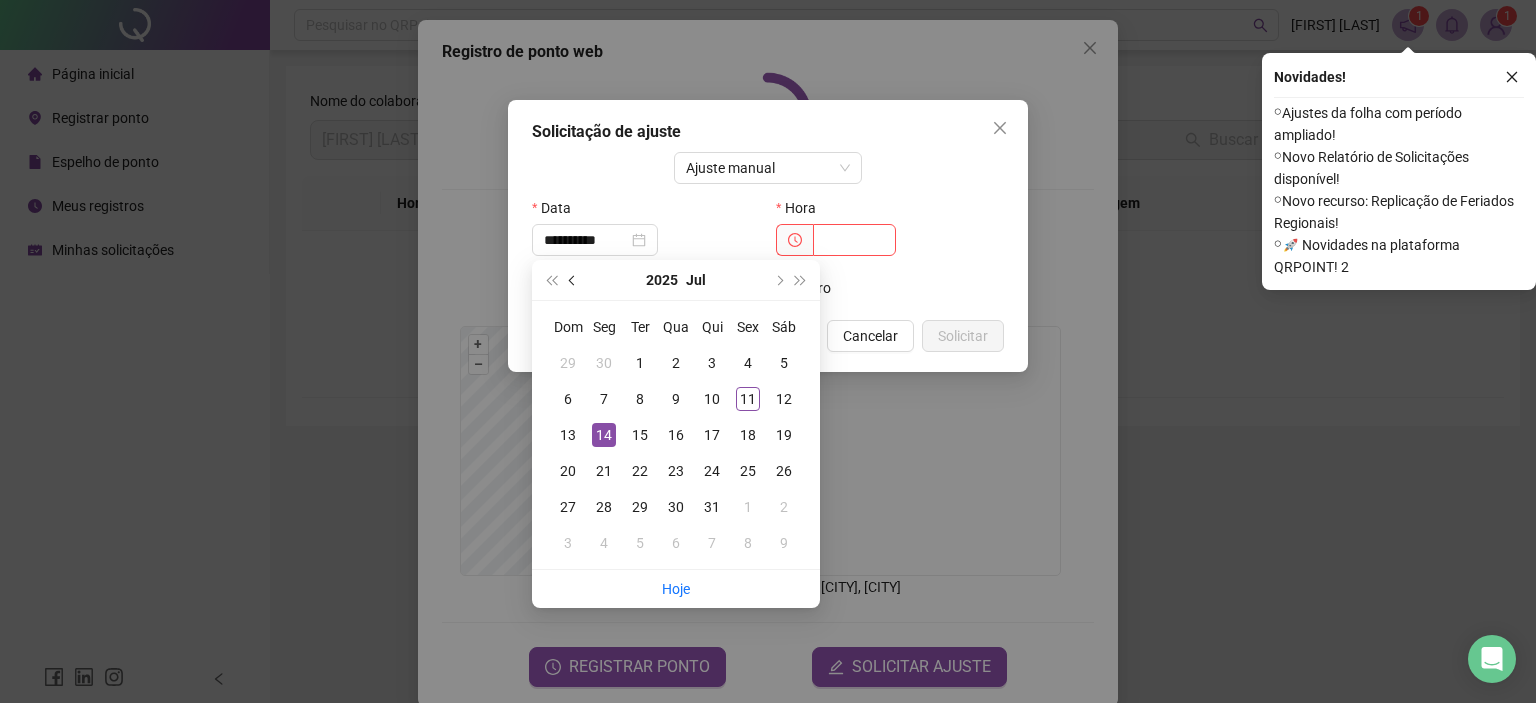 click at bounding box center (573, 280) 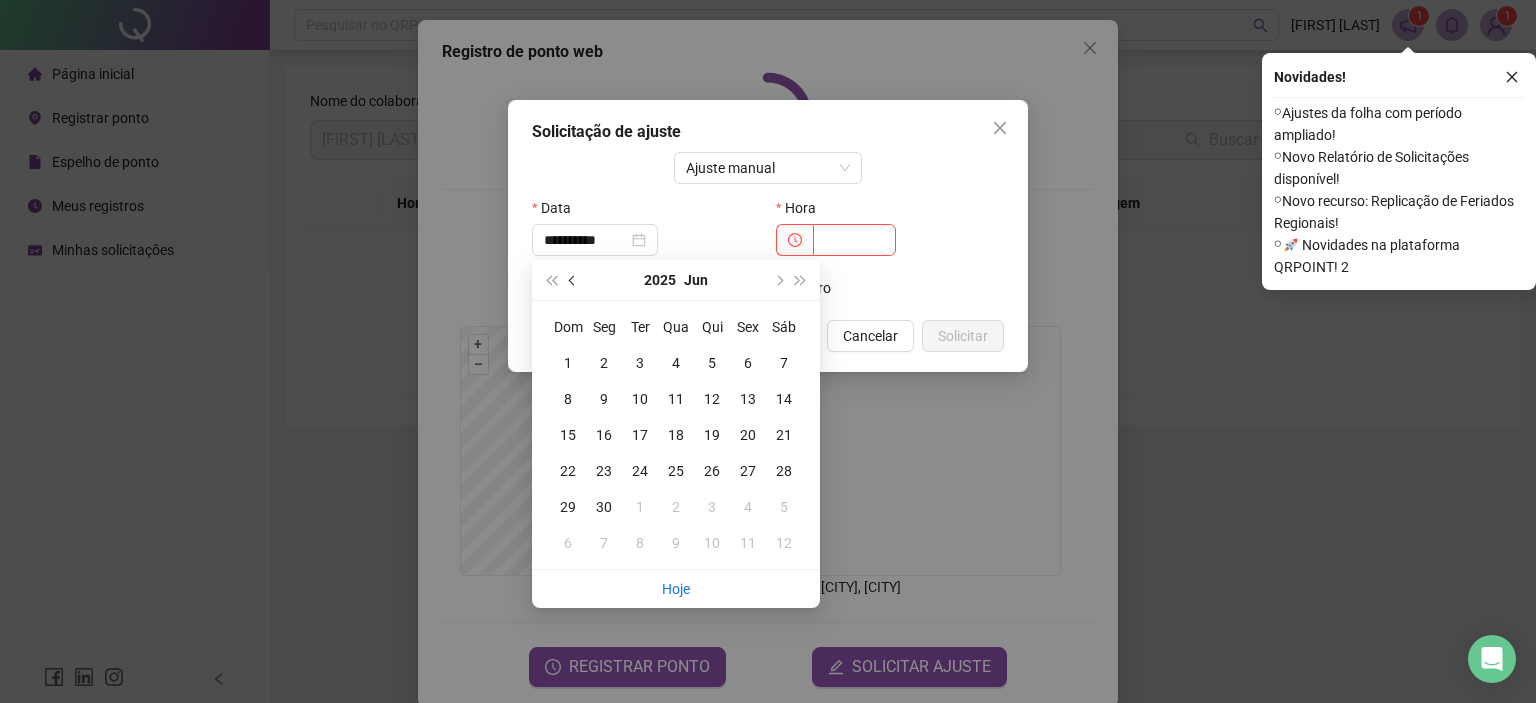 click at bounding box center [573, 280] 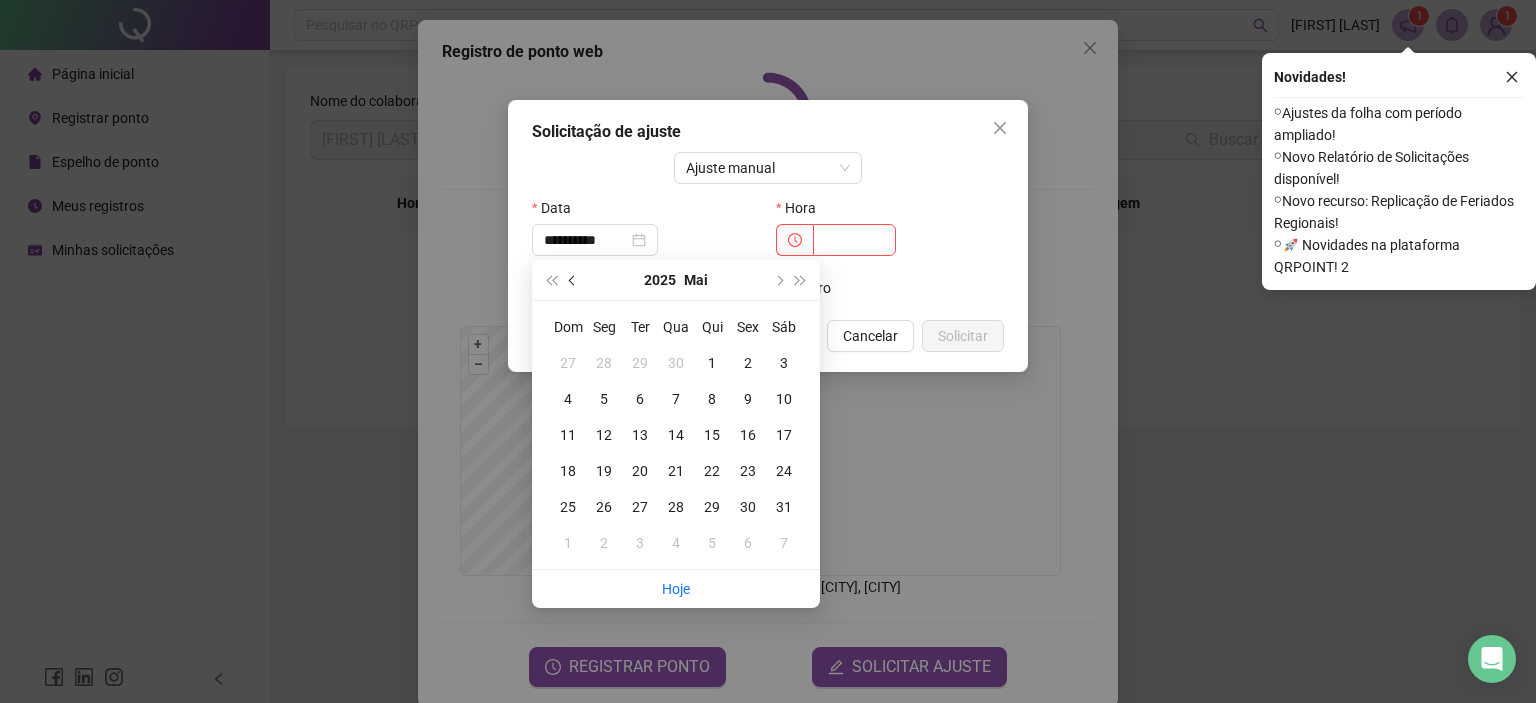 click at bounding box center (573, 280) 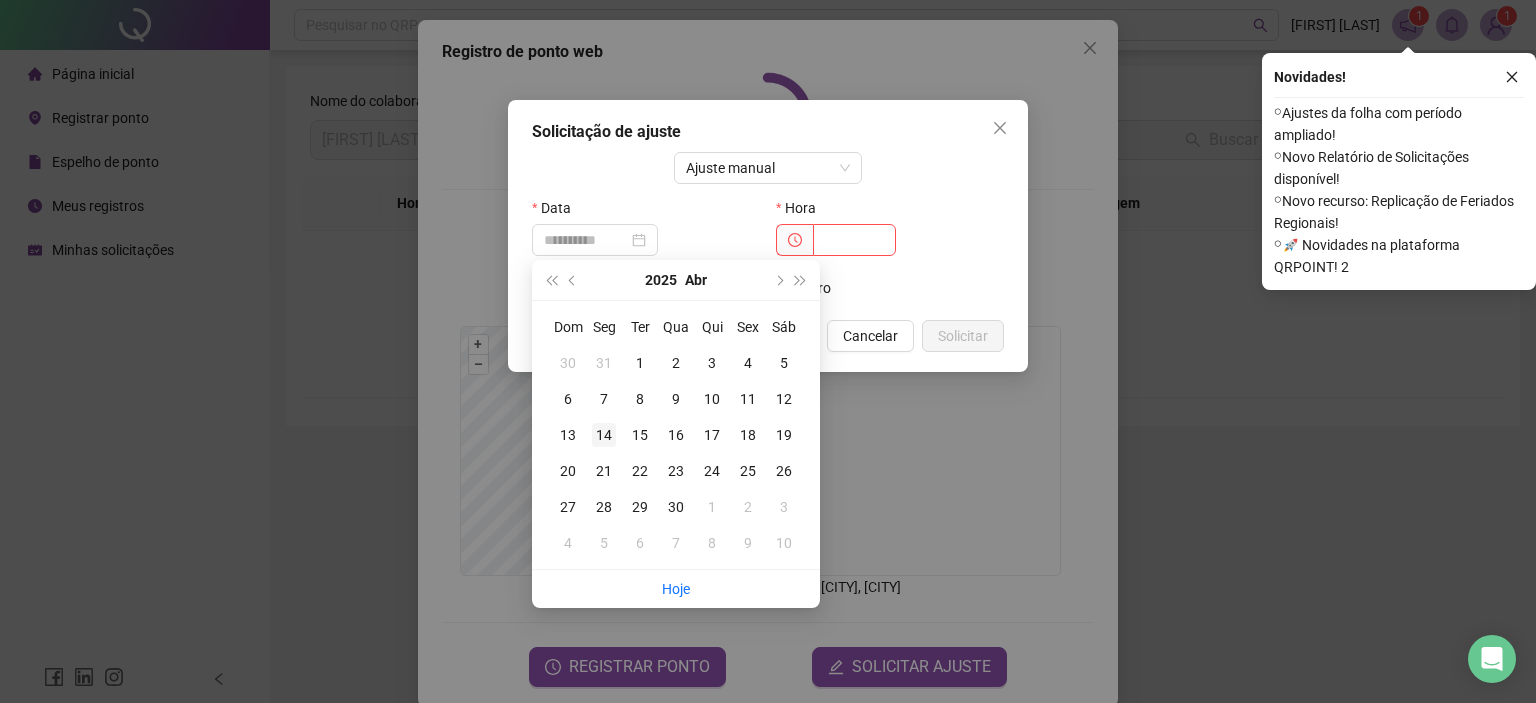 type on "**********" 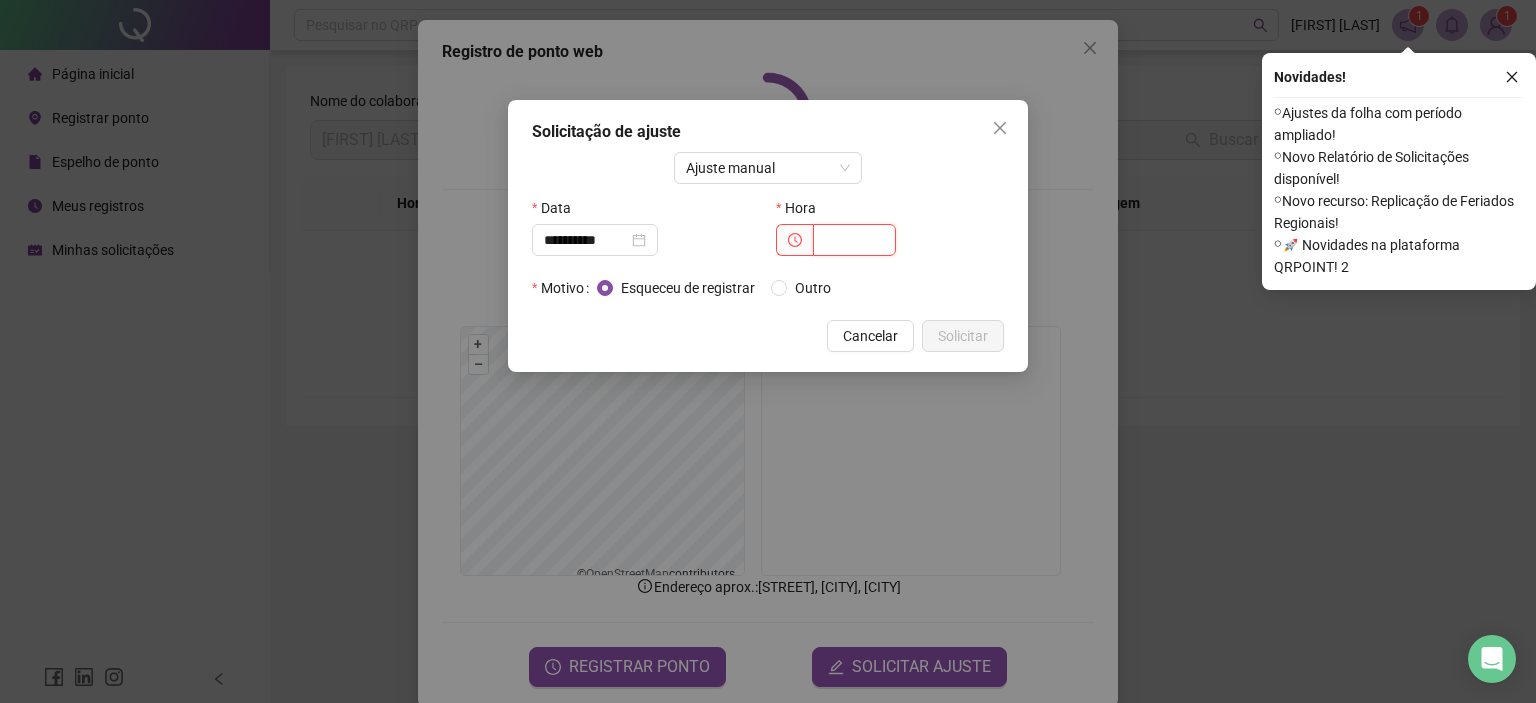 click at bounding box center (854, 240) 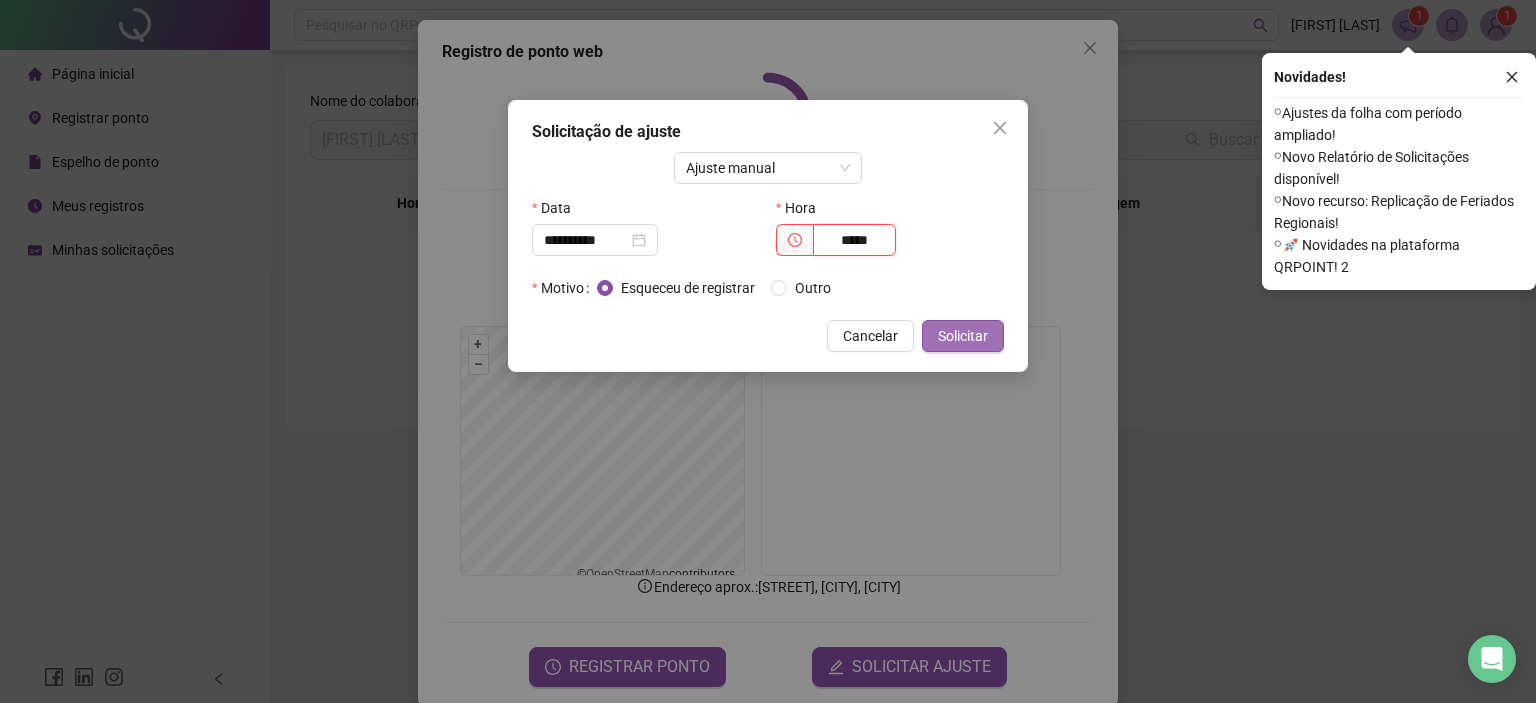 type on "*****" 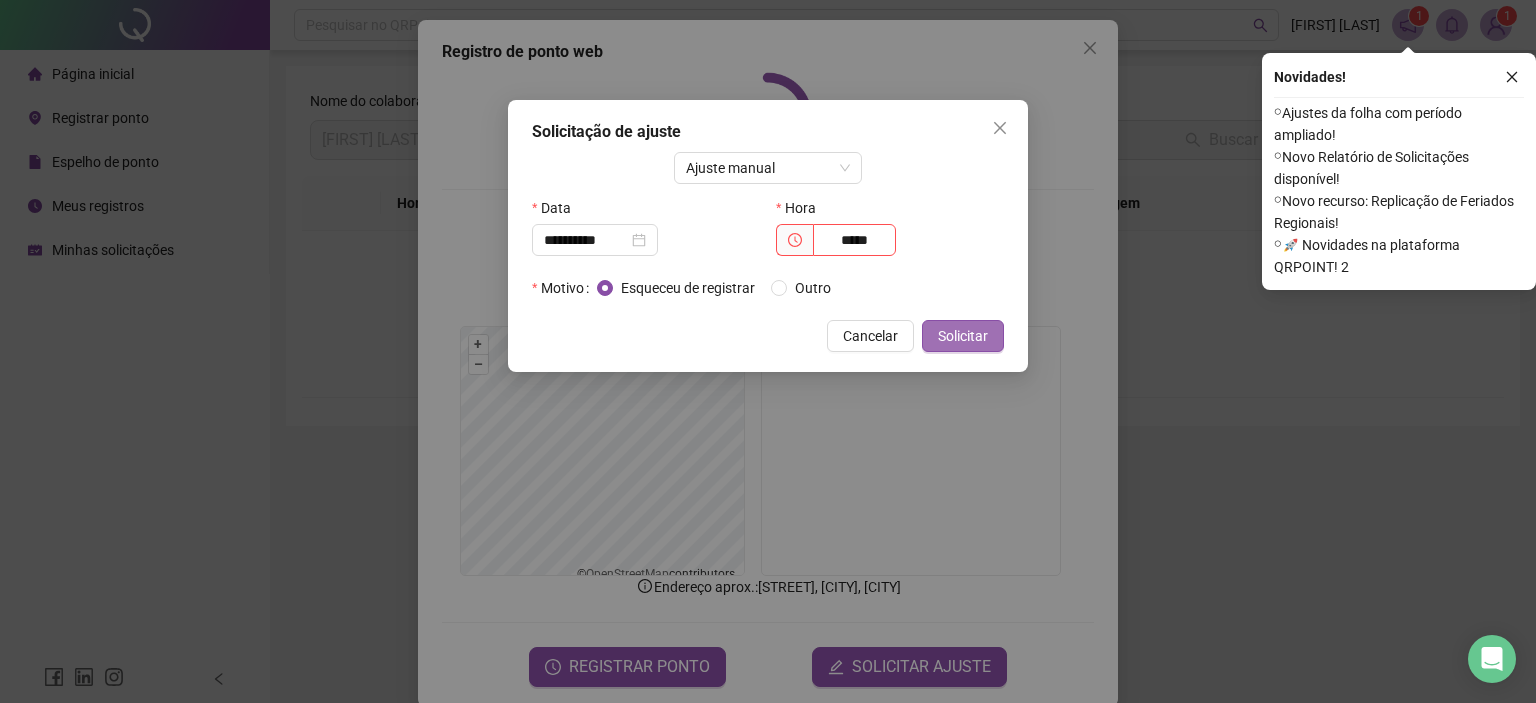 click on "Solicitar" at bounding box center [963, 336] 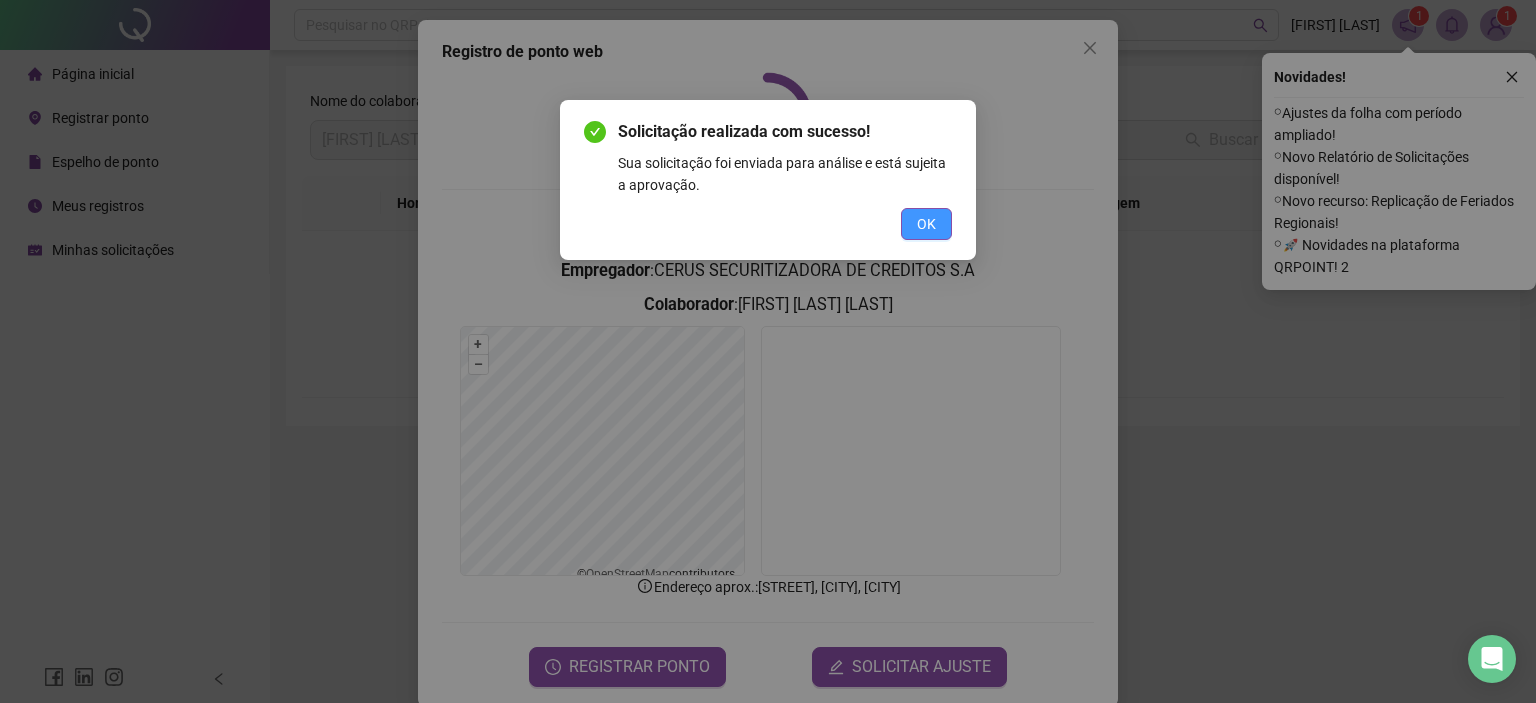 click on "OK" at bounding box center [926, 224] 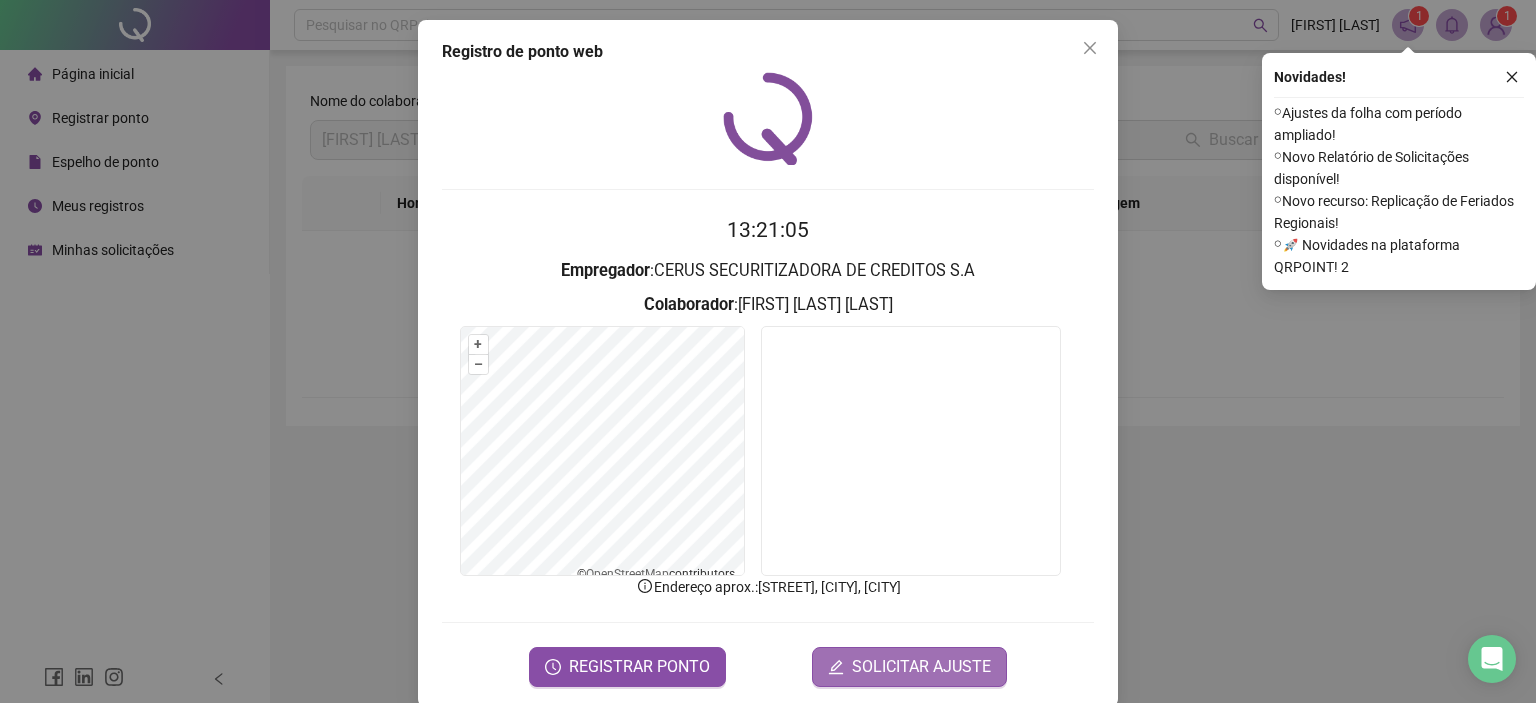 click on "SOLICITAR AJUSTE" at bounding box center [921, 667] 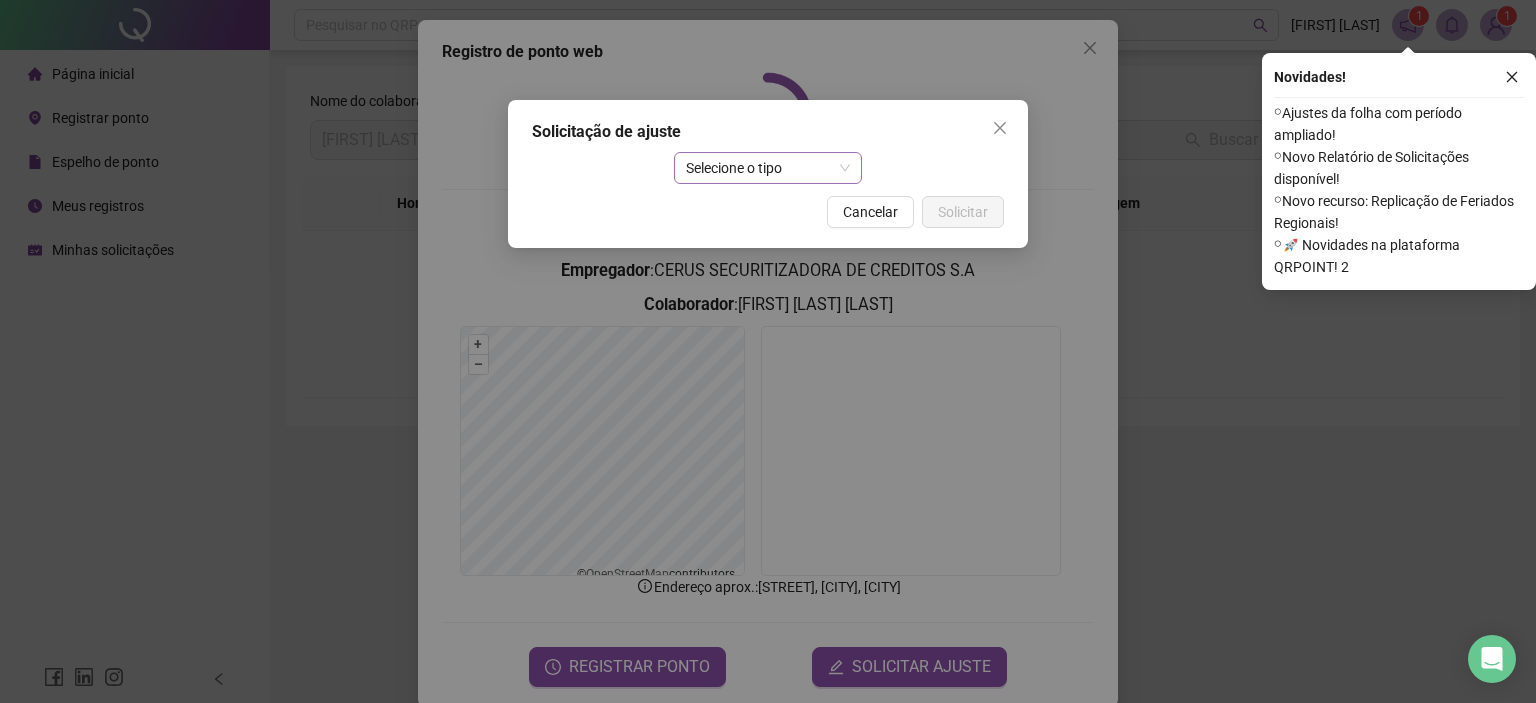 click on "Selecione o tipo" at bounding box center [768, 168] 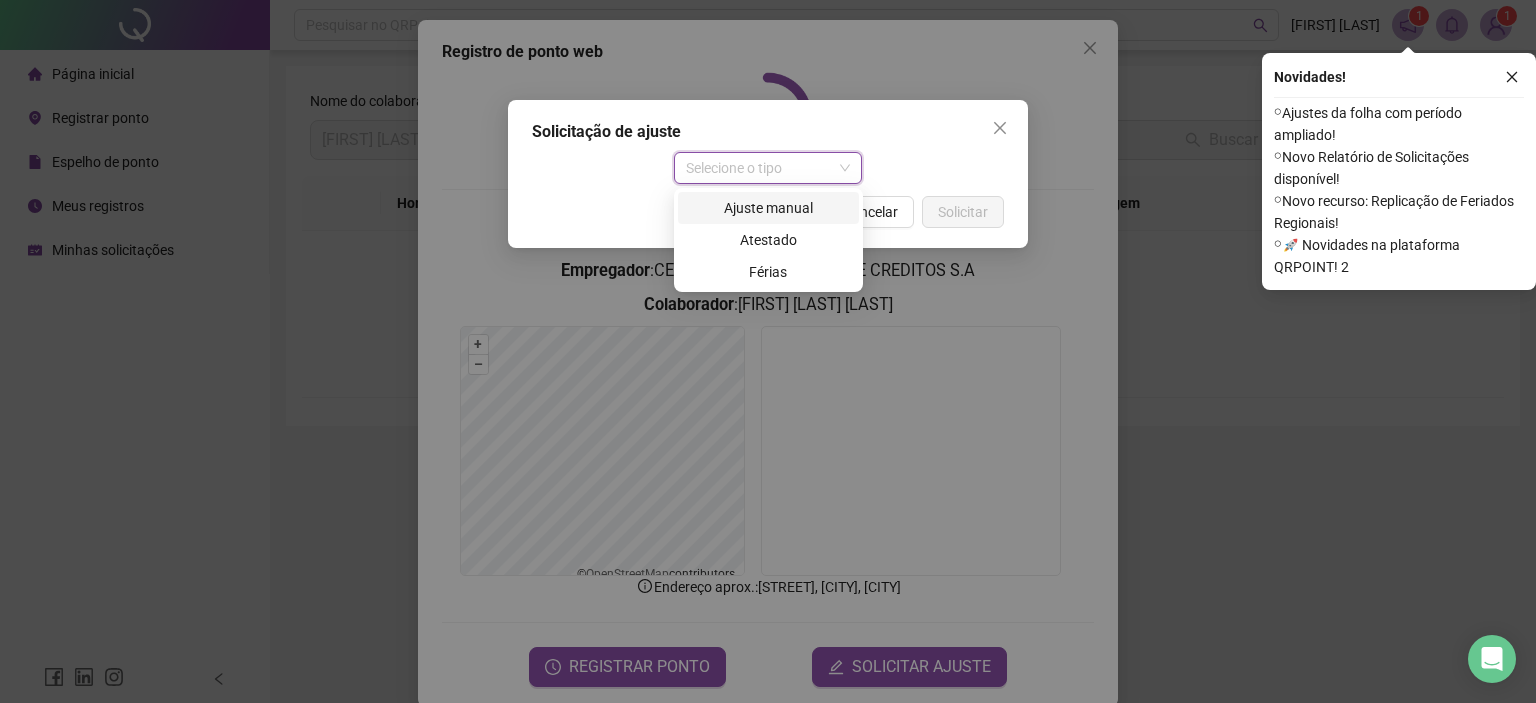 click on "Ajuste manual" at bounding box center (768, 208) 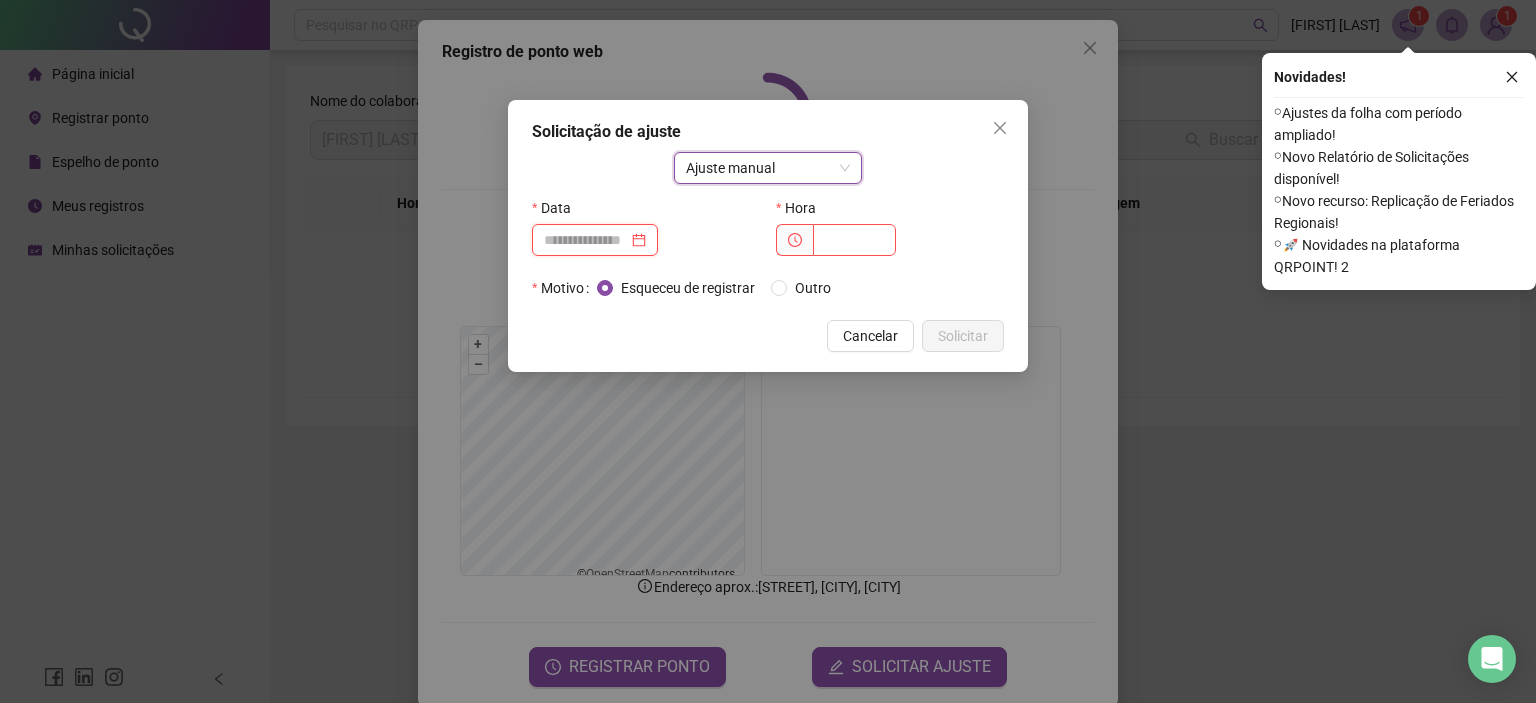 click at bounding box center [586, 240] 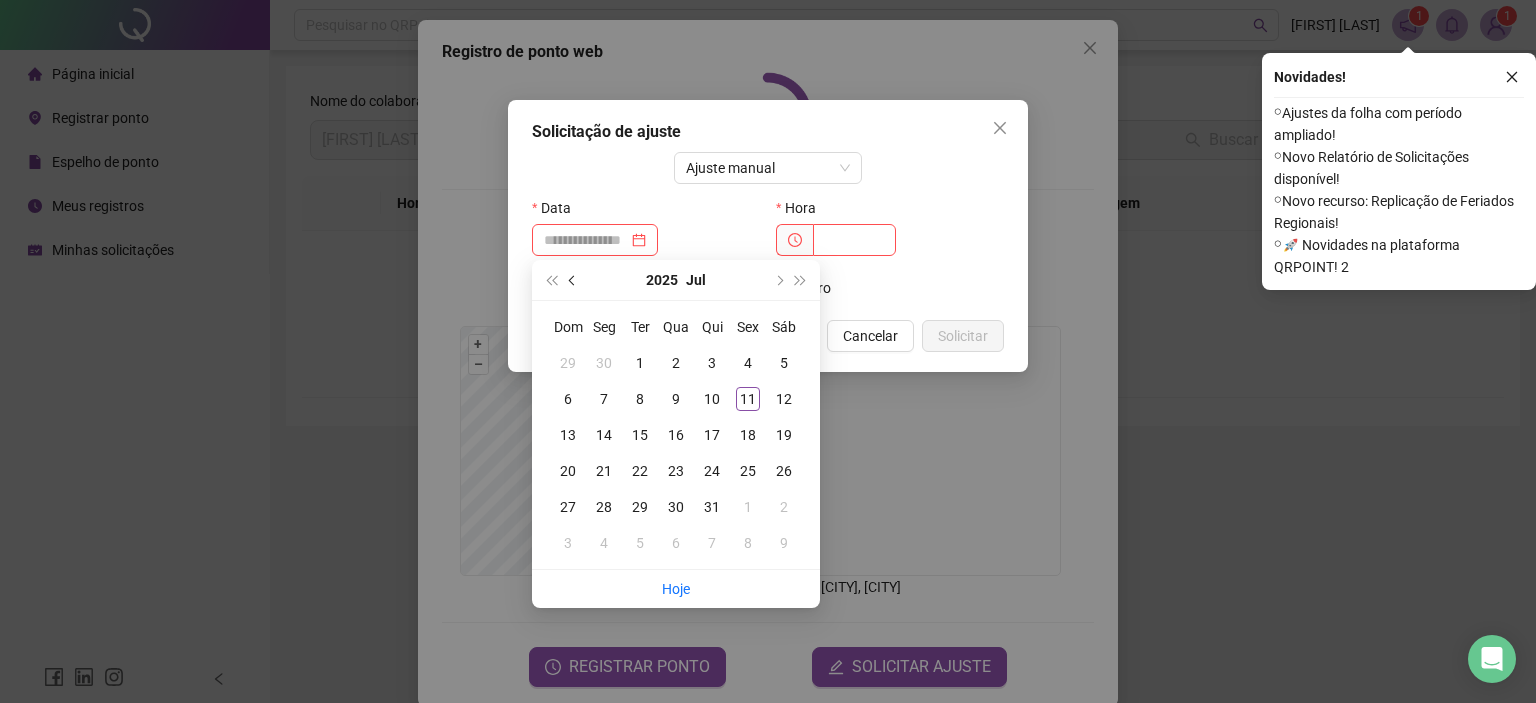 click at bounding box center [573, 280] 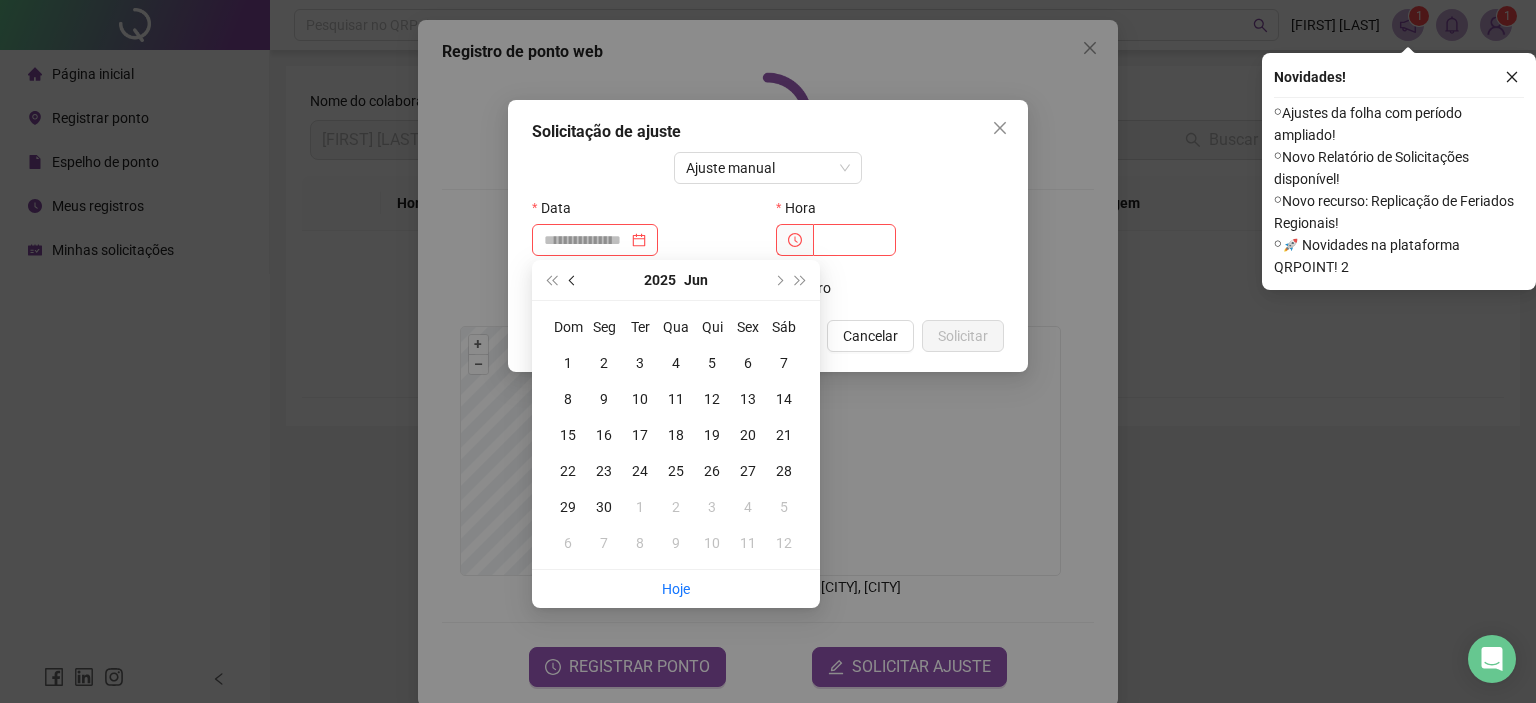 click at bounding box center [573, 280] 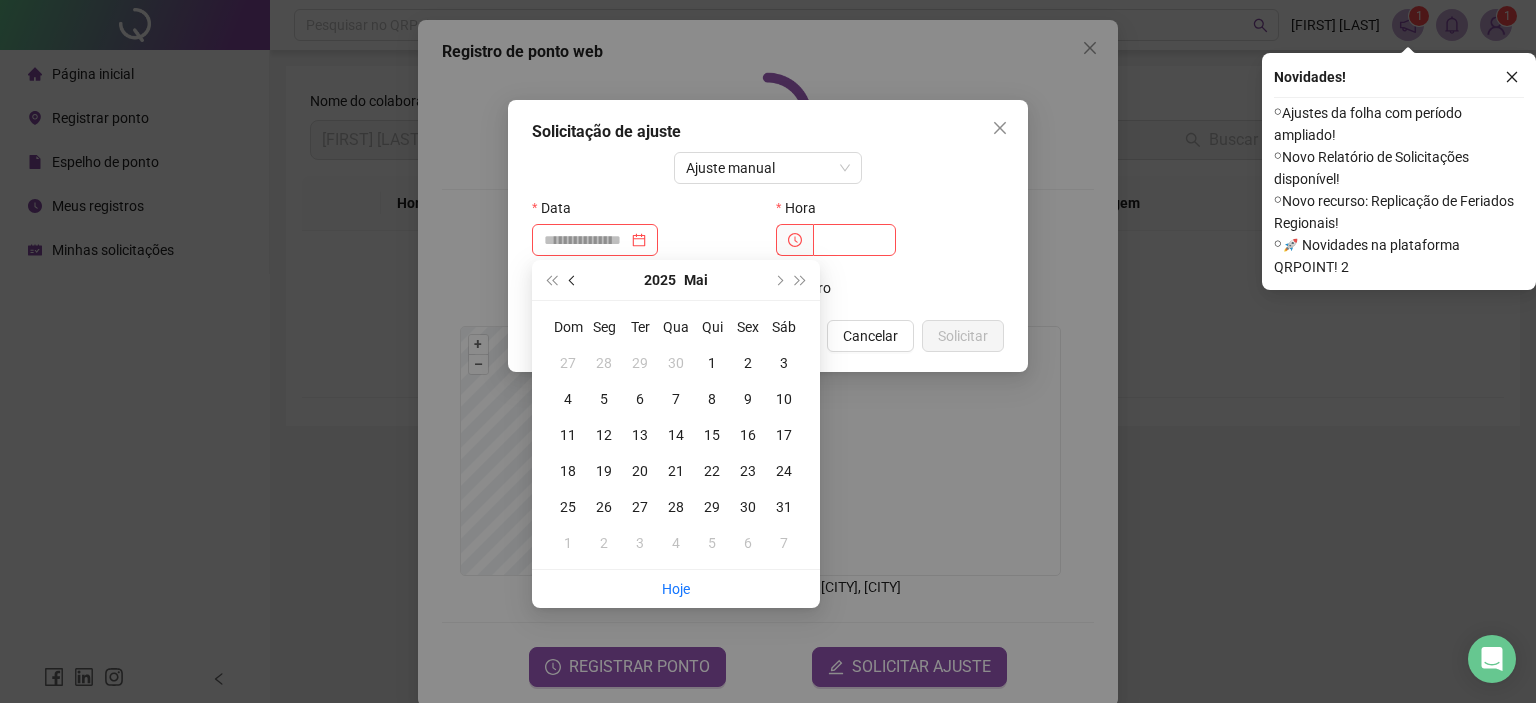 click at bounding box center [573, 280] 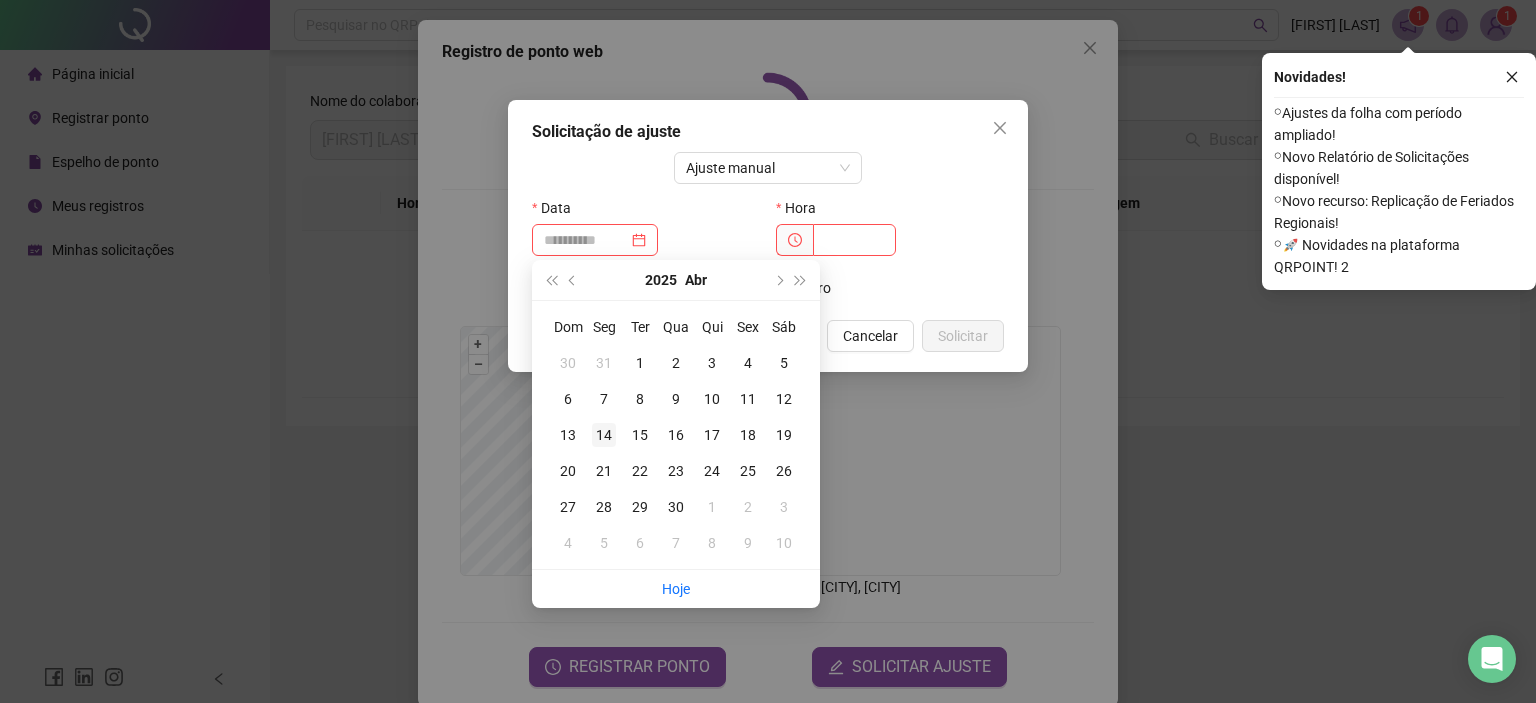 type on "**********" 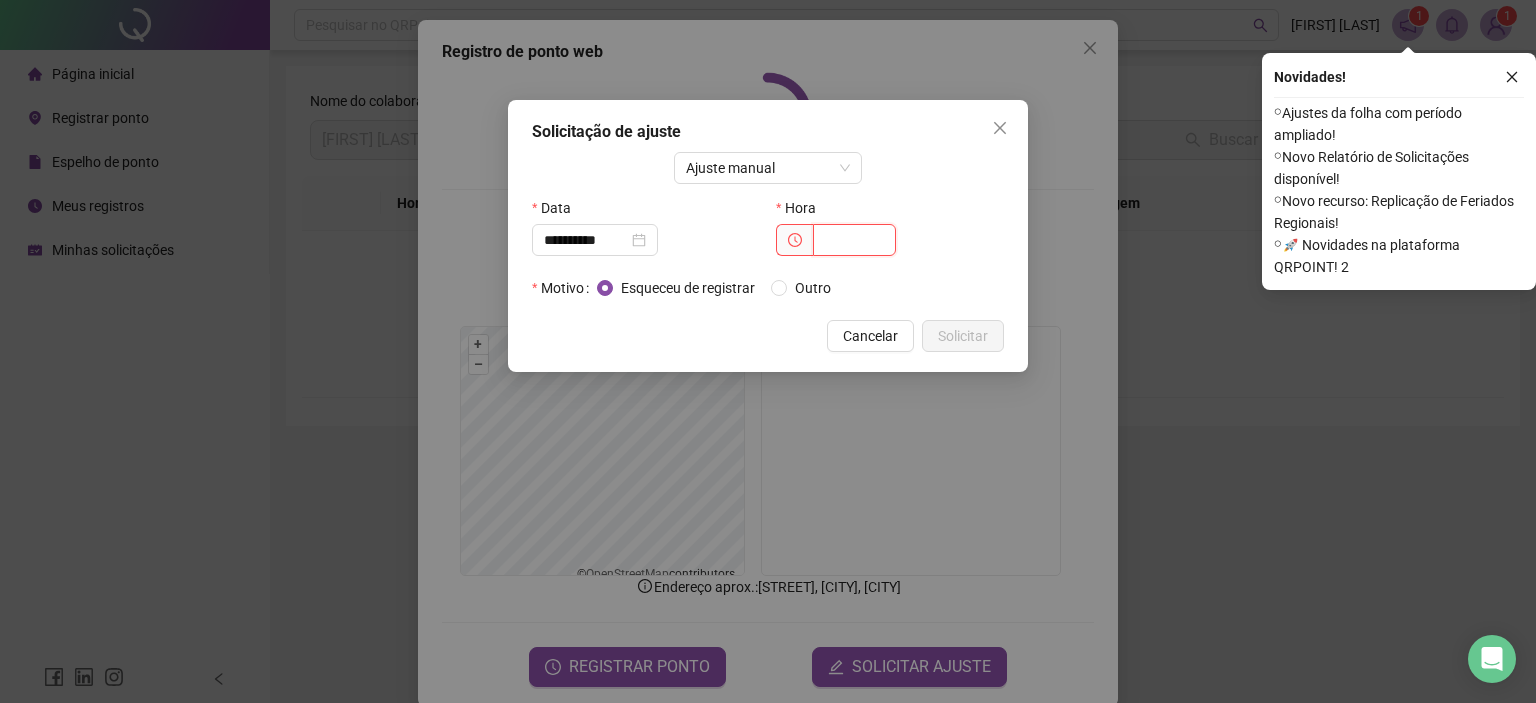 click at bounding box center (854, 240) 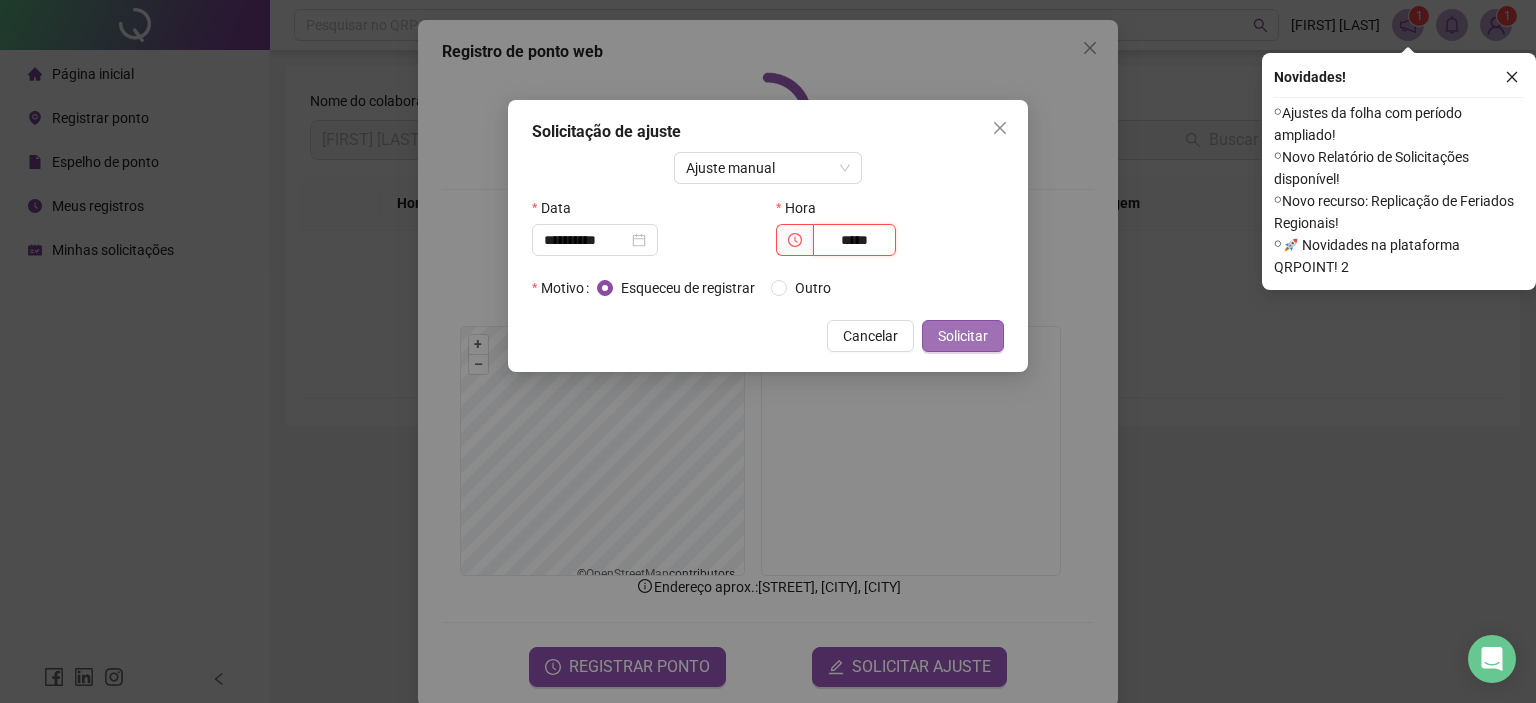 type on "*****" 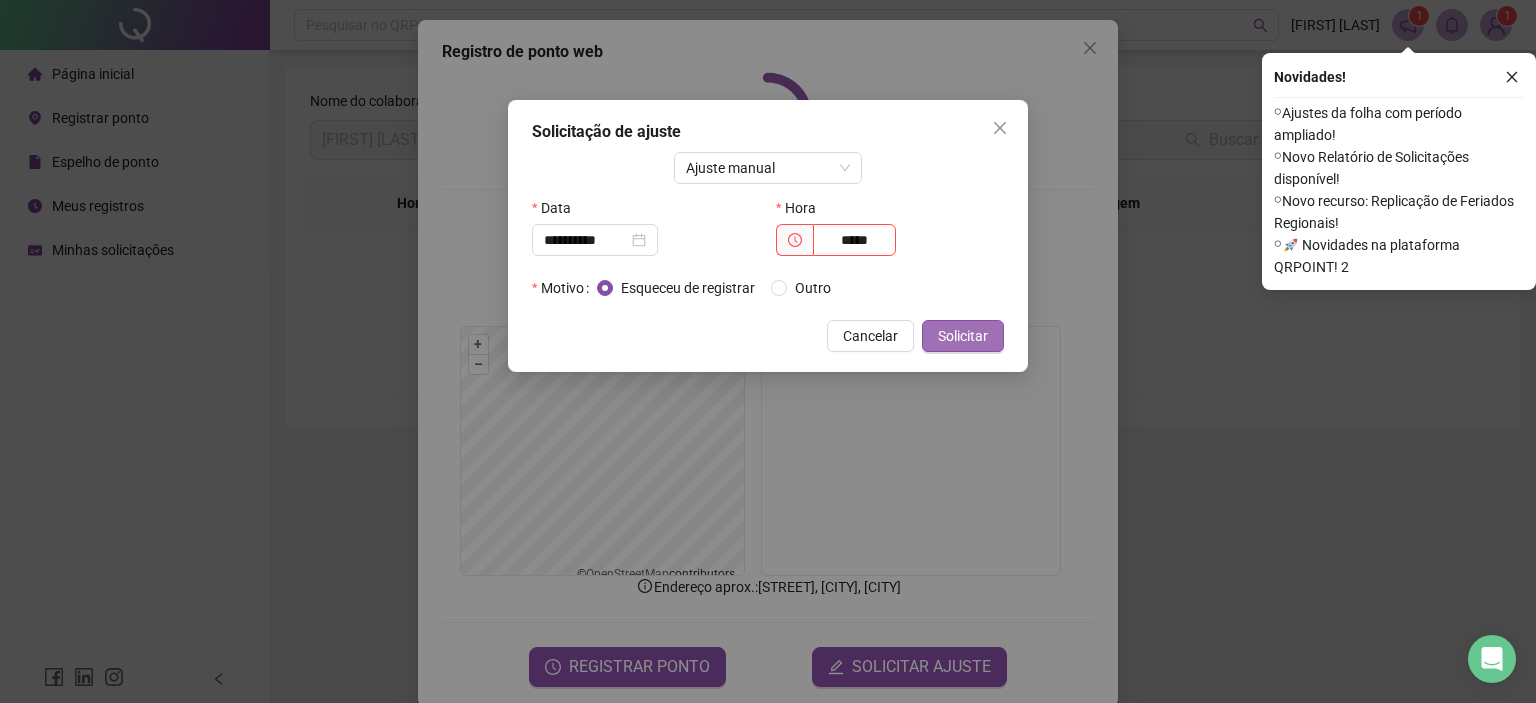 click on "Solicitar" at bounding box center [963, 336] 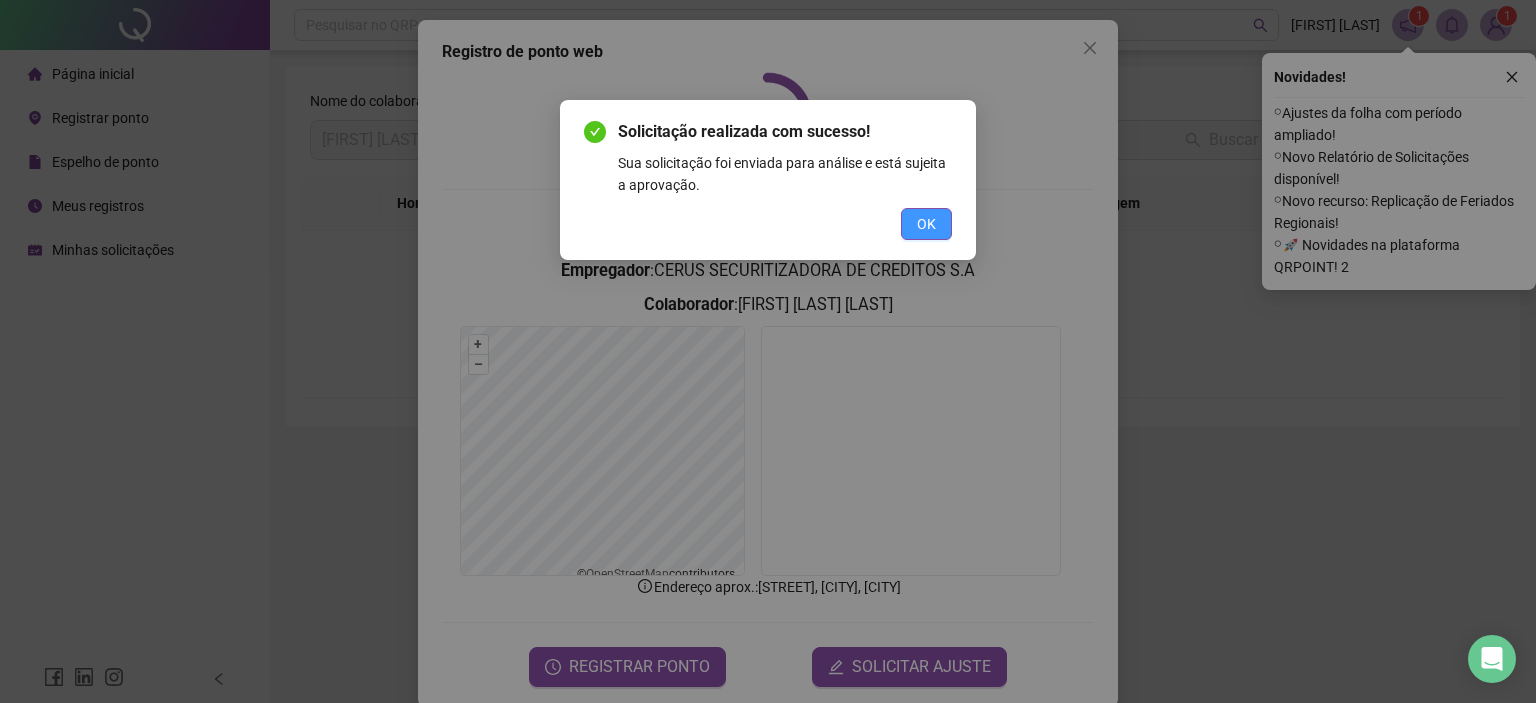 click on "OK" at bounding box center (926, 224) 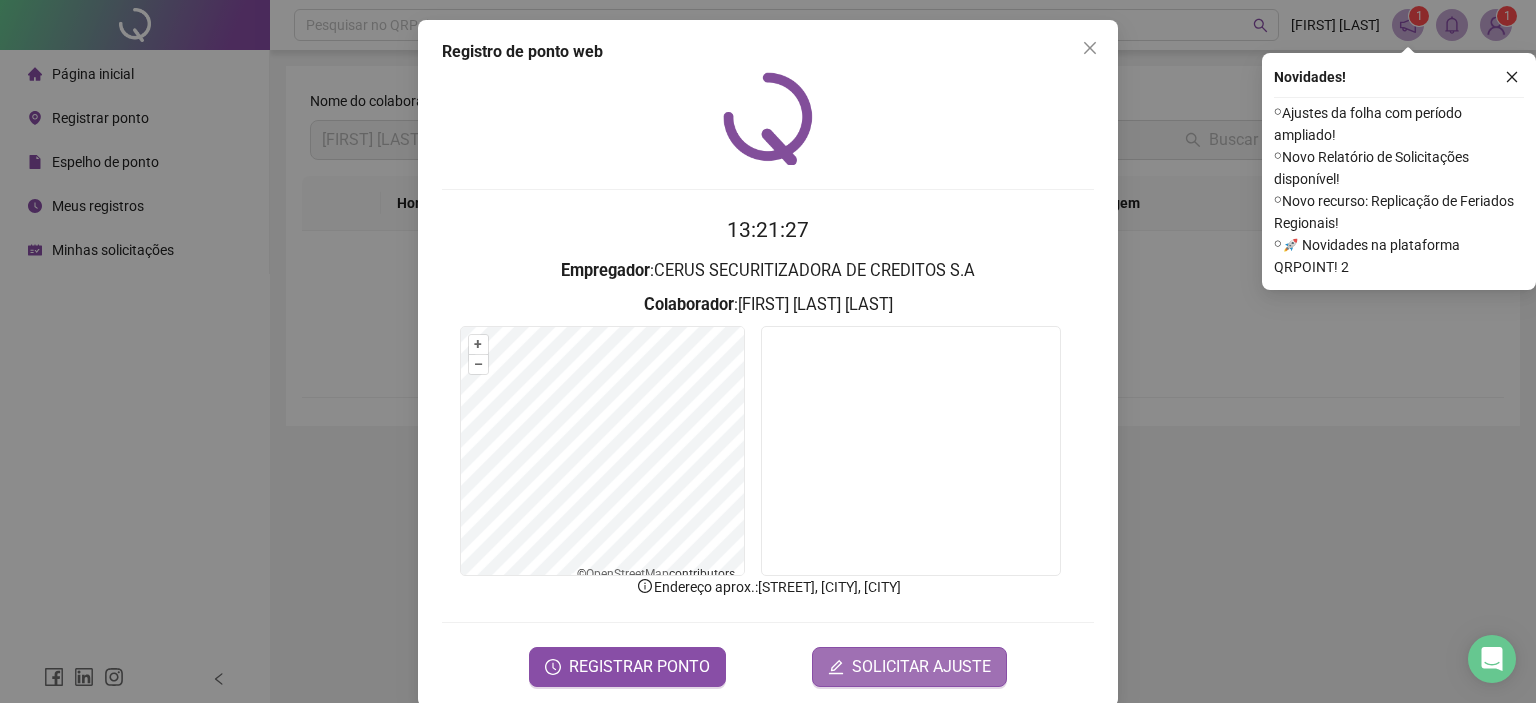 click on "SOLICITAR AJUSTE" at bounding box center [921, 667] 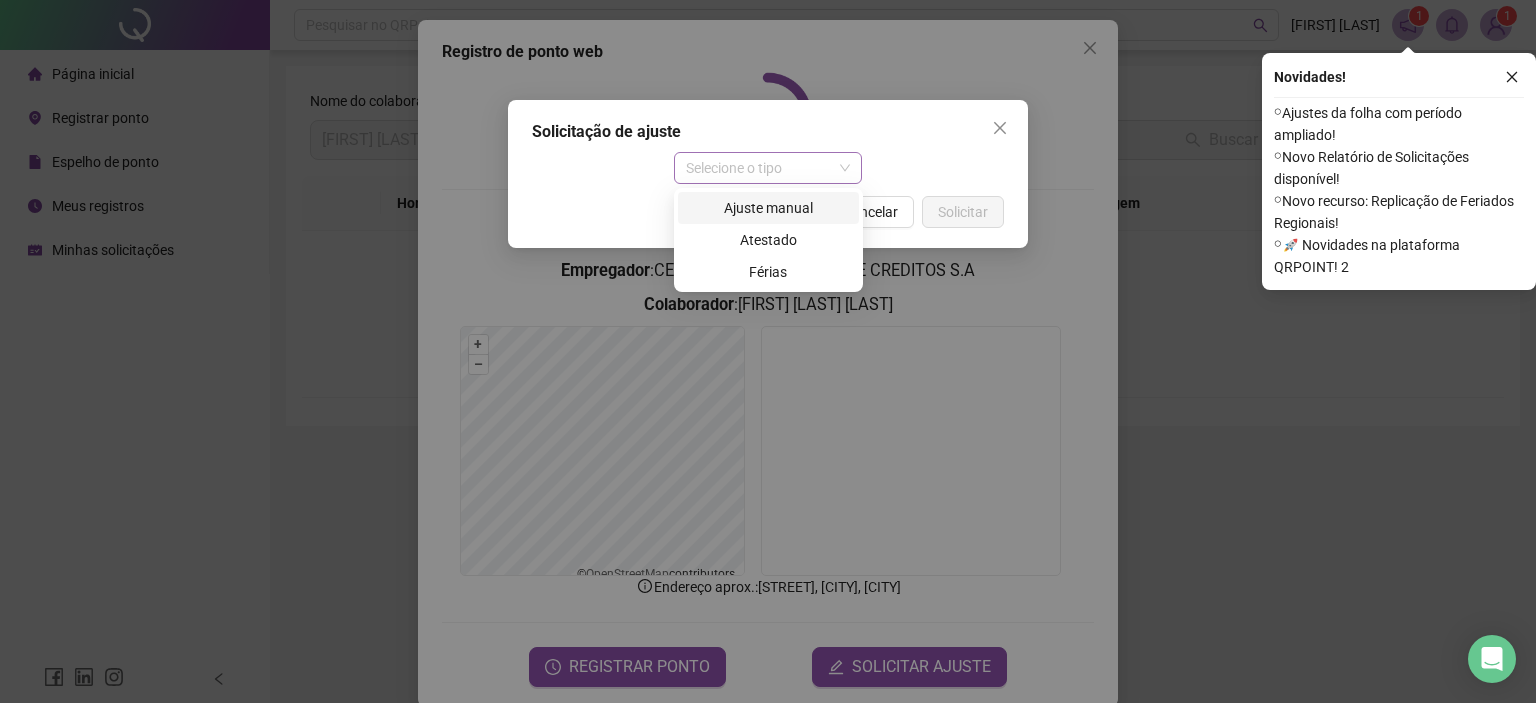 click on "Selecione o tipo" at bounding box center (768, 168) 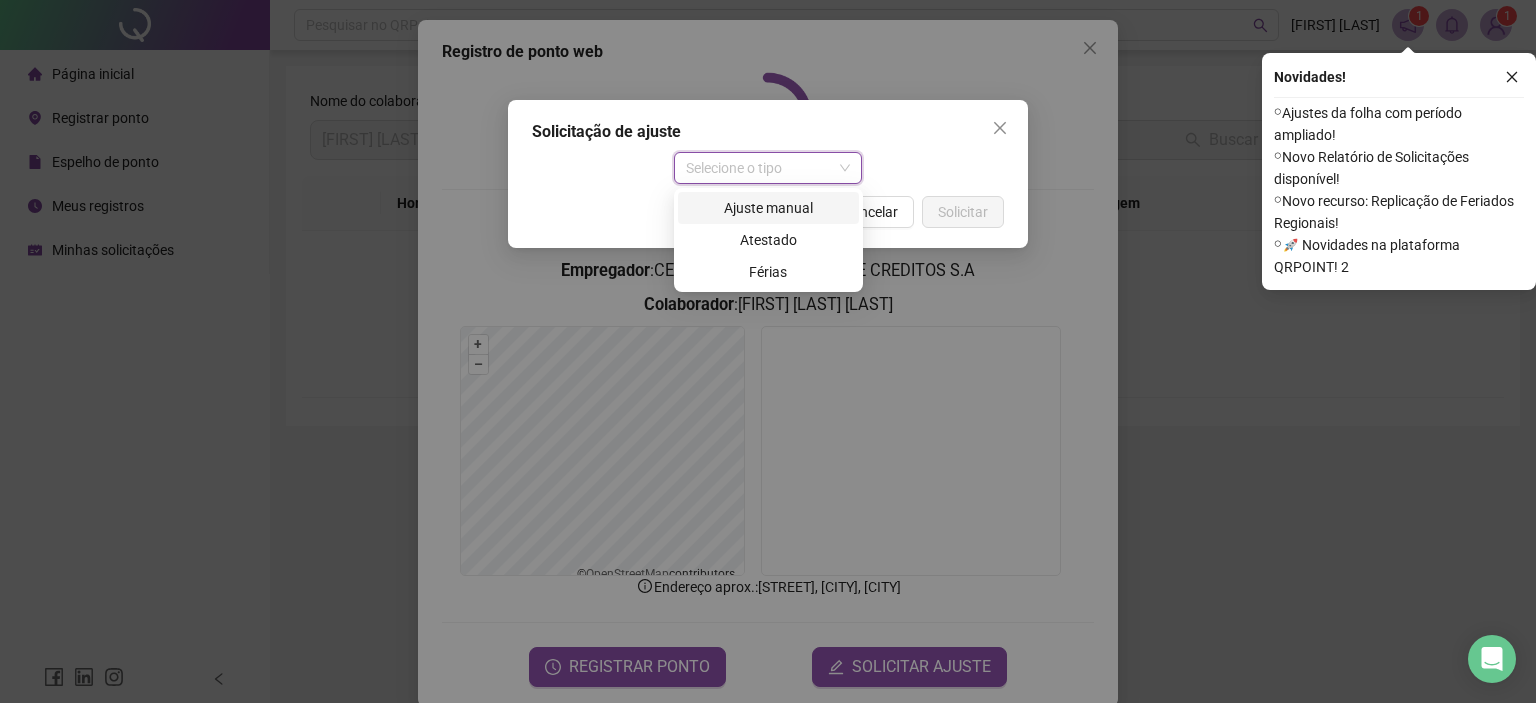 click on "Ajuste manual" at bounding box center (768, 208) 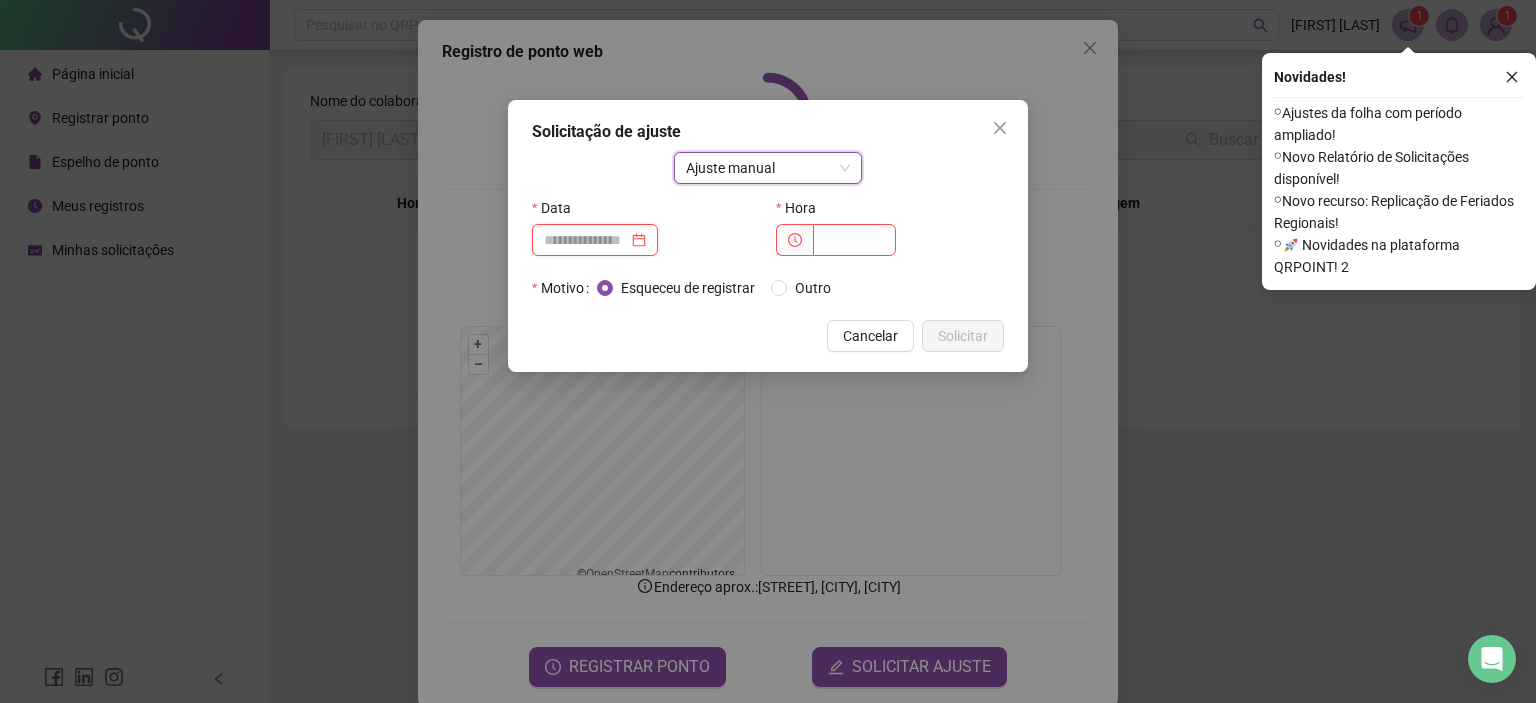 click at bounding box center [586, 240] 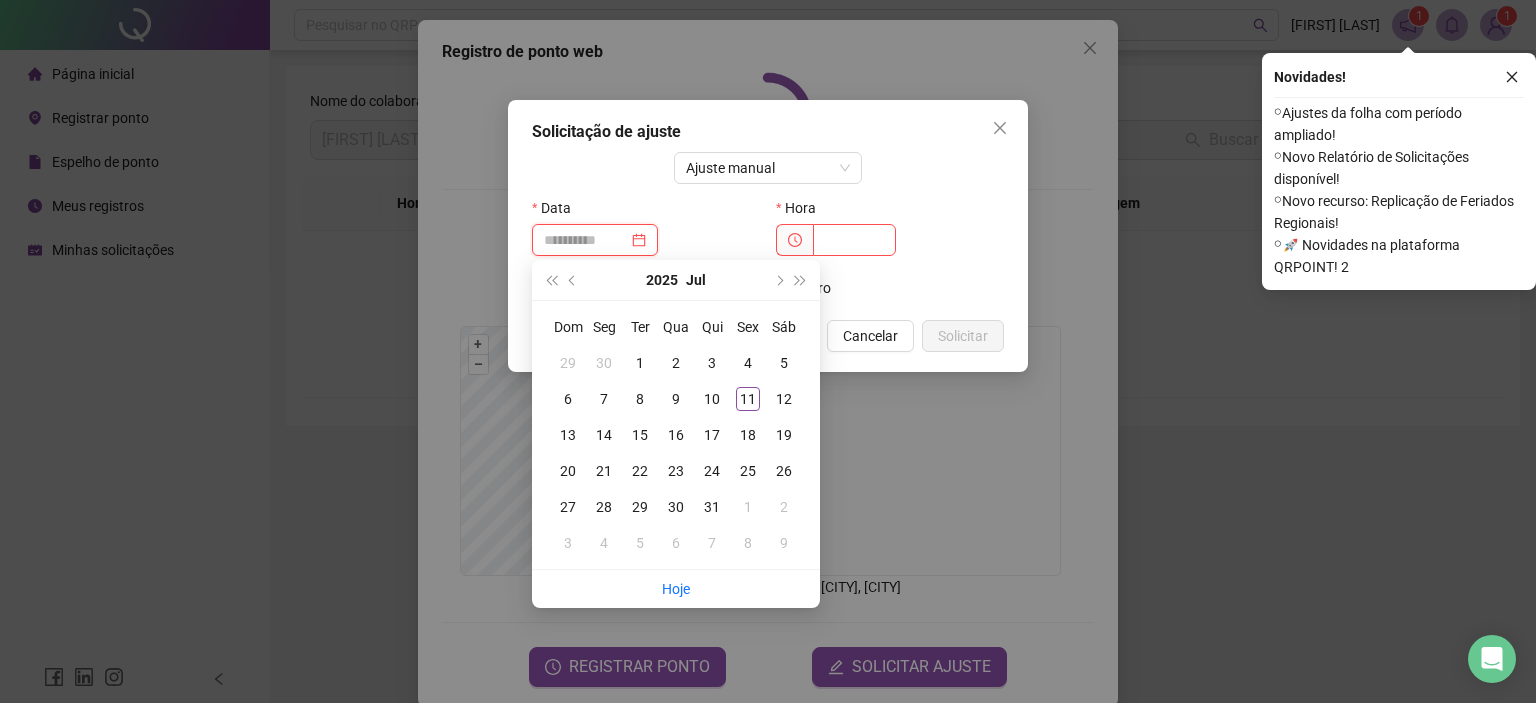 type on "**********" 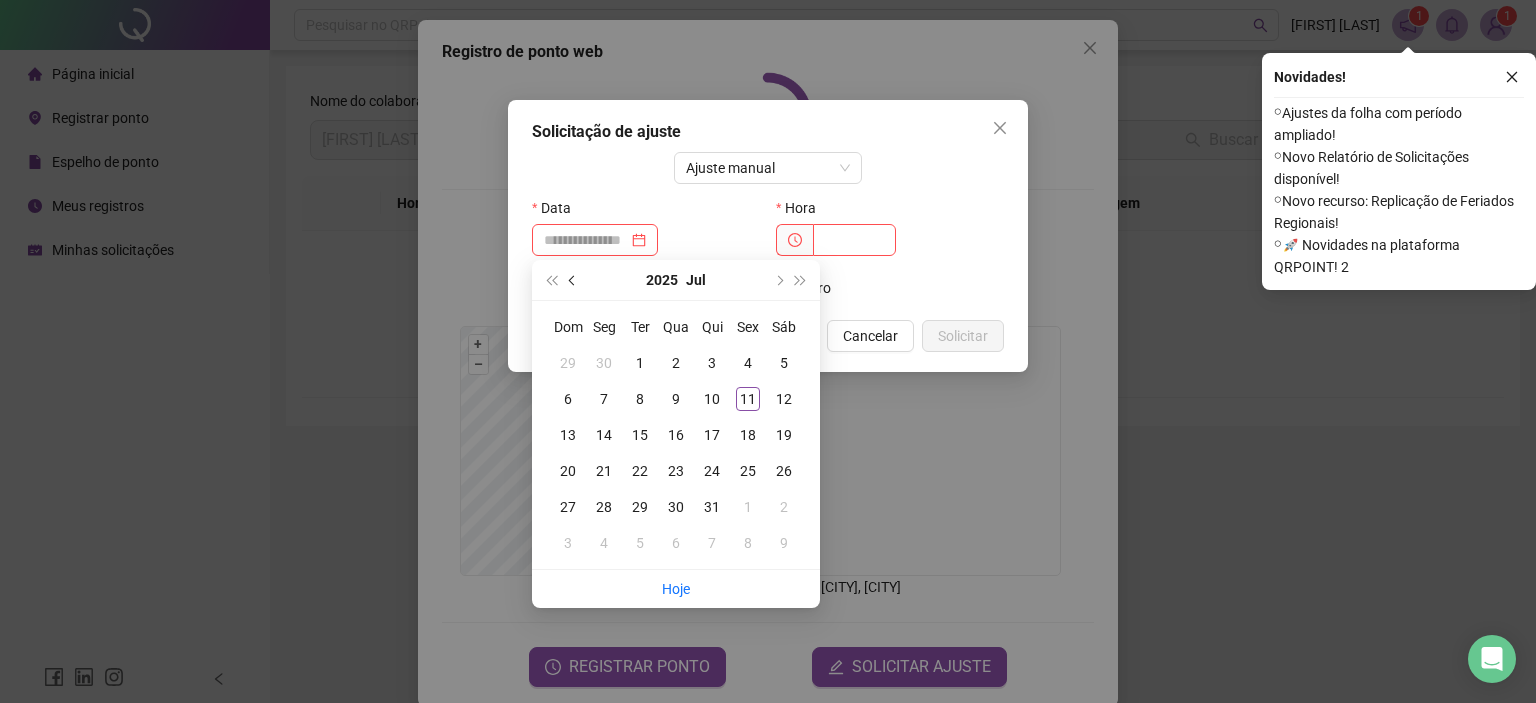 click at bounding box center [573, 280] 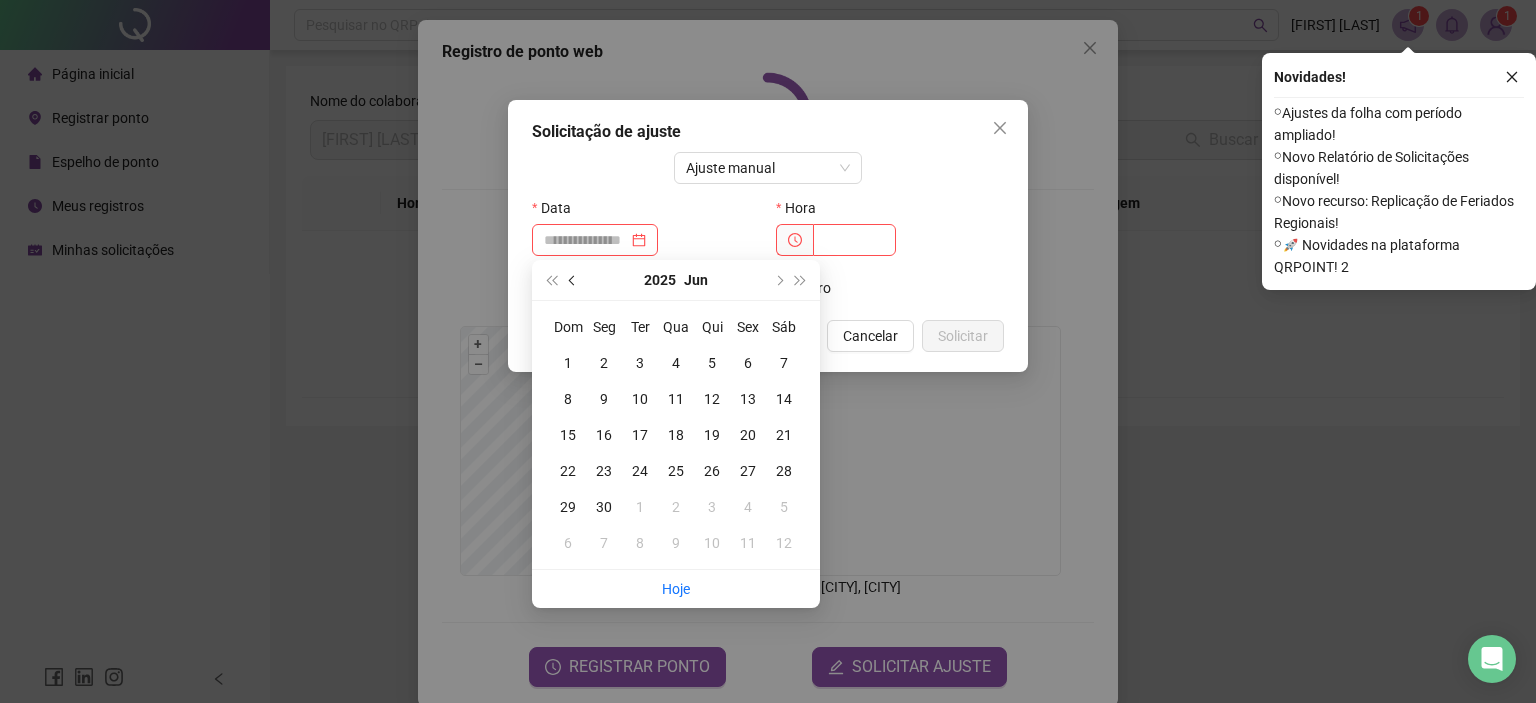 click at bounding box center [573, 280] 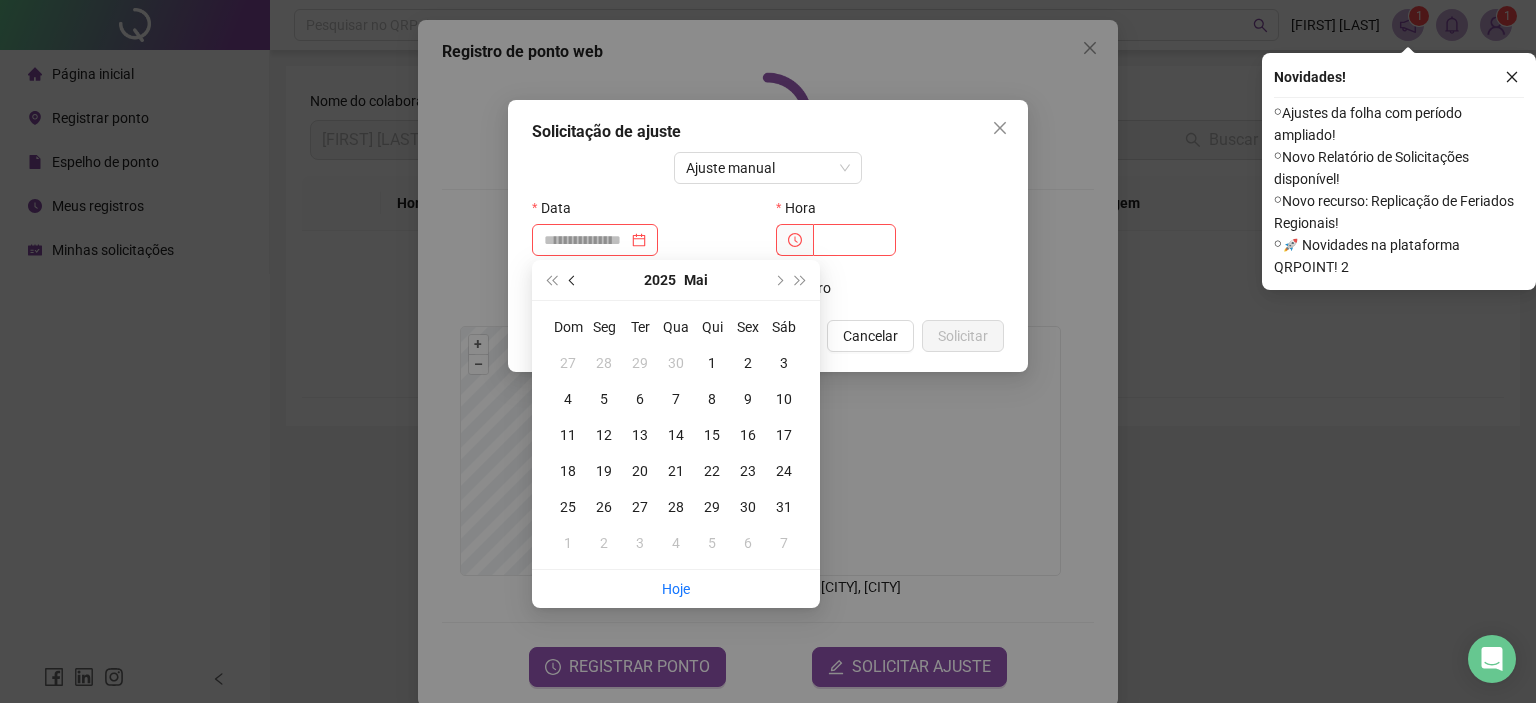 click at bounding box center [574, 280] 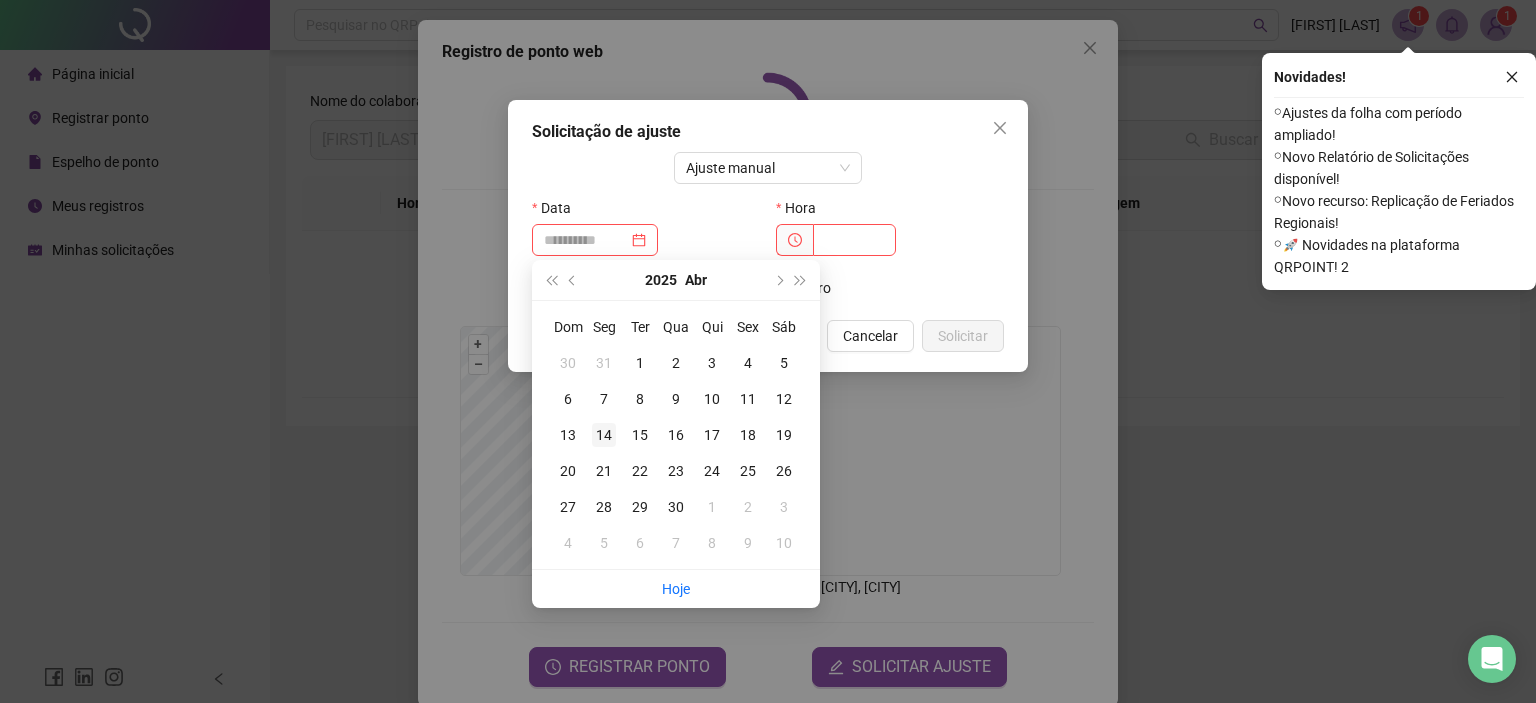 type on "**********" 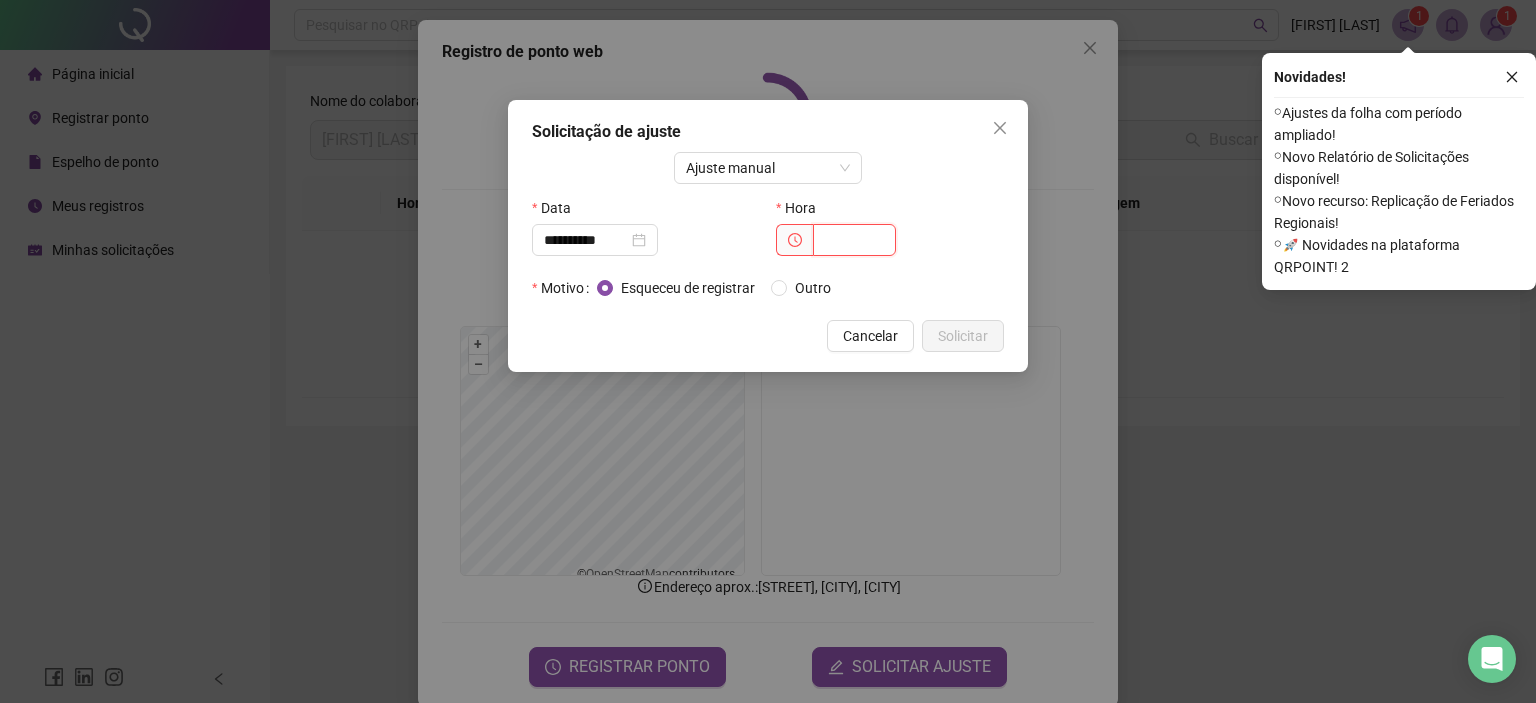 click at bounding box center [854, 240] 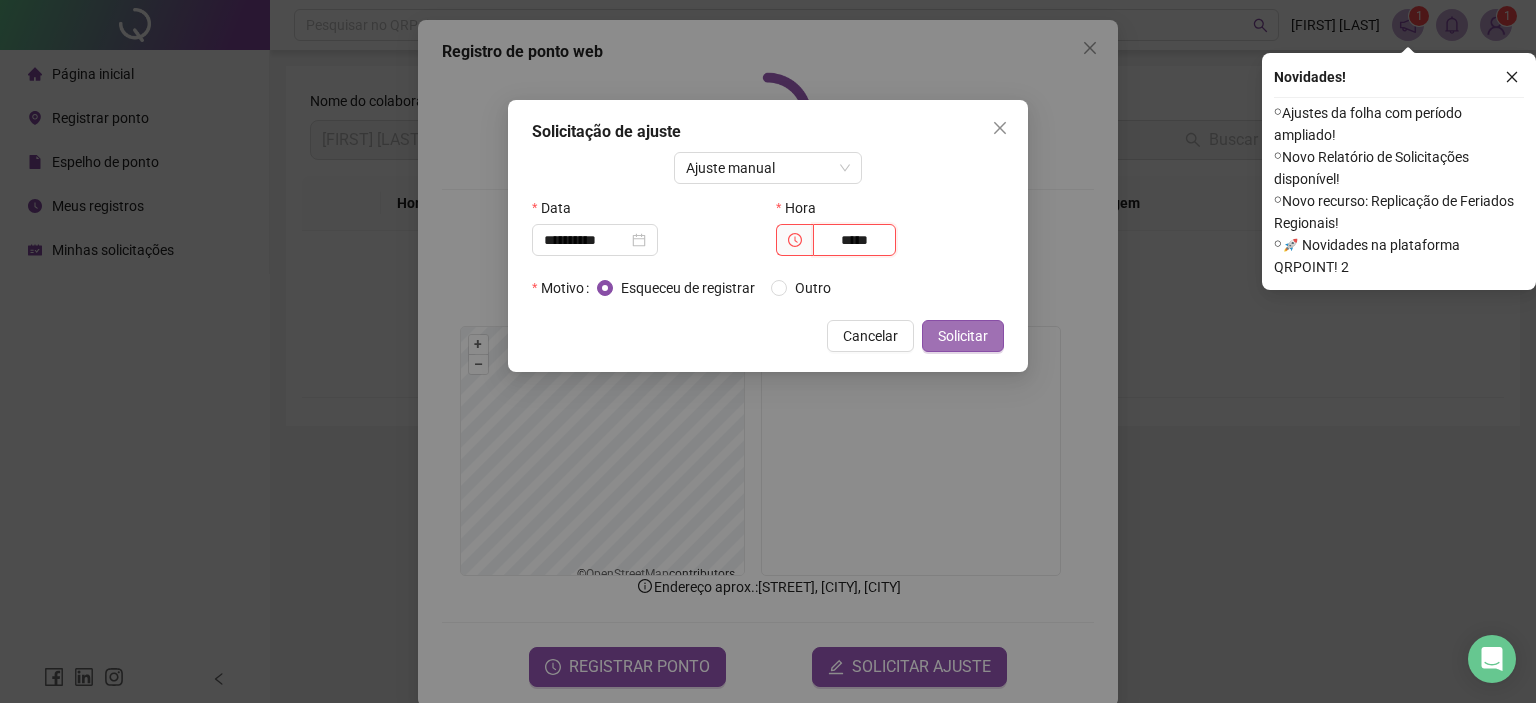 type on "*****" 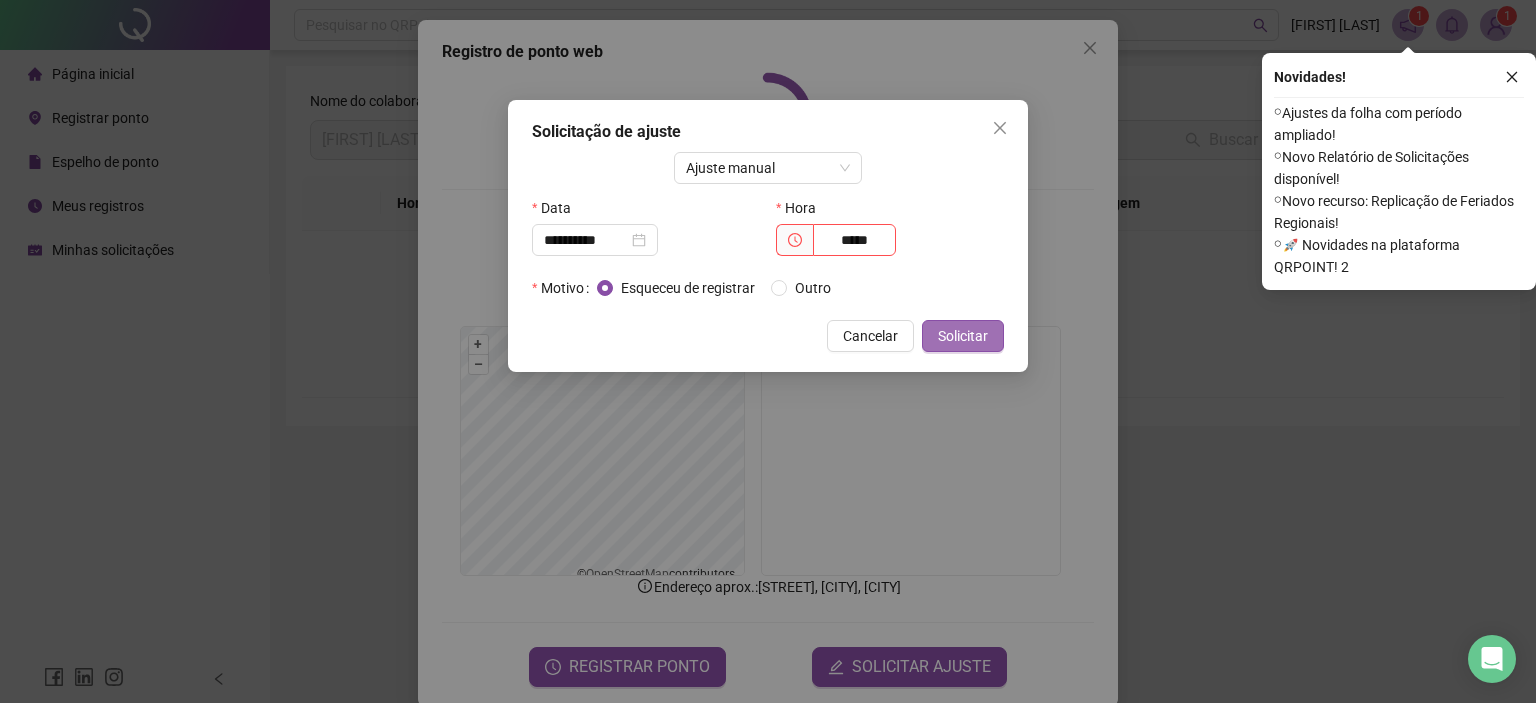 click on "Solicitar" at bounding box center (963, 336) 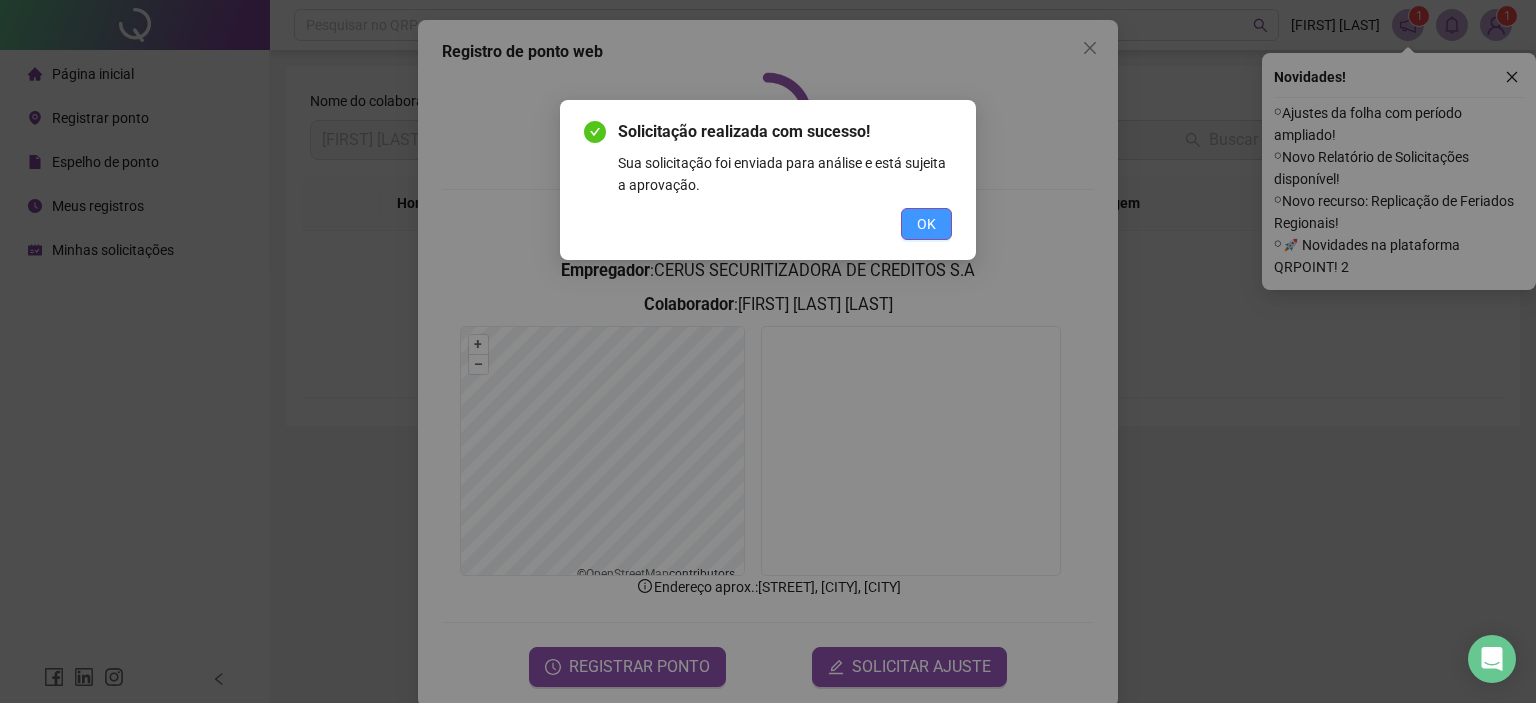 click on "OK" at bounding box center (926, 224) 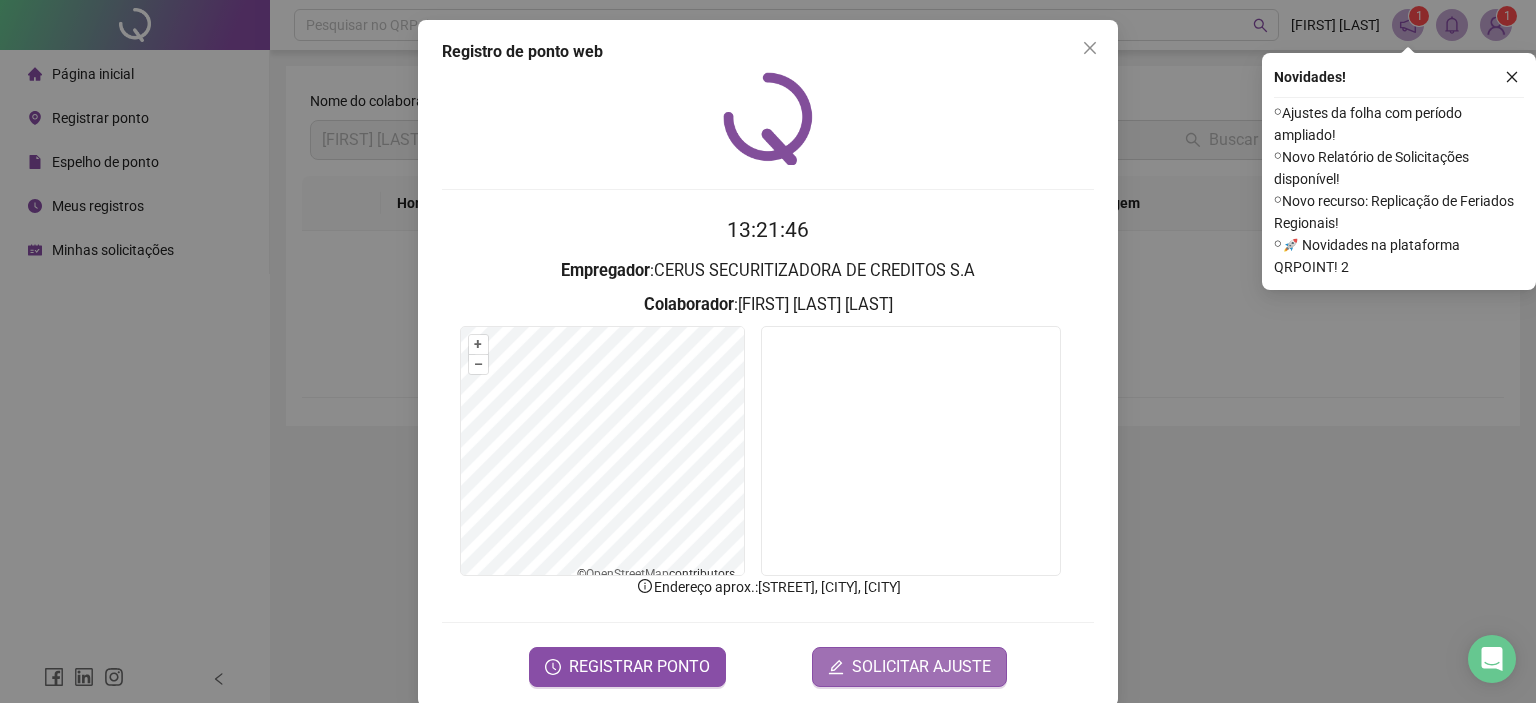 click on "SOLICITAR AJUSTE" at bounding box center [921, 667] 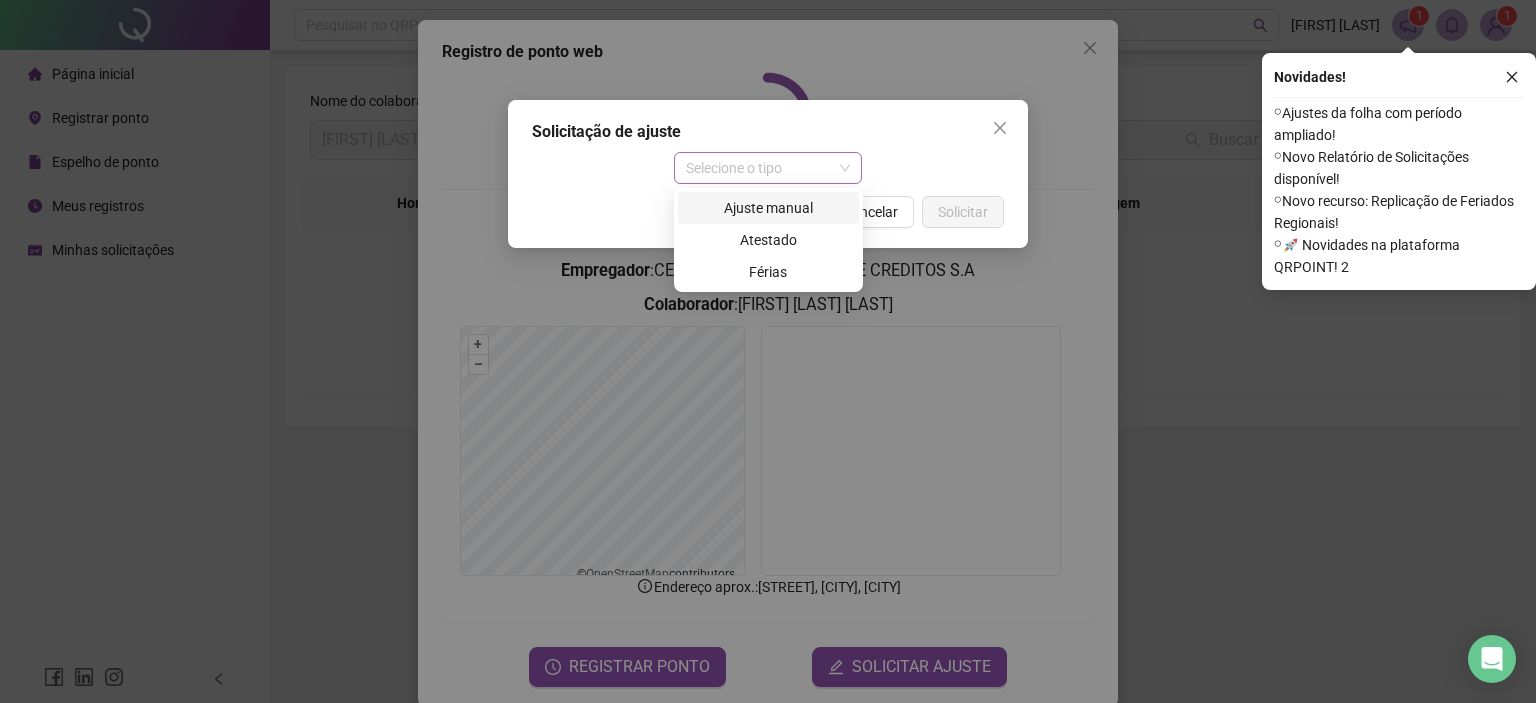 click on "Selecione o tipo" at bounding box center (768, 168) 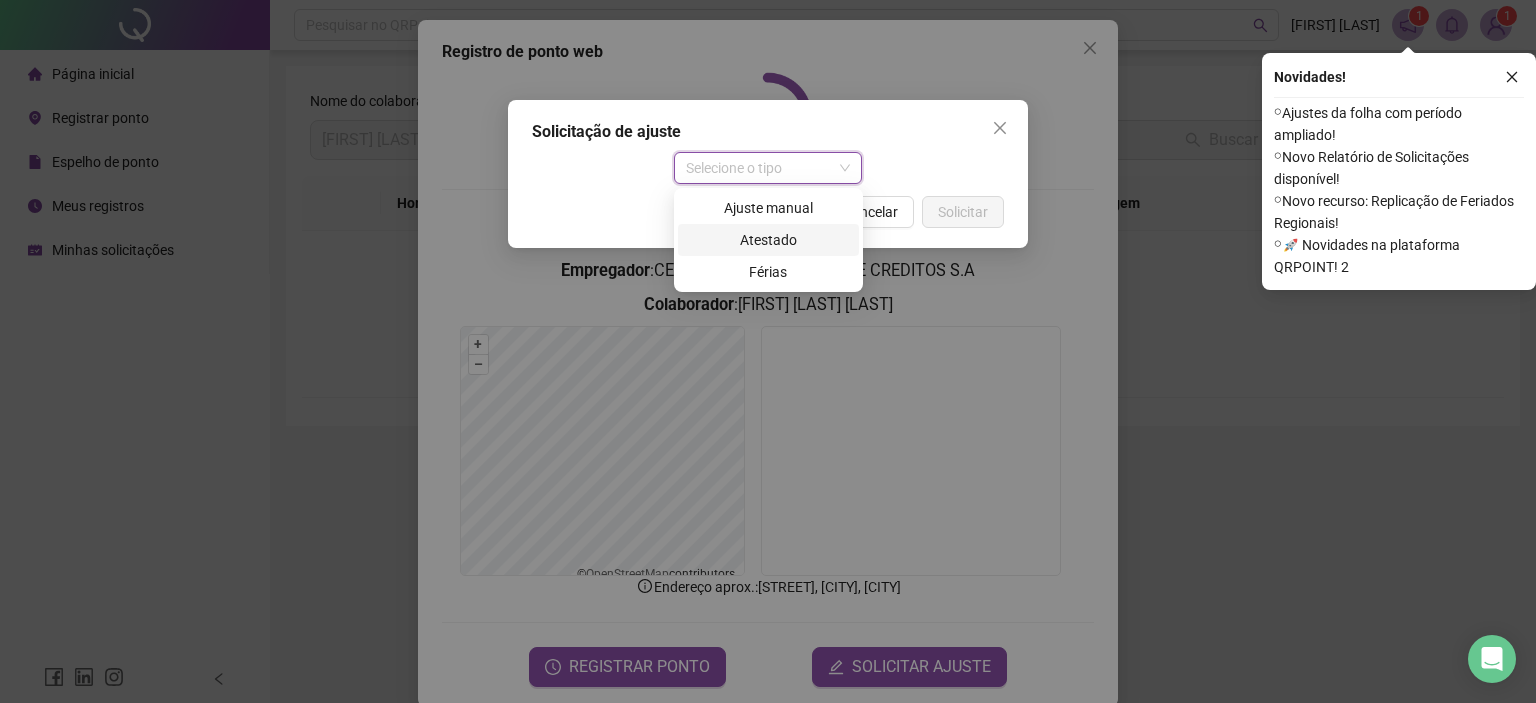 click on "Atestado" at bounding box center [768, 240] 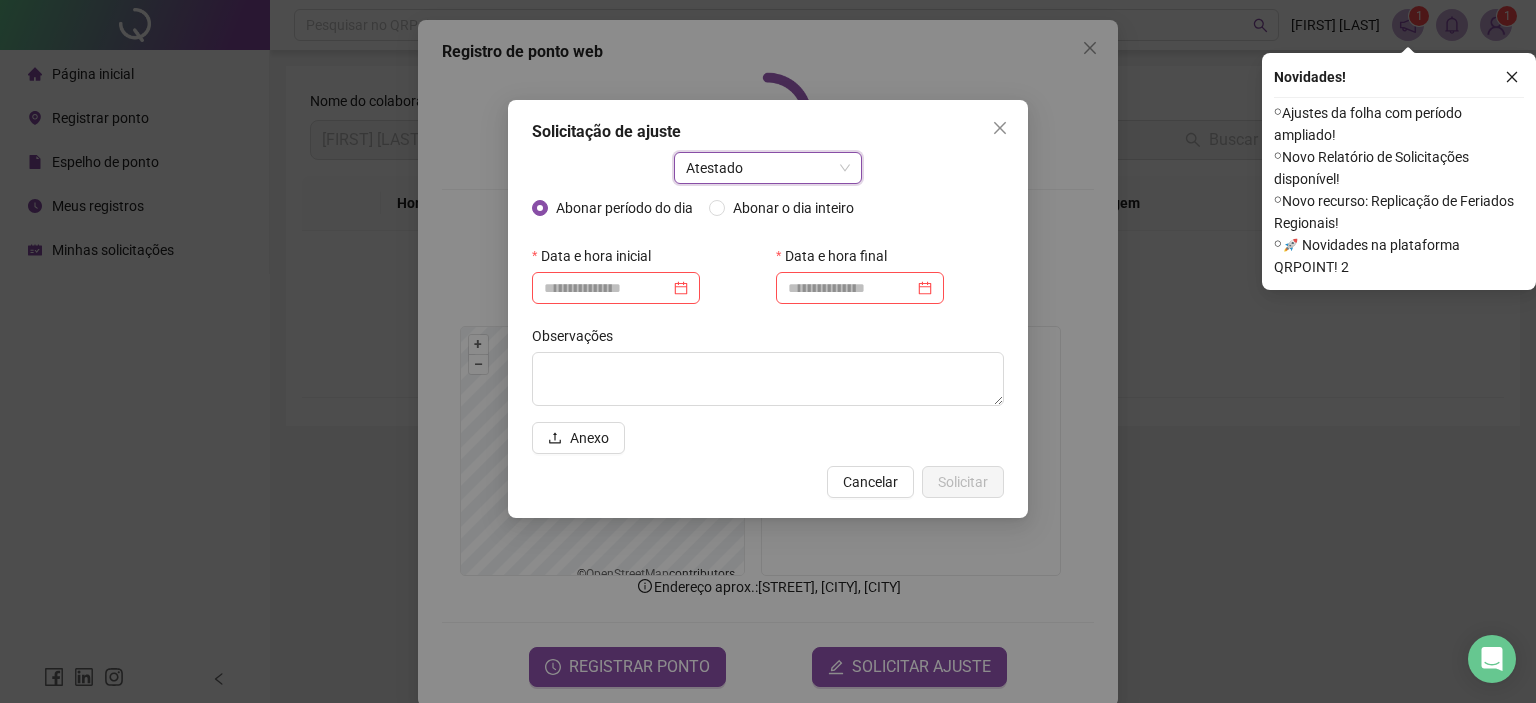 click on "Atestado" at bounding box center (768, 168) 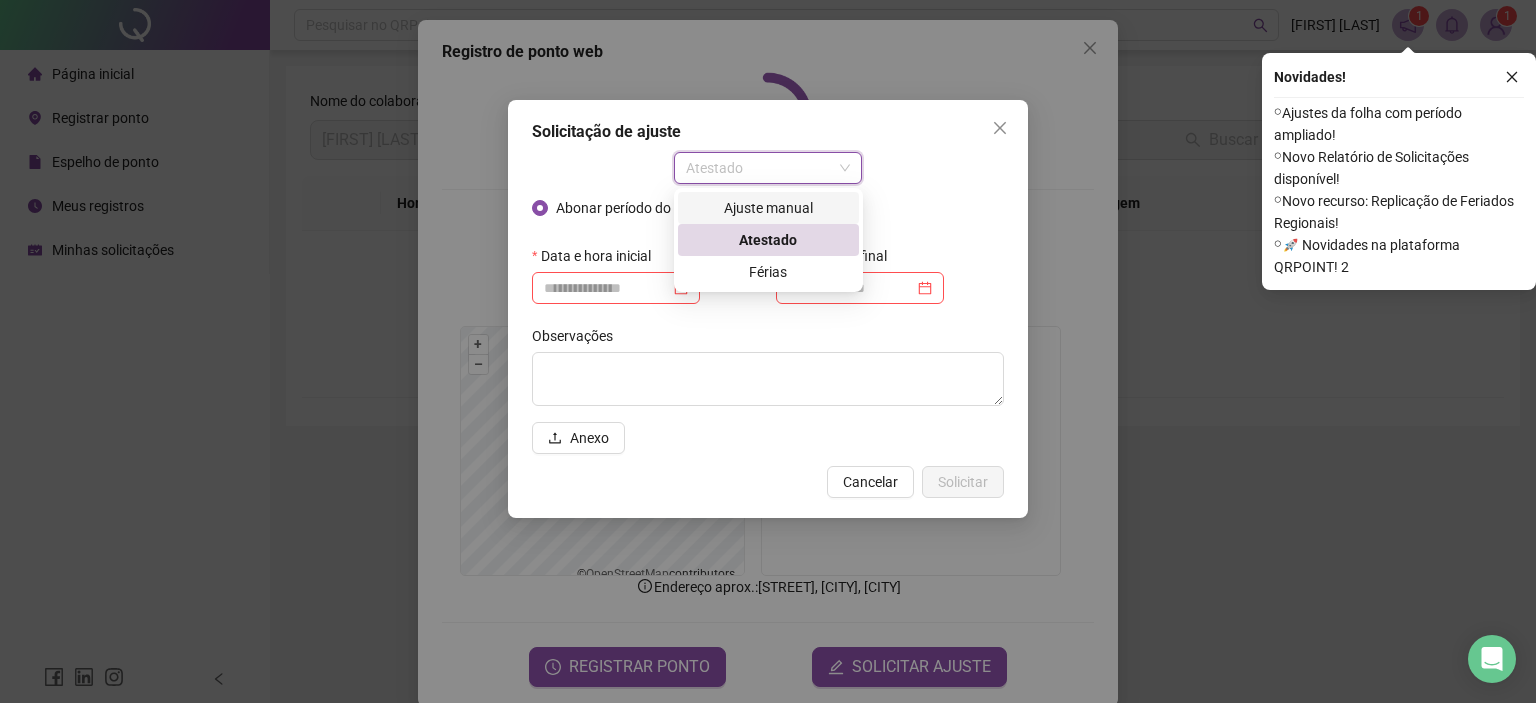 click on "Ajuste manual" at bounding box center [768, 208] 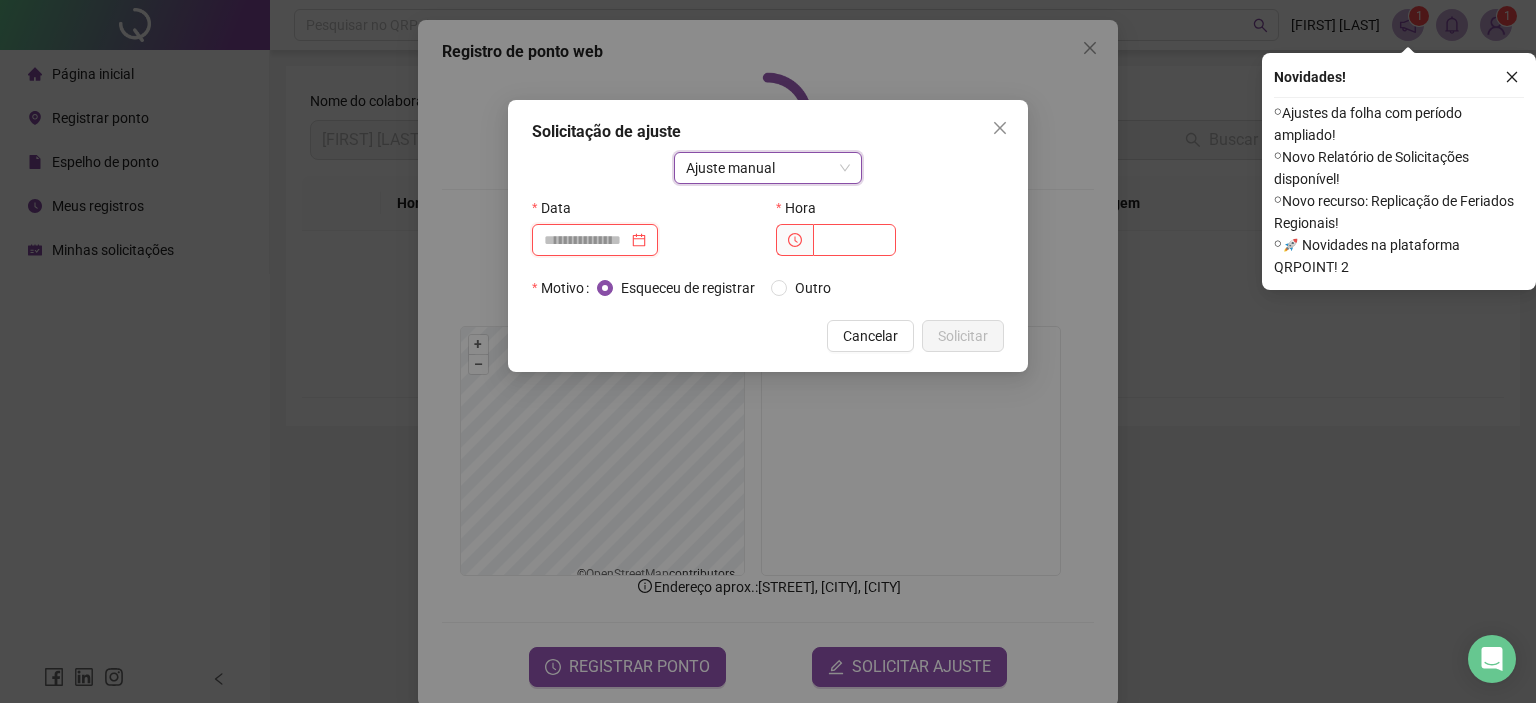 click at bounding box center [586, 240] 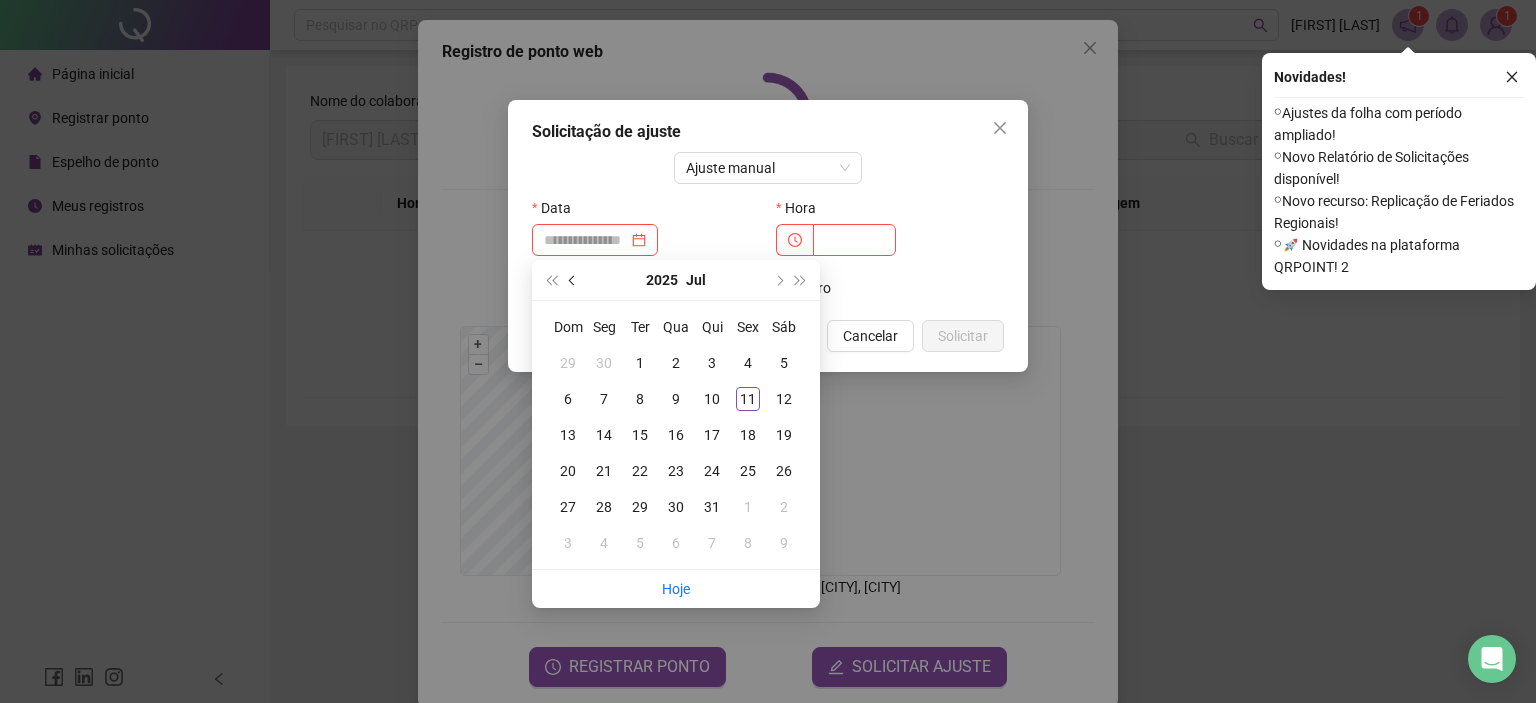 click at bounding box center (573, 280) 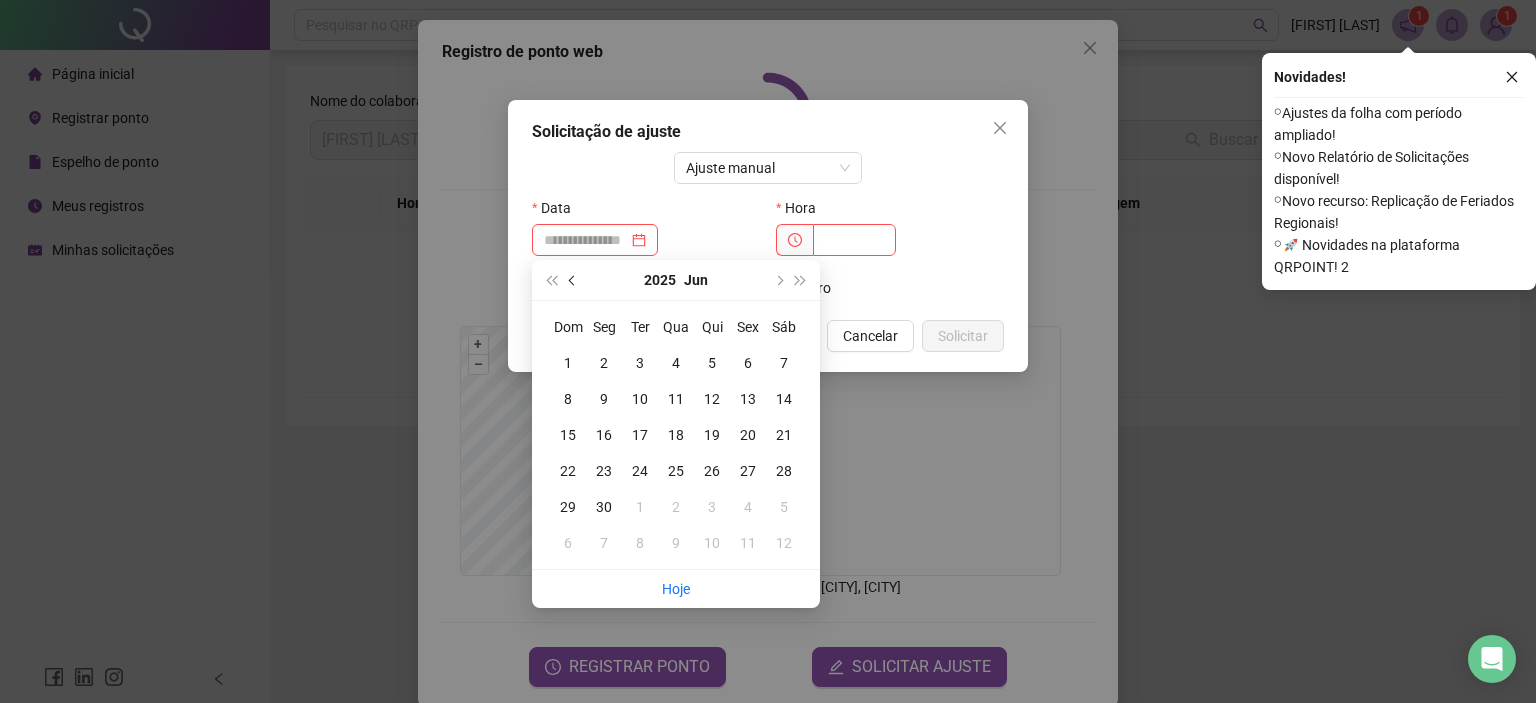 click at bounding box center (573, 280) 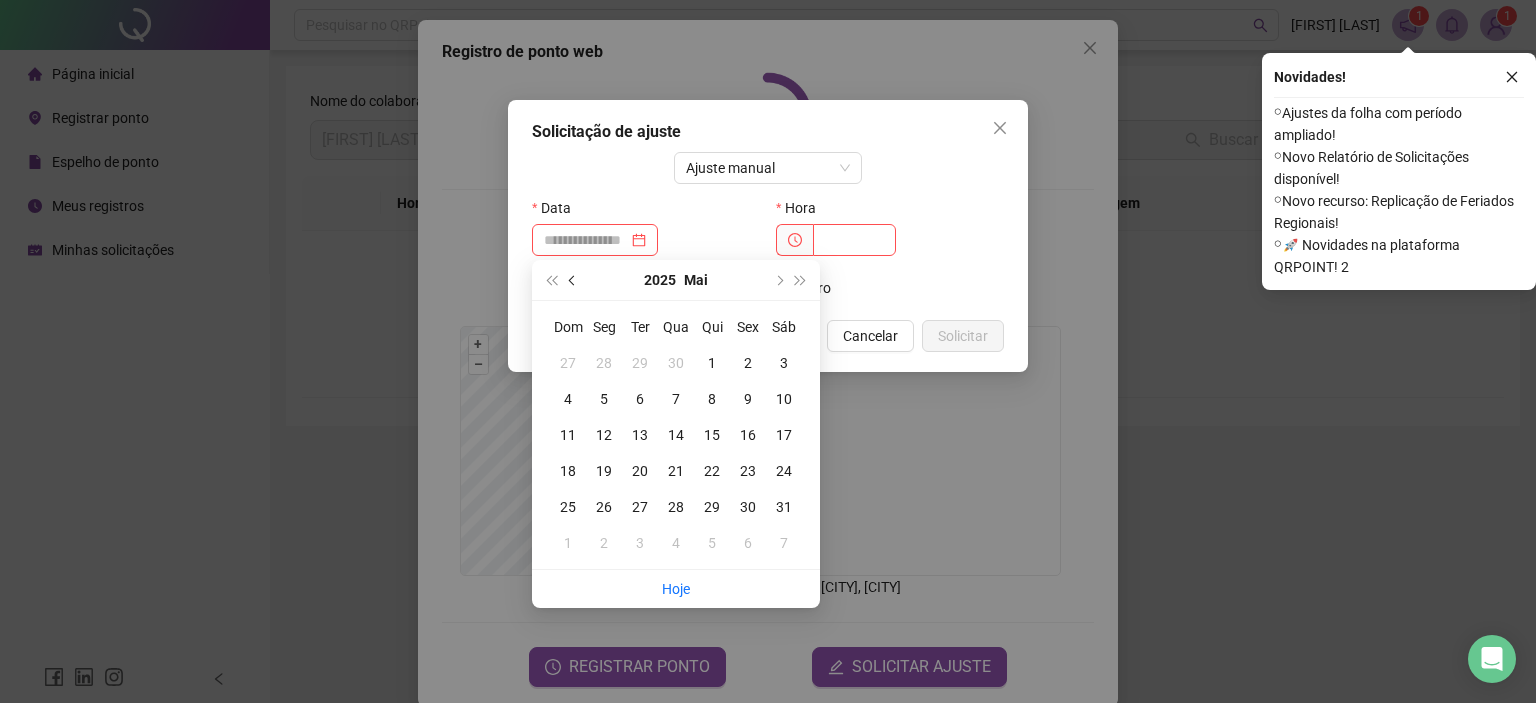 click at bounding box center (573, 280) 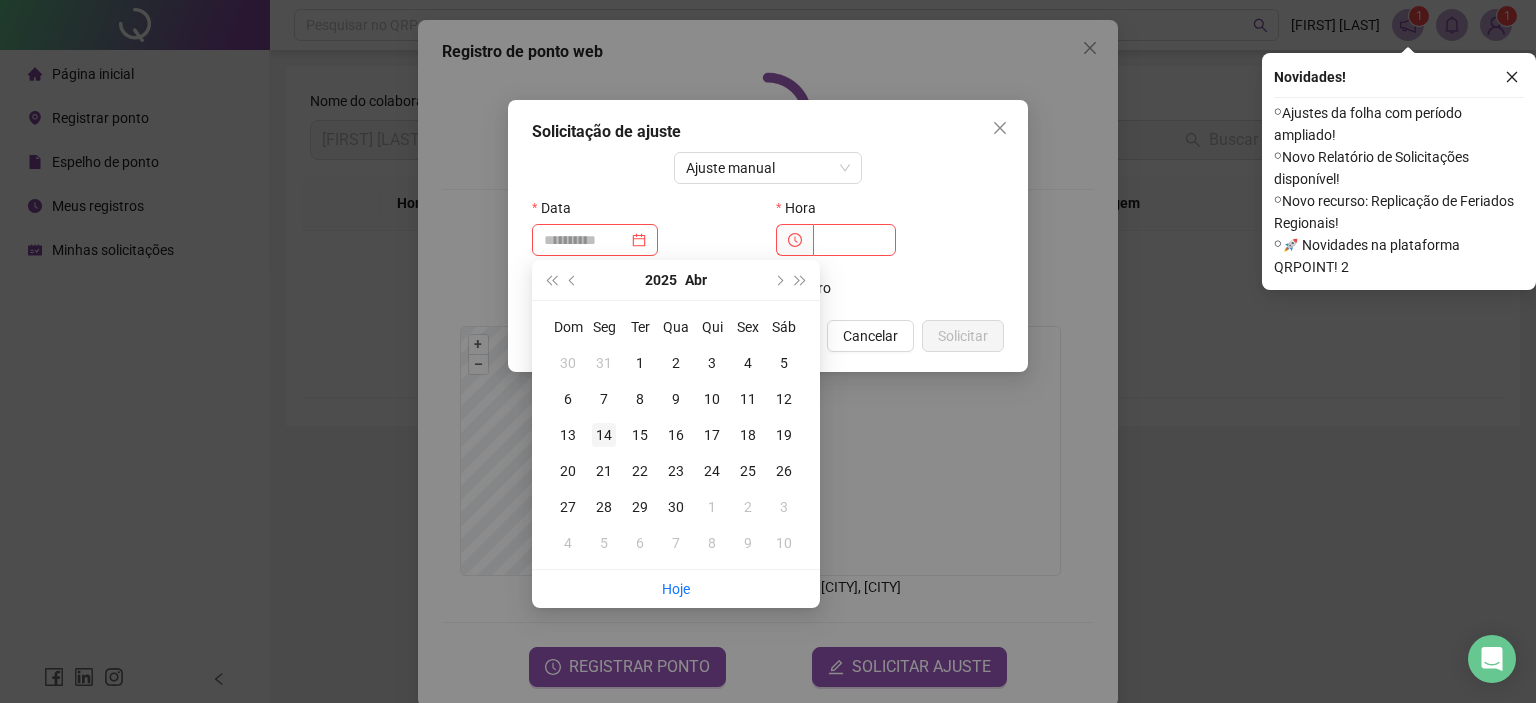 type on "**********" 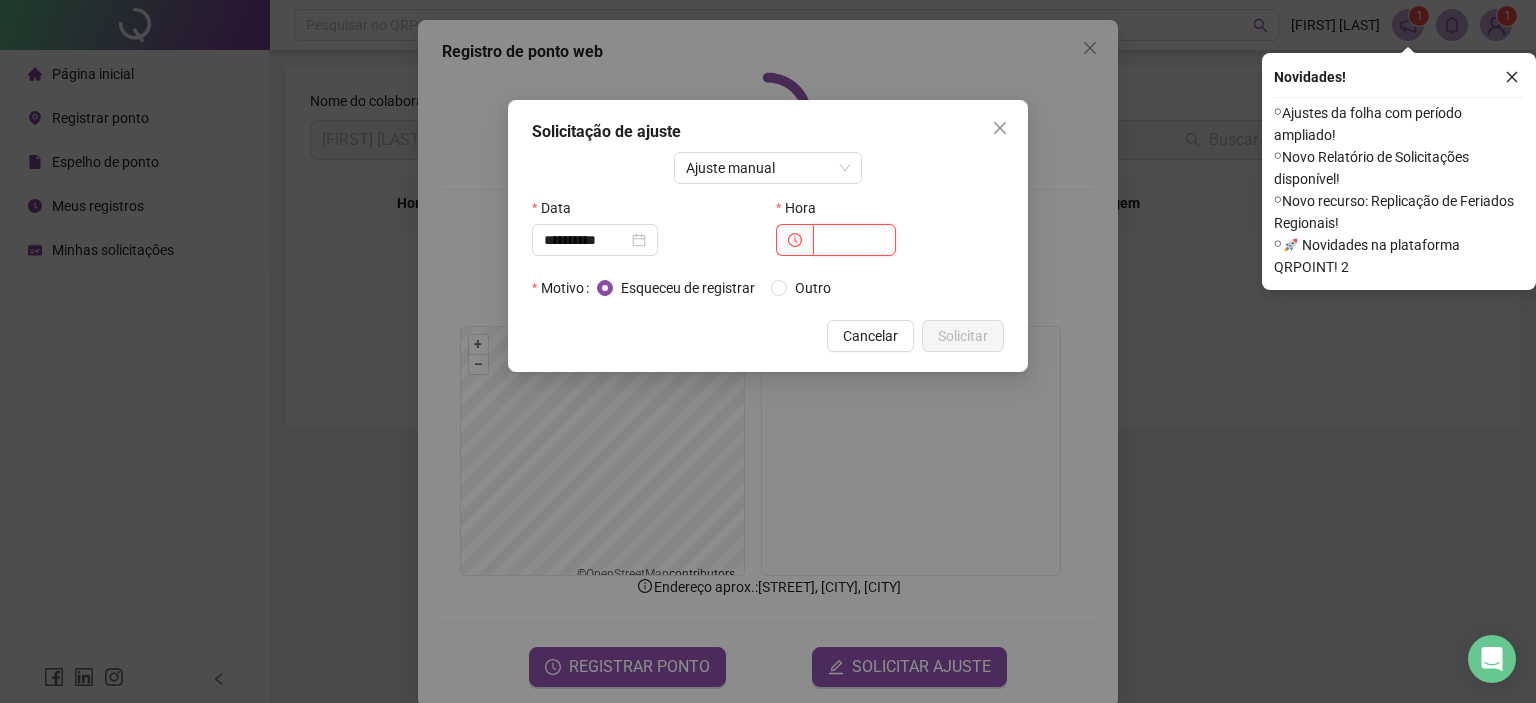 click at bounding box center (854, 240) 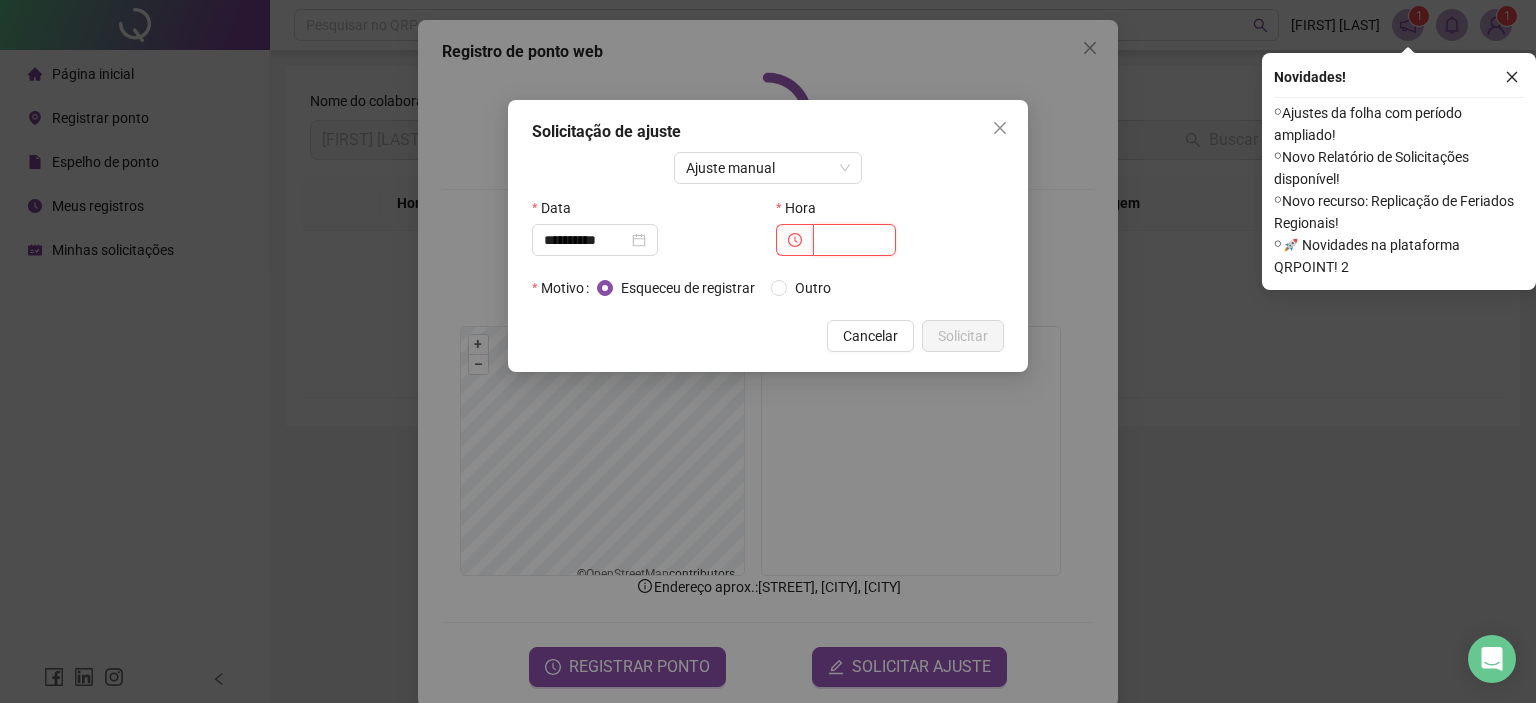 click at bounding box center [854, 240] 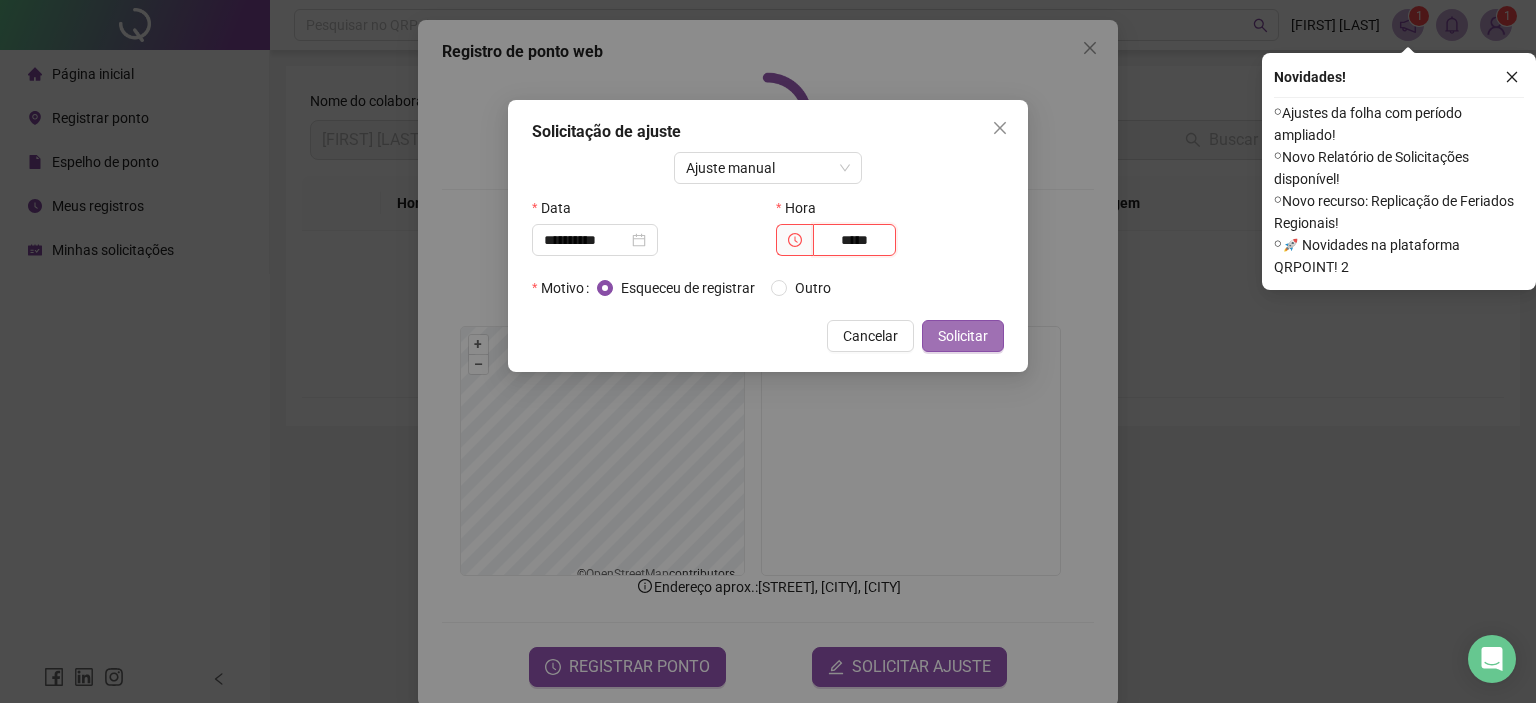 type on "*****" 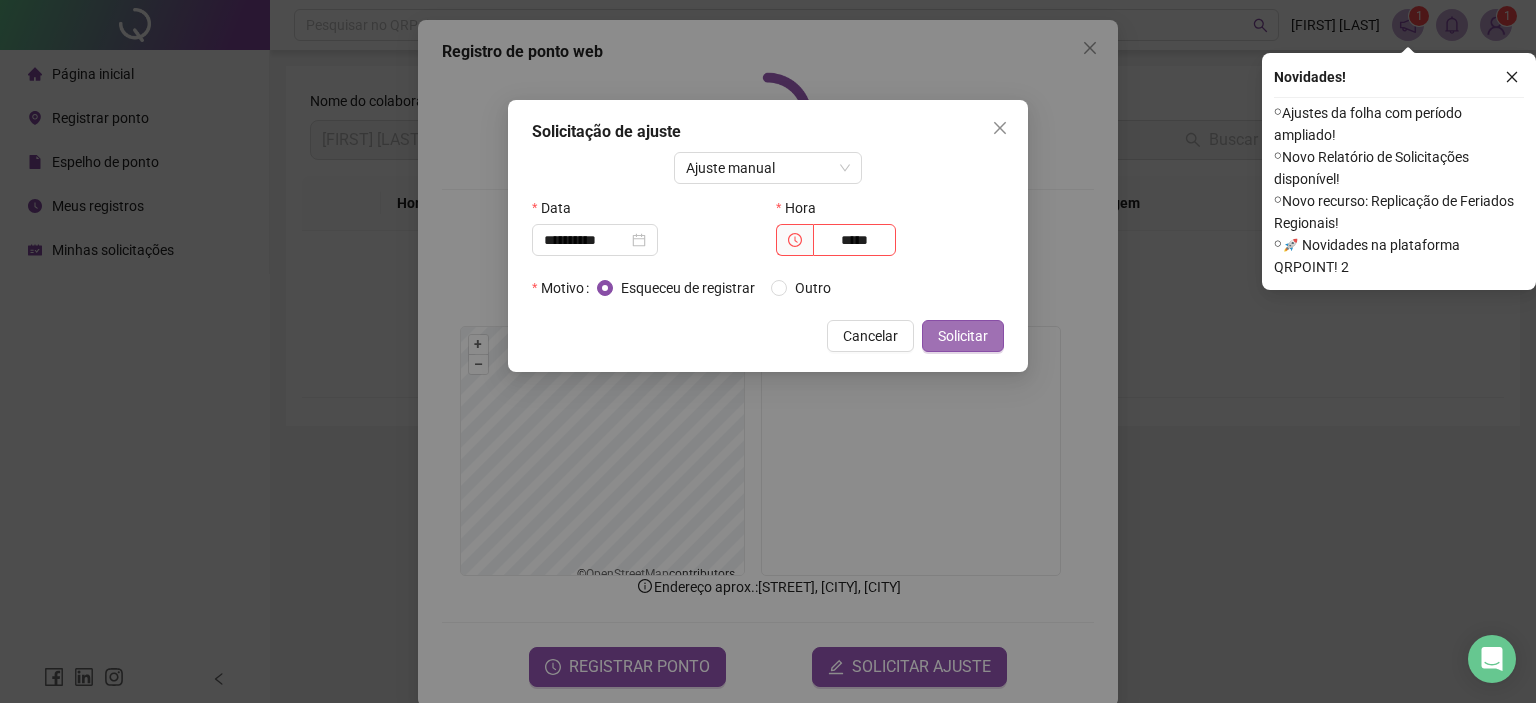 click on "Solicitar" at bounding box center [963, 336] 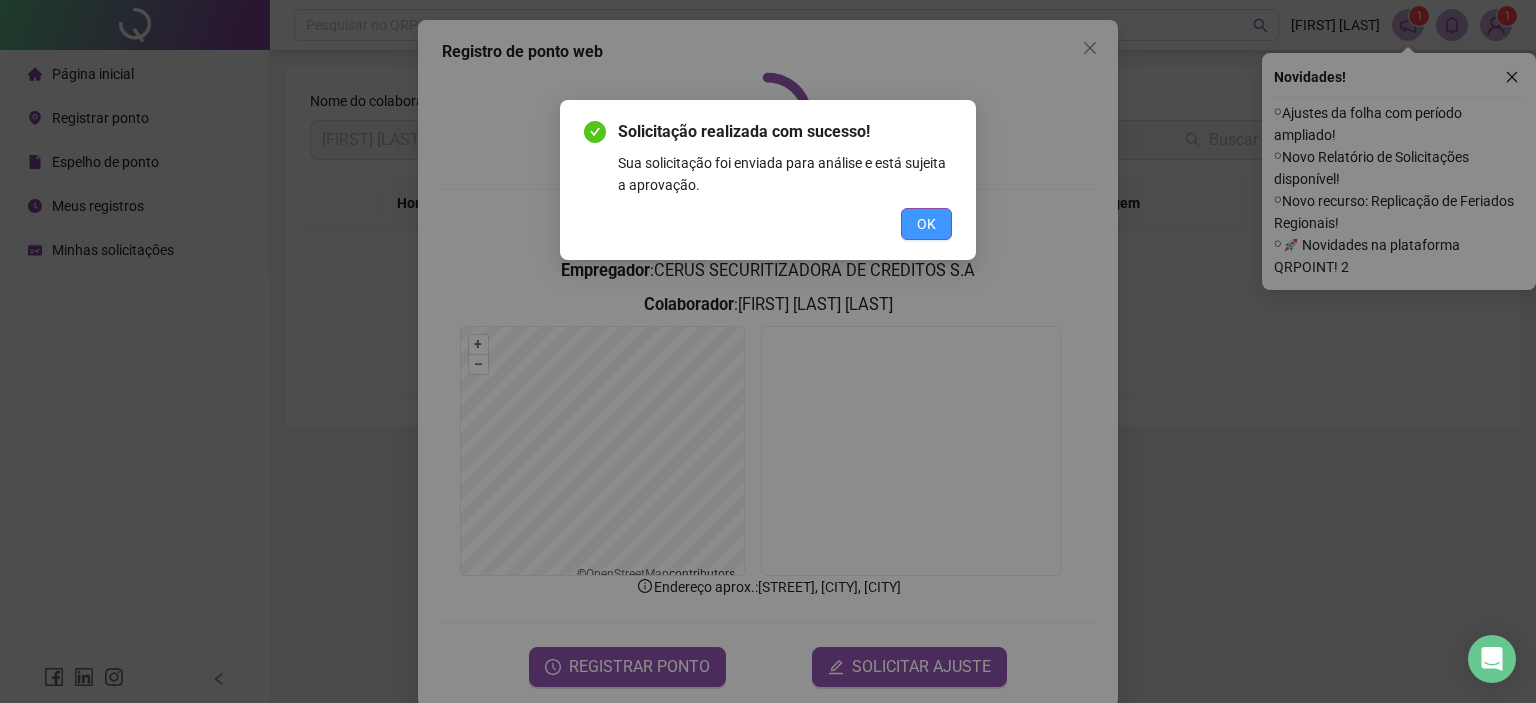 click on "OK" at bounding box center (926, 224) 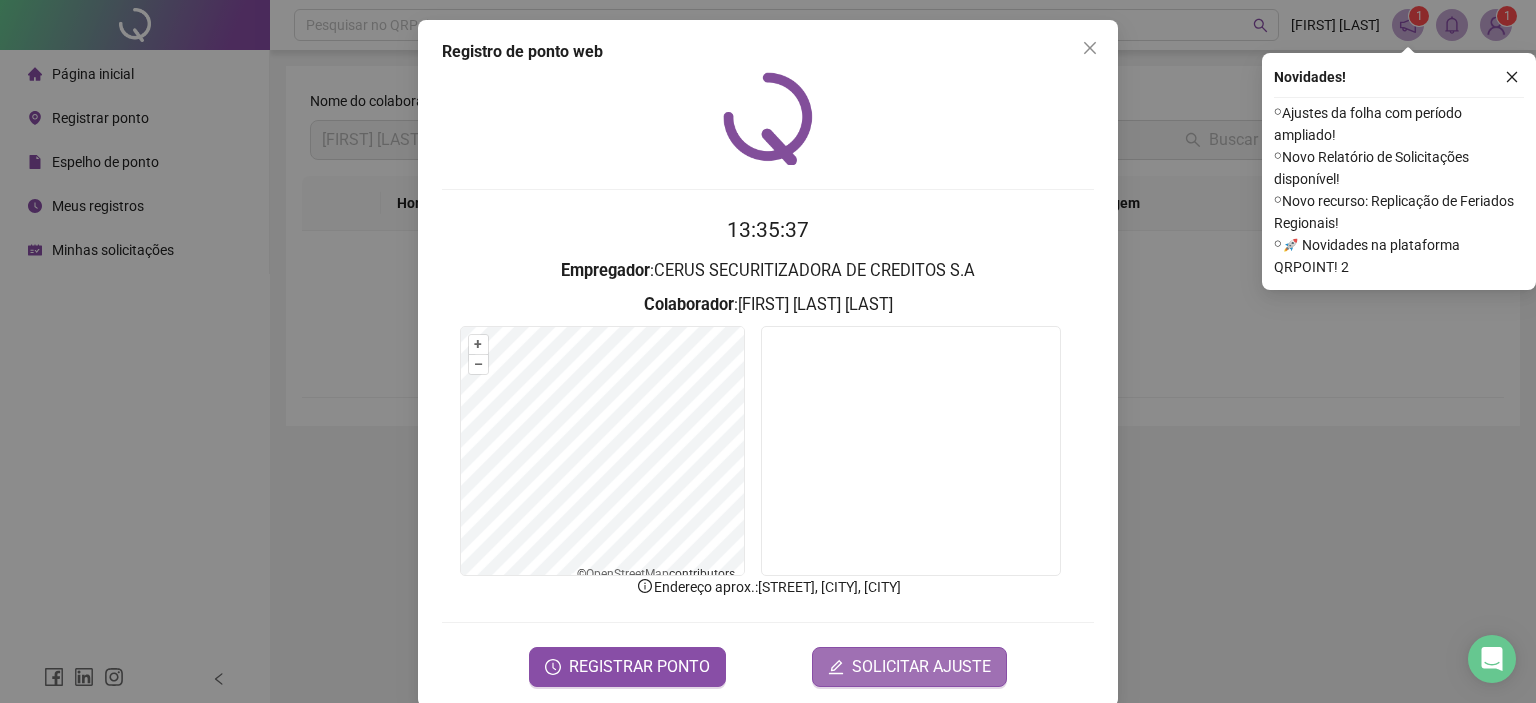 click on "SOLICITAR AJUSTE" at bounding box center [921, 667] 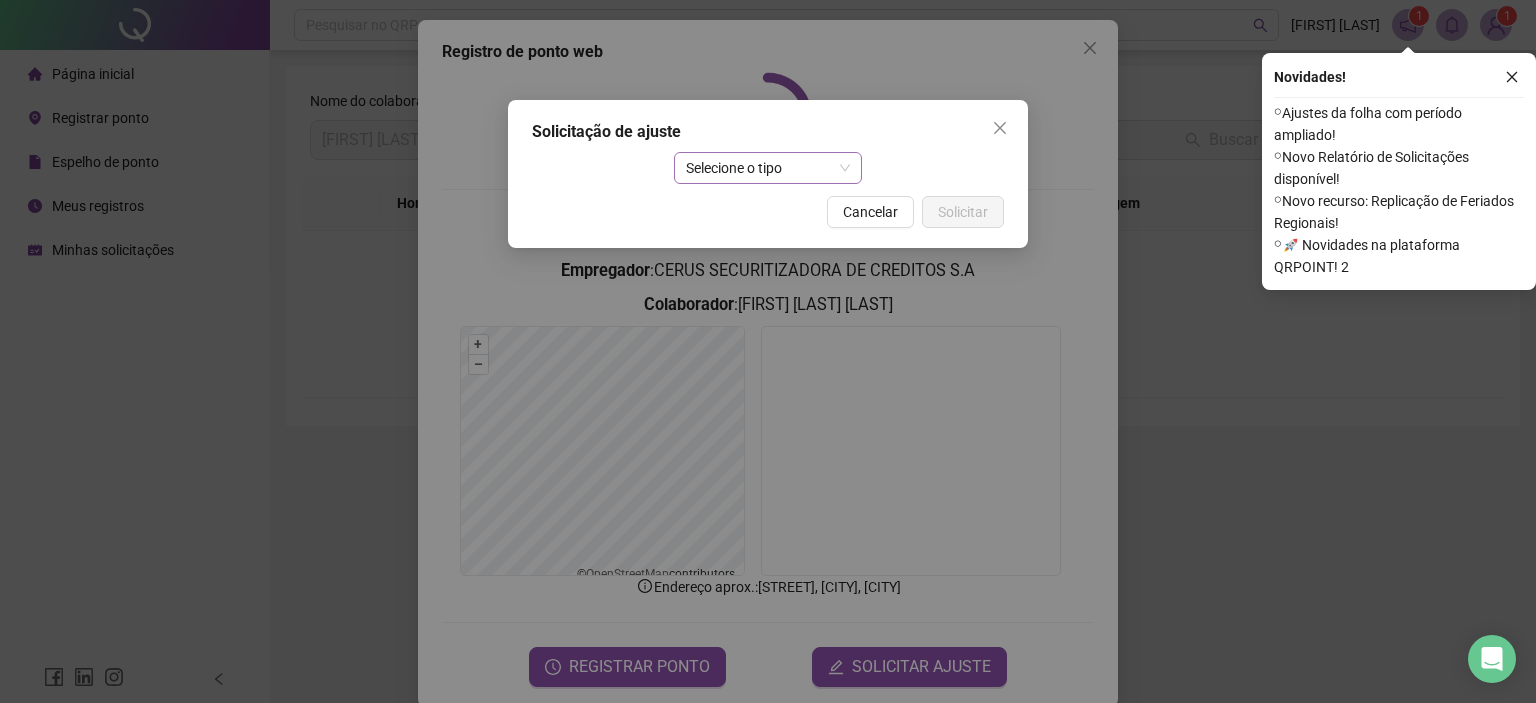 click on "Selecione o tipo" at bounding box center [768, 168] 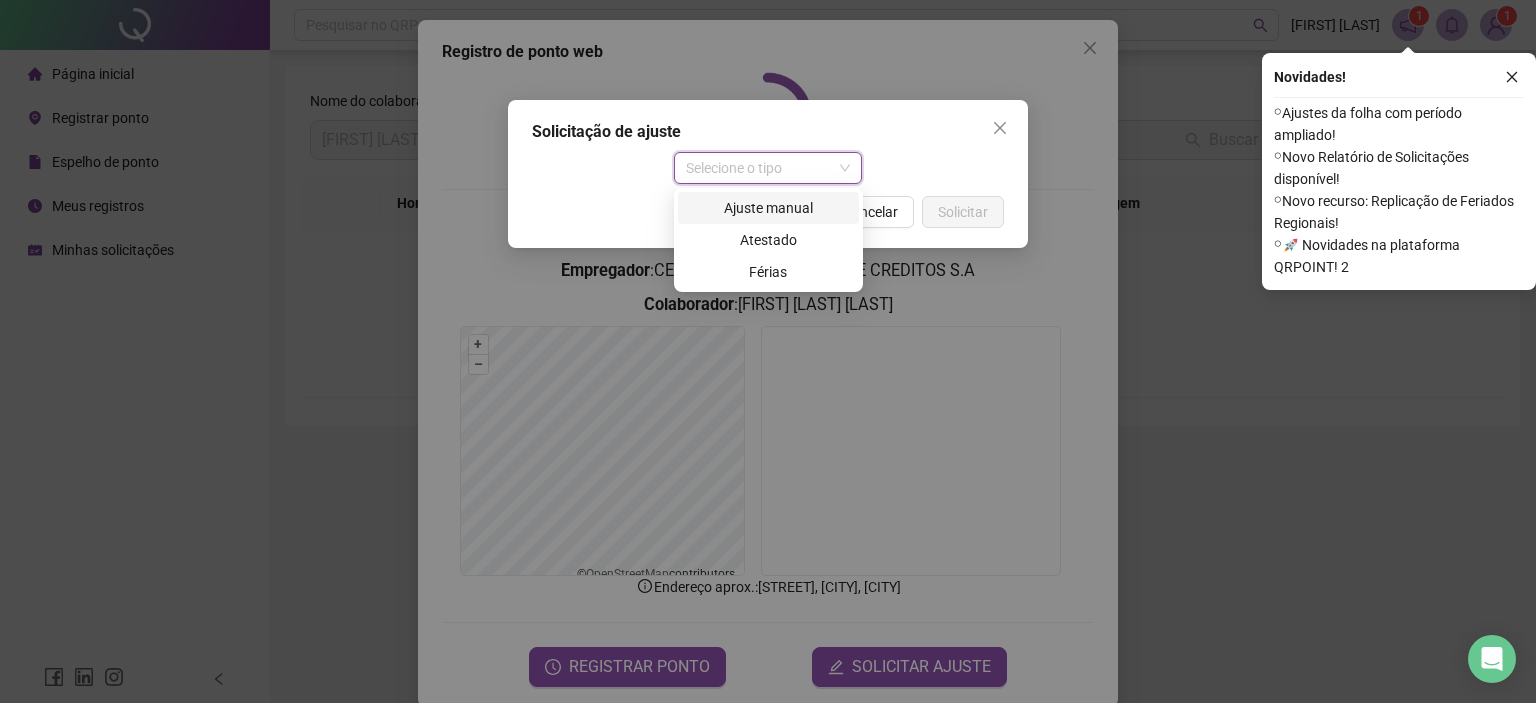 click on "Ajuste manual" at bounding box center (768, 208) 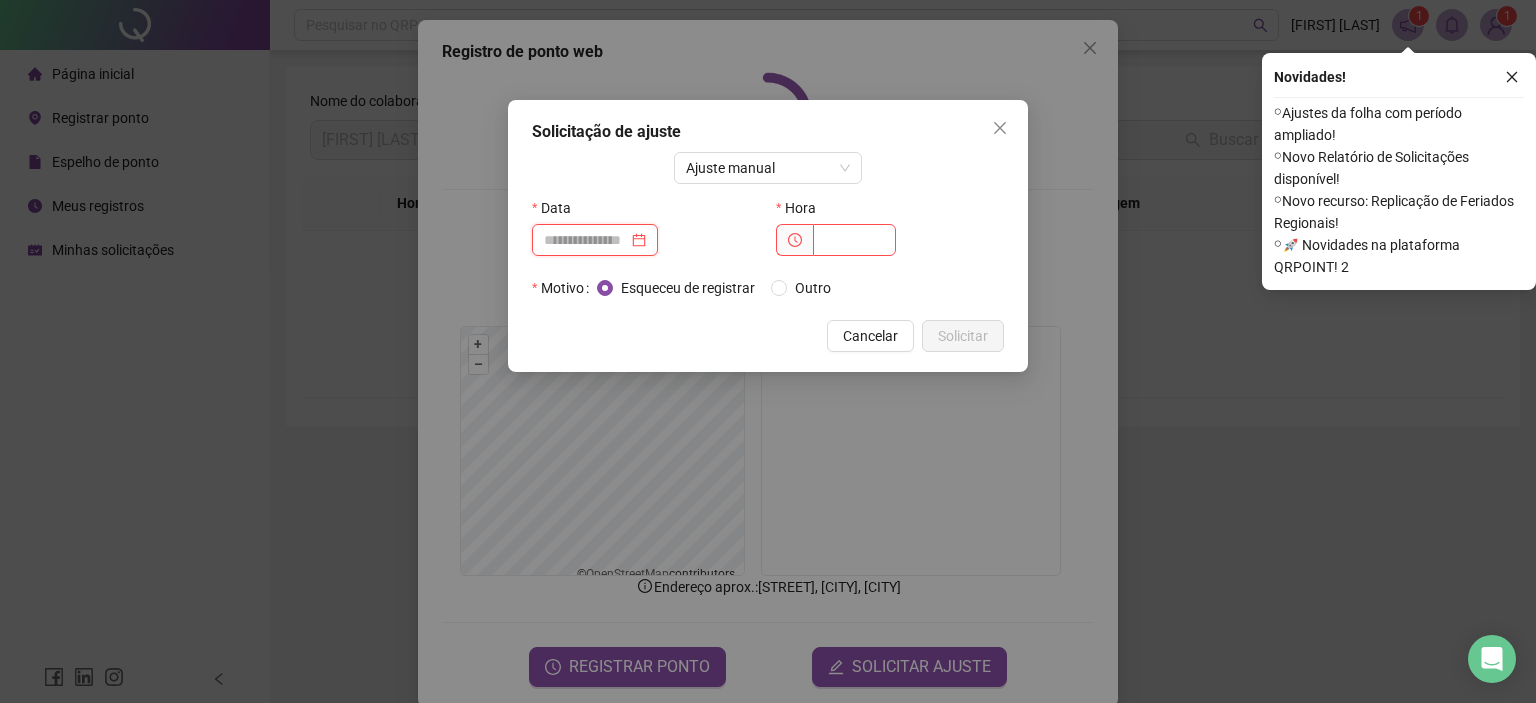 click at bounding box center (586, 240) 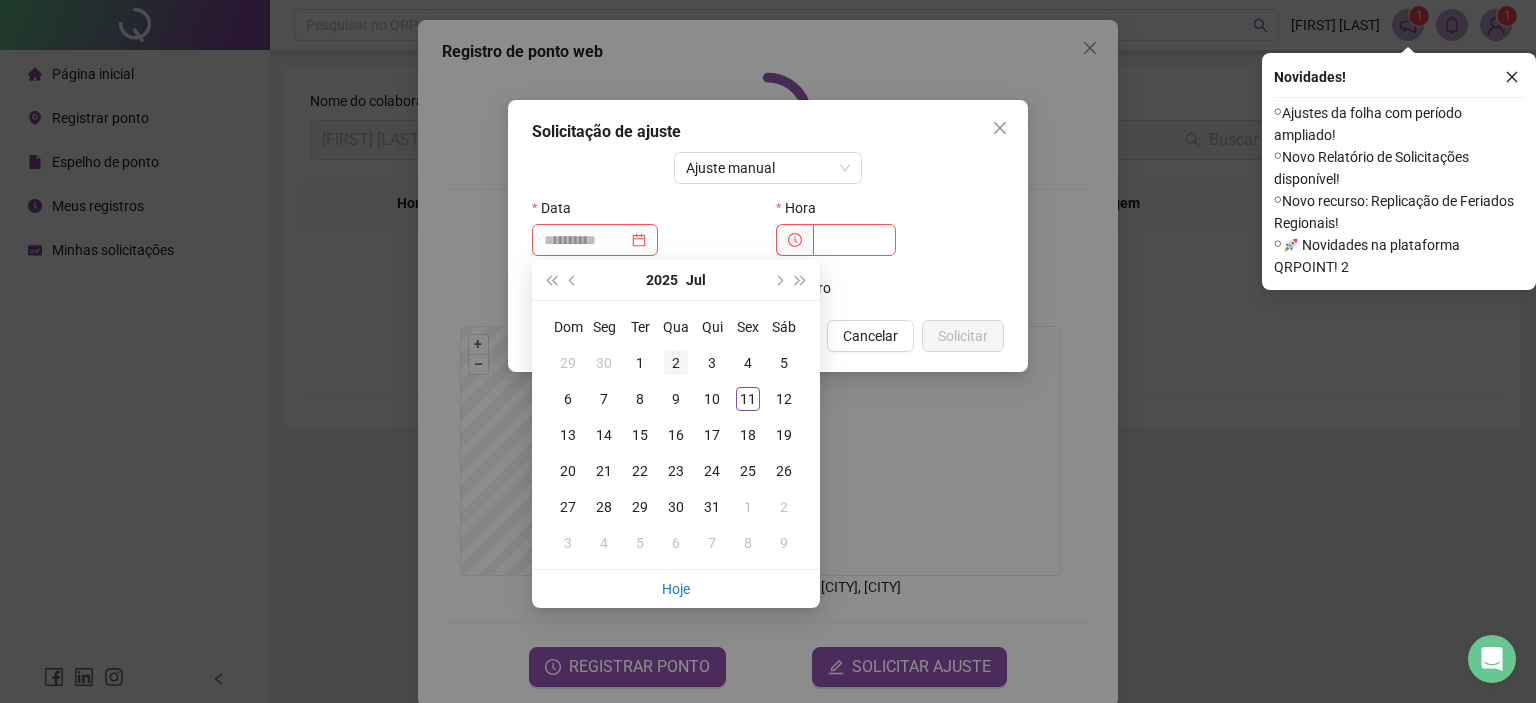click on "2" at bounding box center (676, 363) 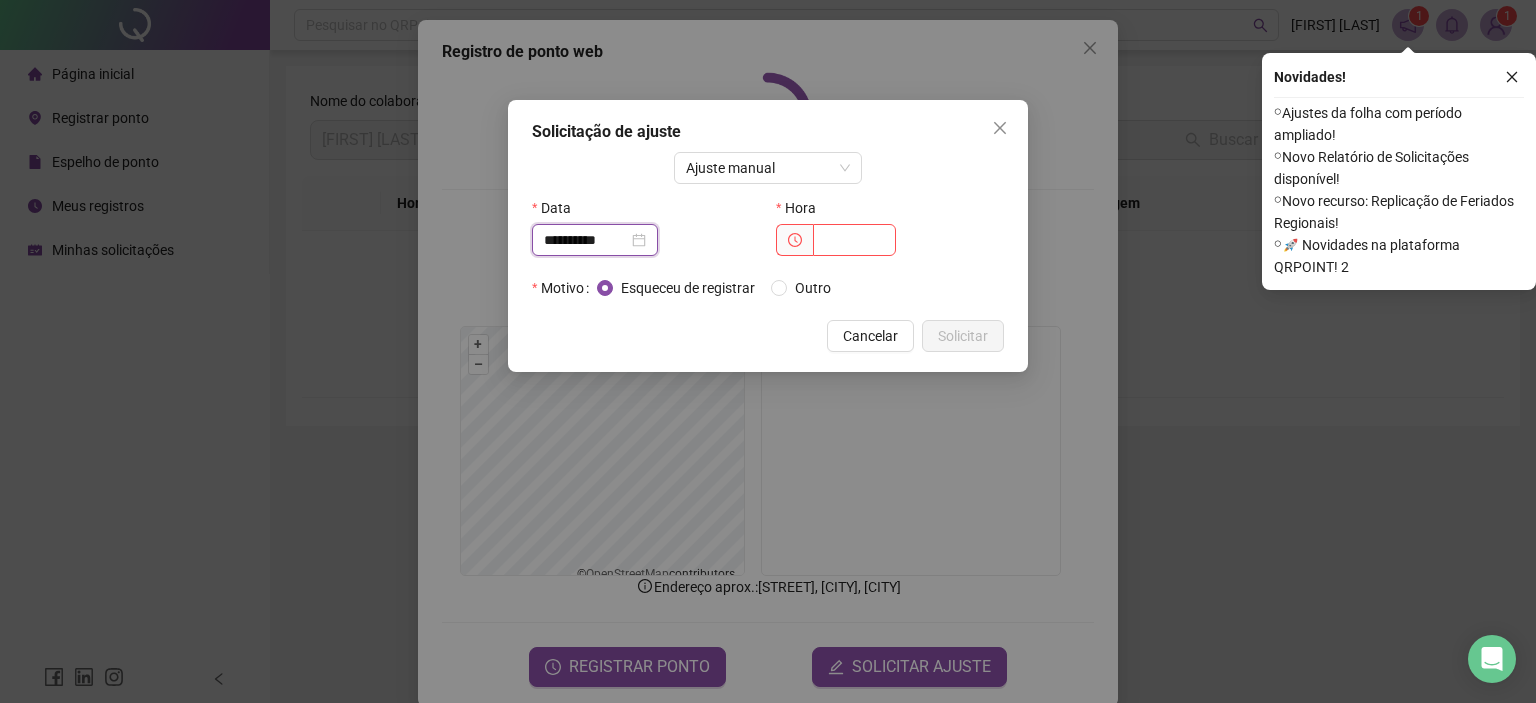 click on "**********" at bounding box center (586, 240) 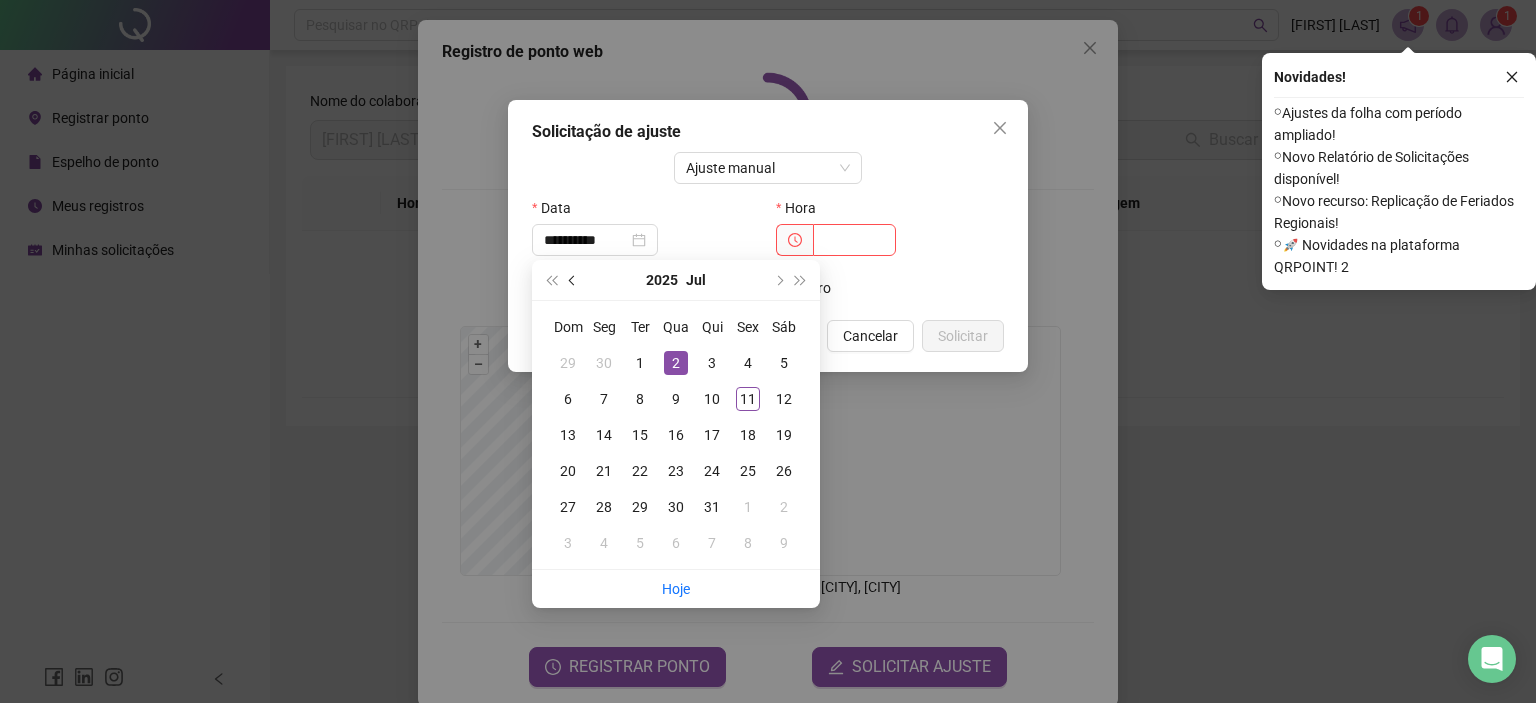 click at bounding box center [574, 280] 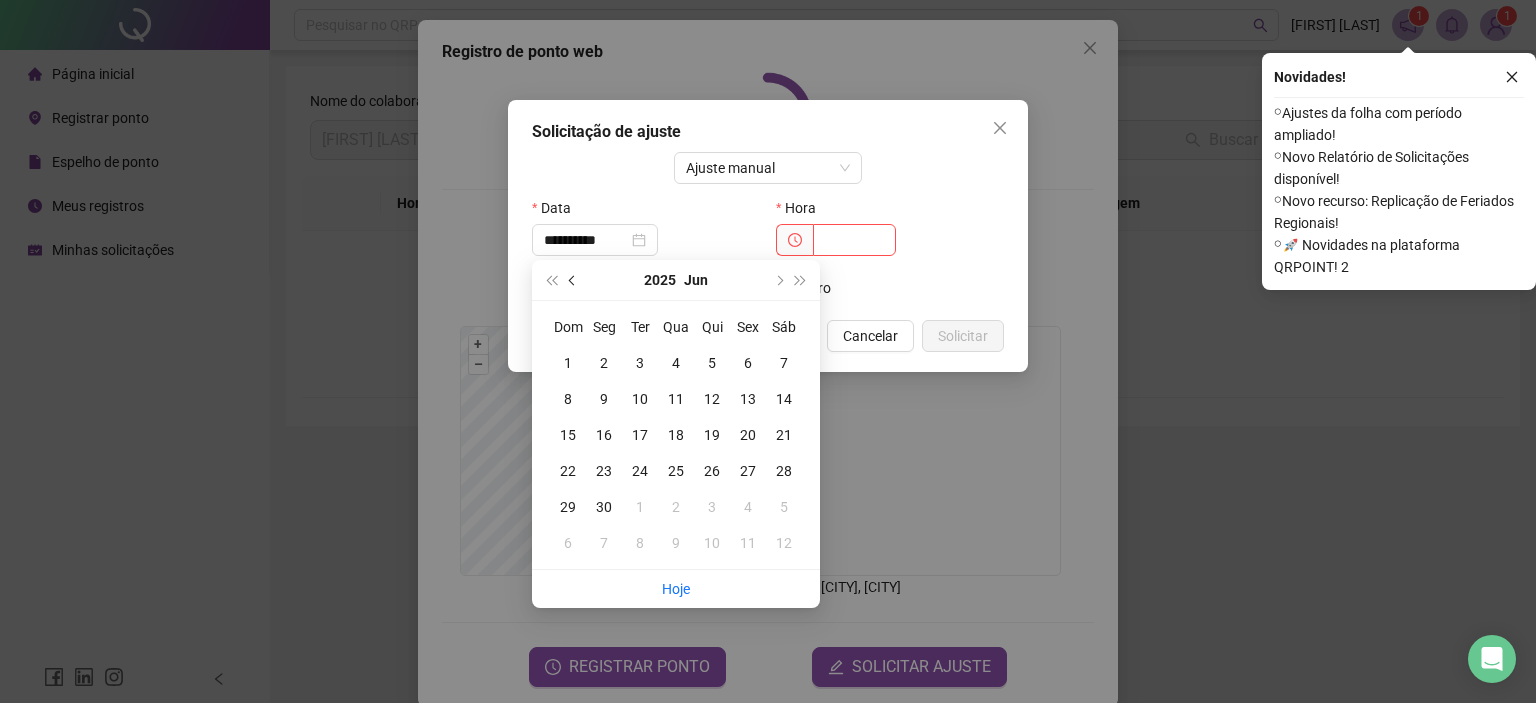 click at bounding box center [574, 280] 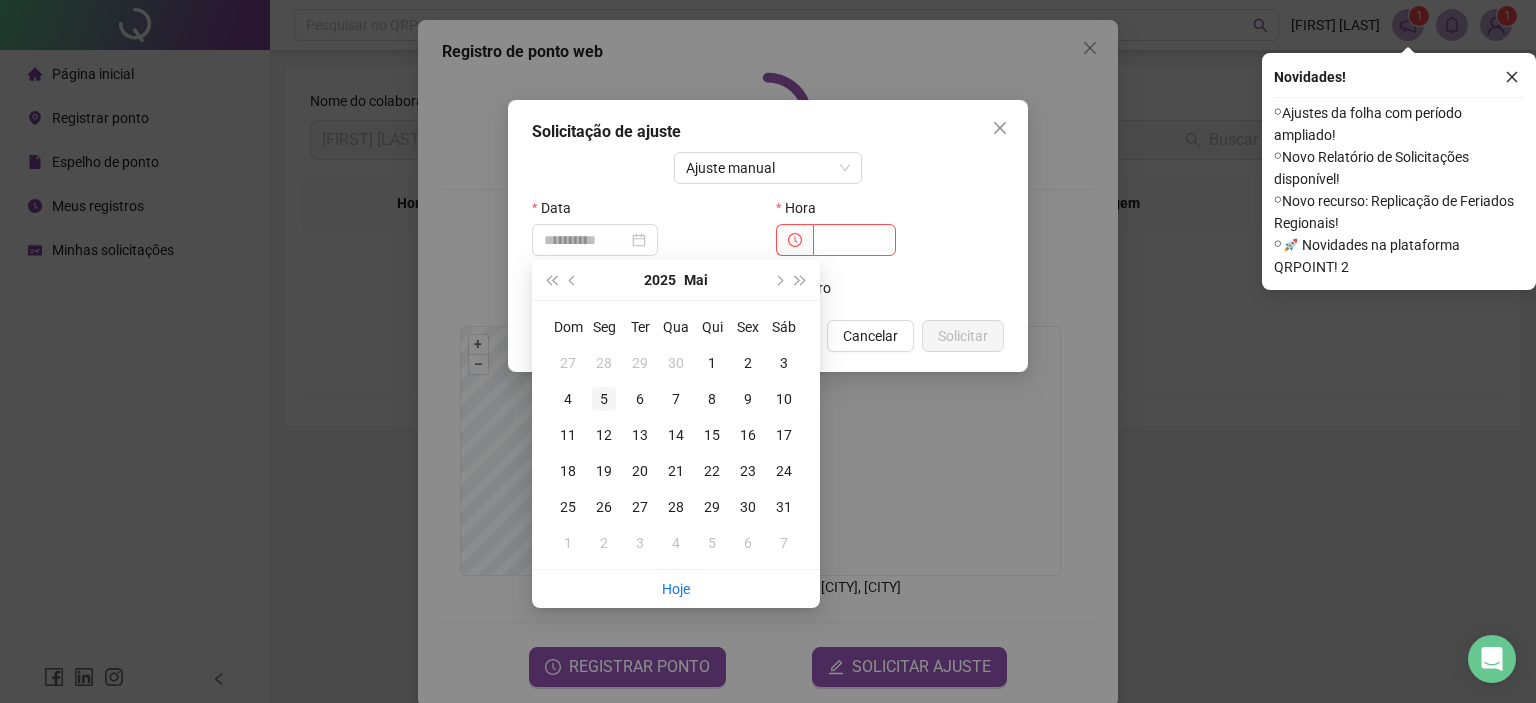 type on "**********" 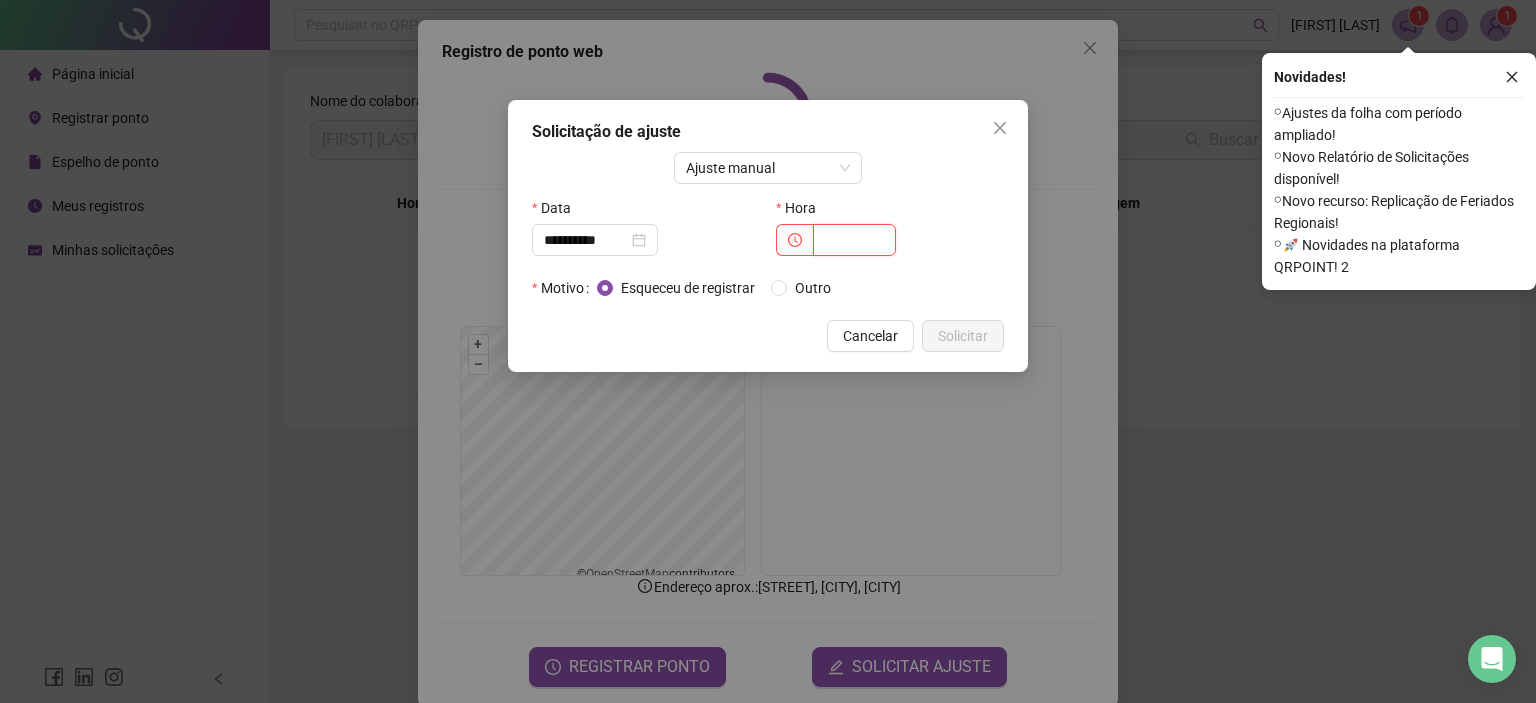 click at bounding box center [854, 240] 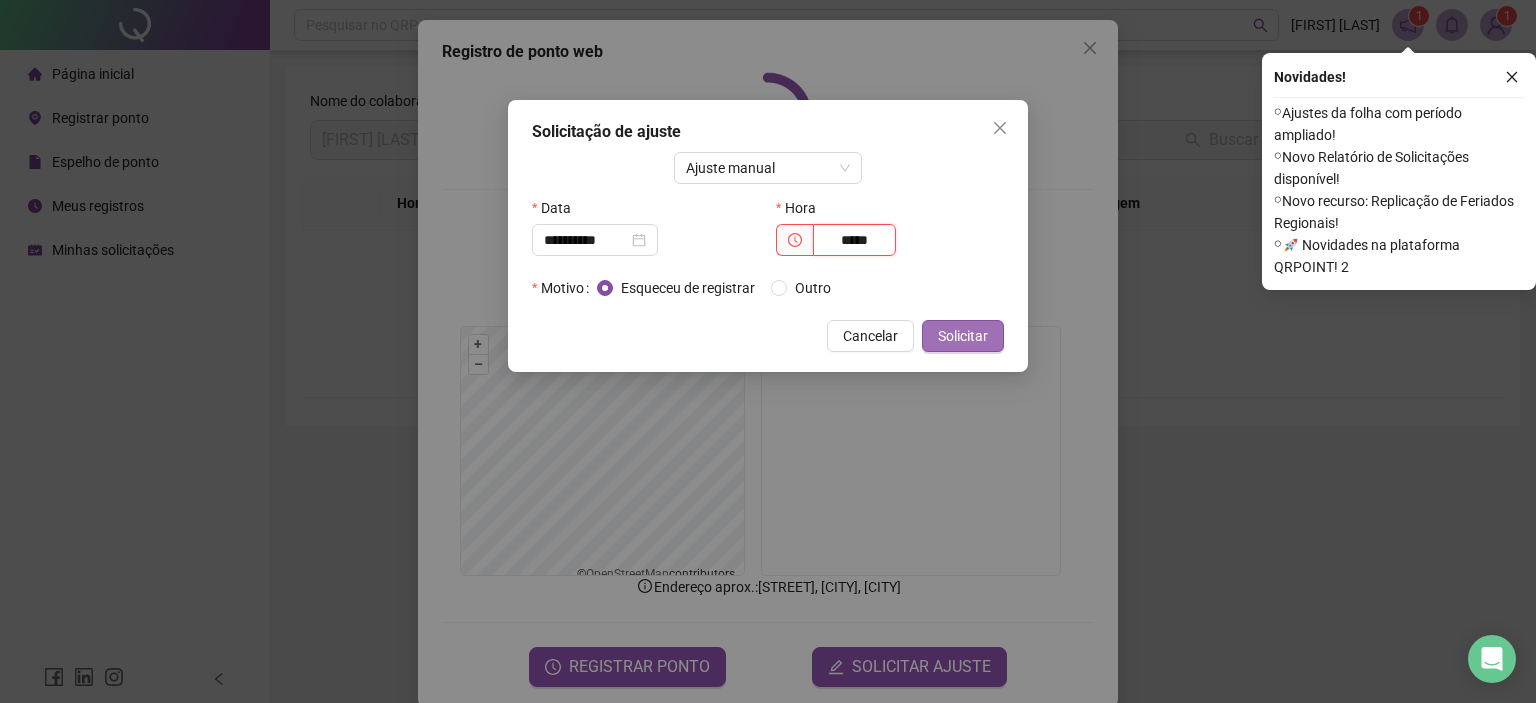 type on "*****" 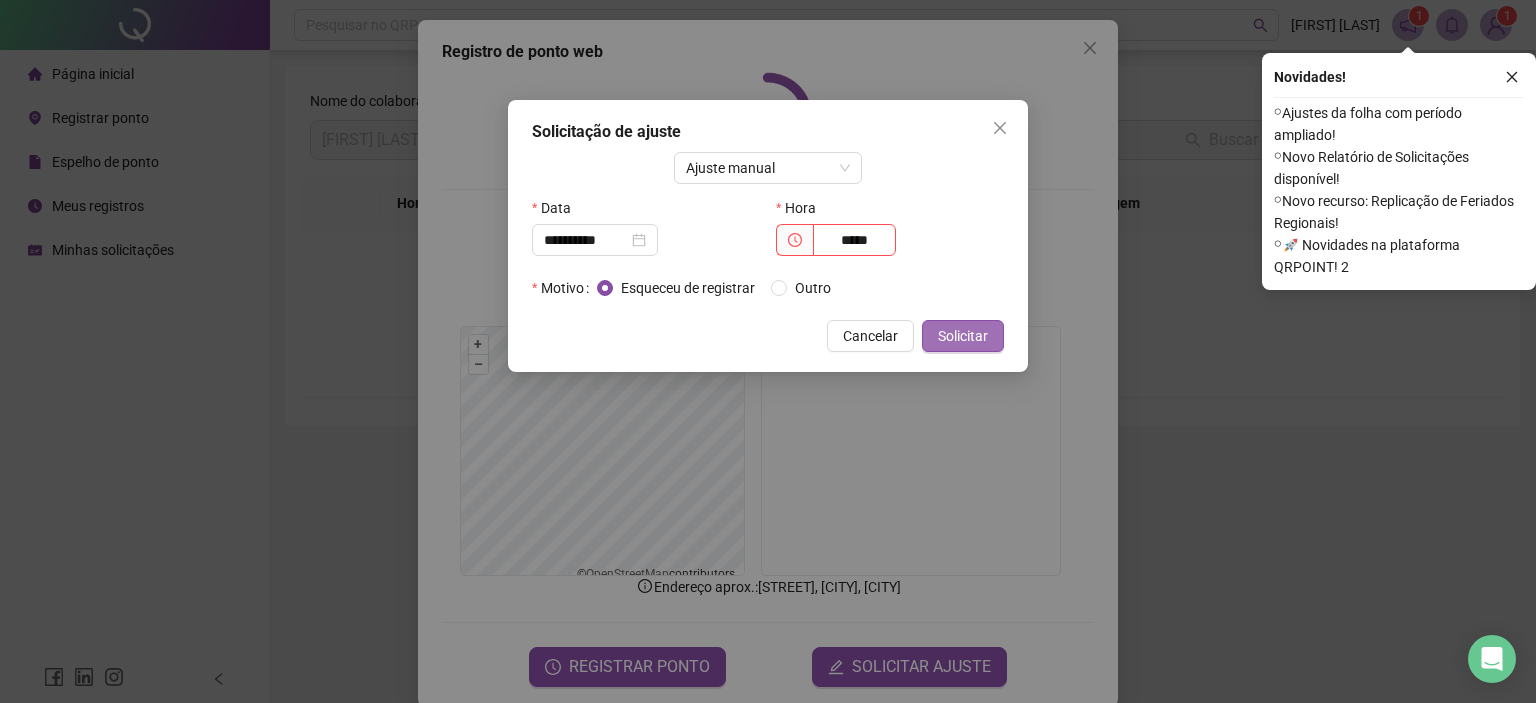 click on "Solicitar" at bounding box center (963, 336) 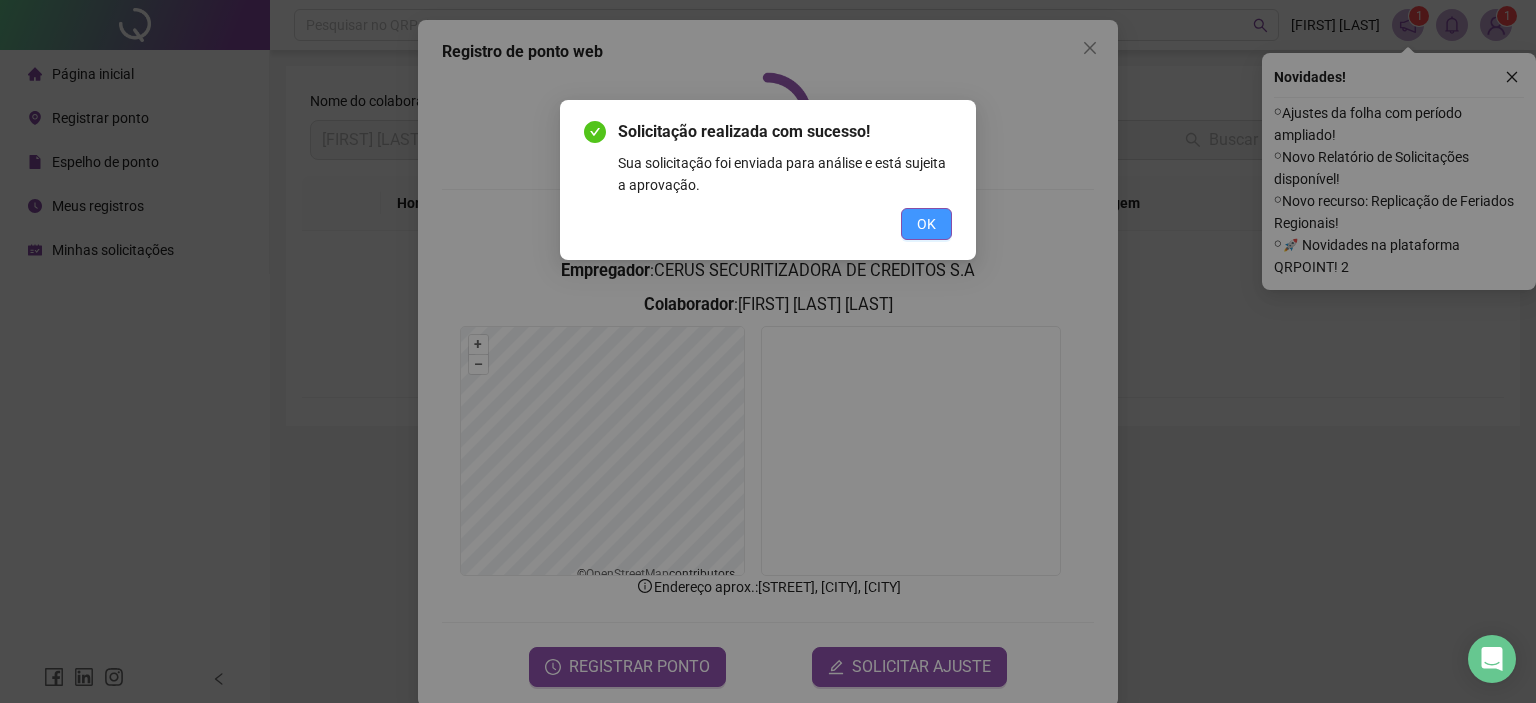 click on "OK" at bounding box center [926, 224] 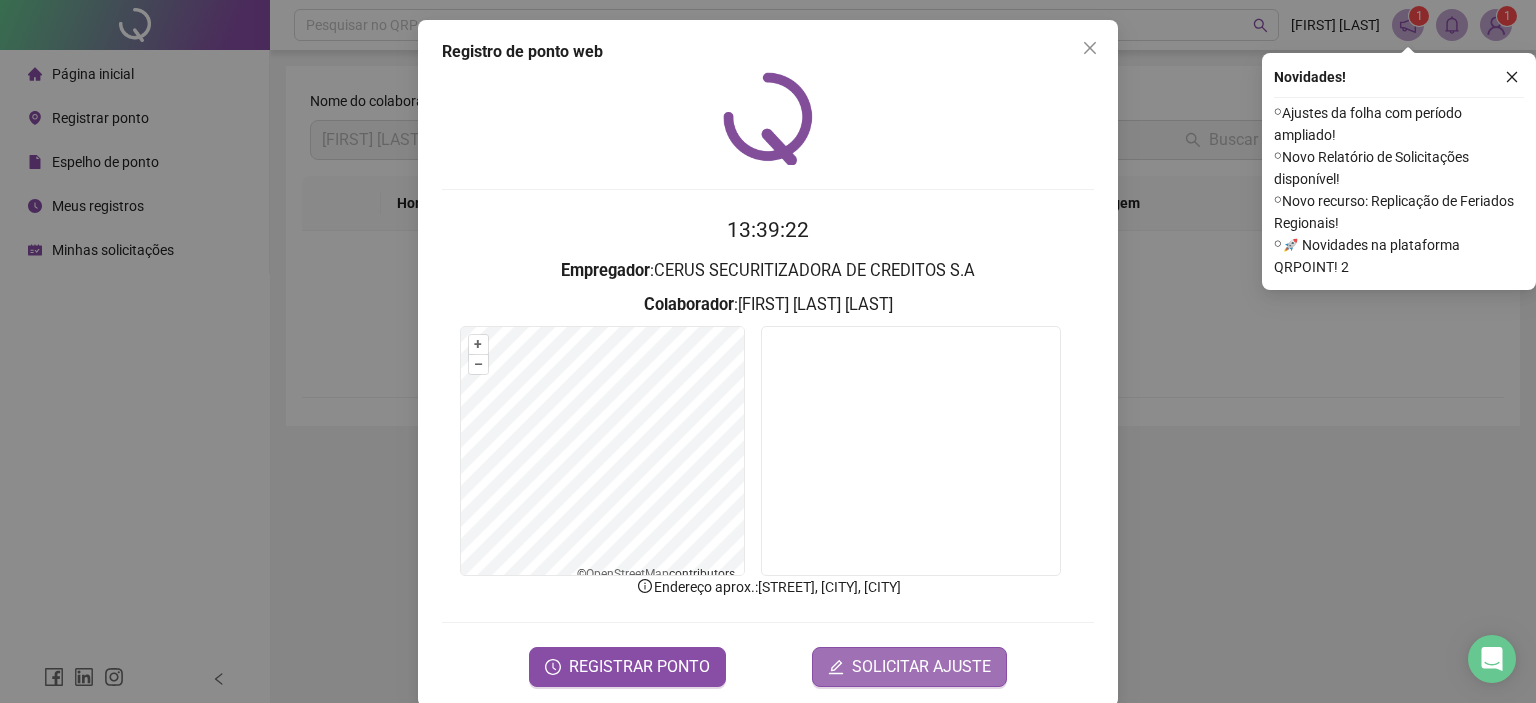 click on "SOLICITAR AJUSTE" at bounding box center [909, 667] 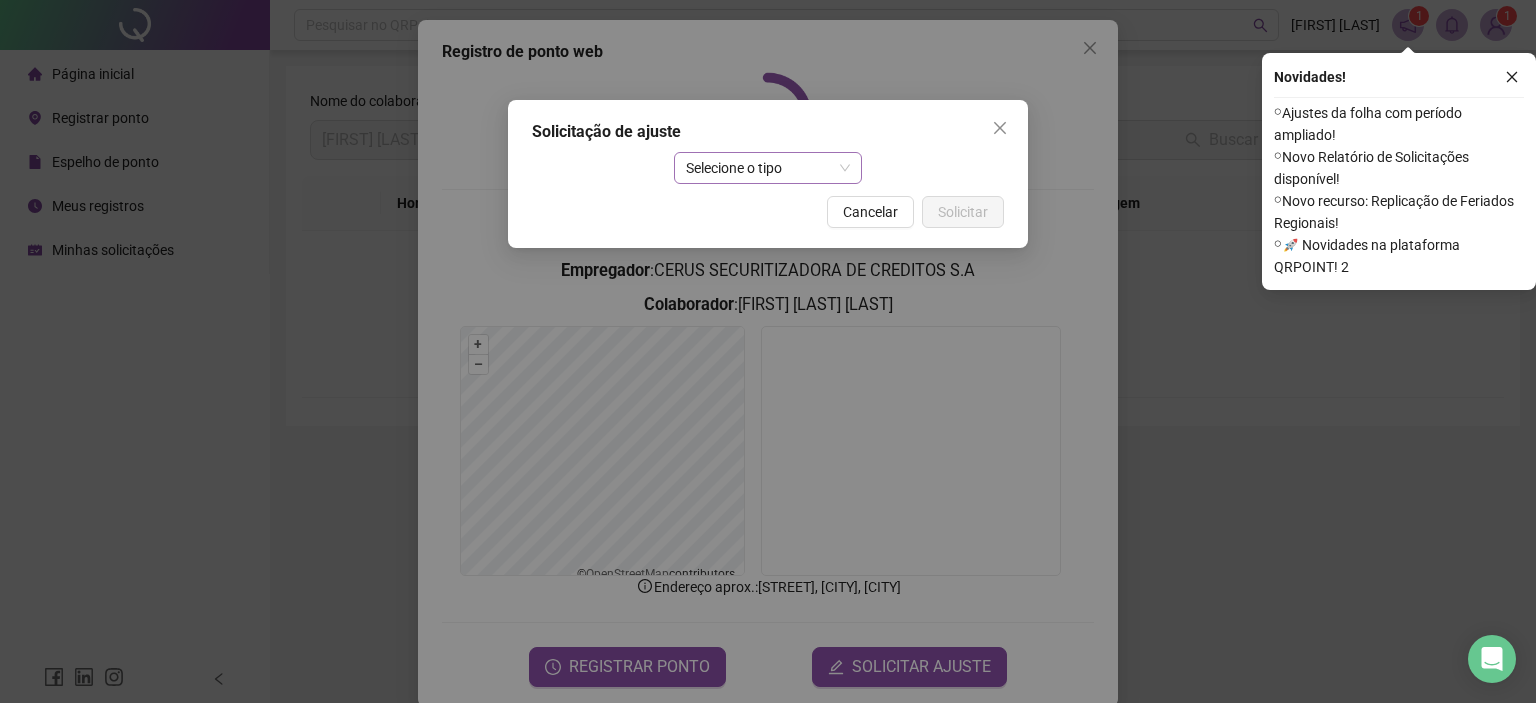 click on "Selecione o tipo" at bounding box center [768, 168] 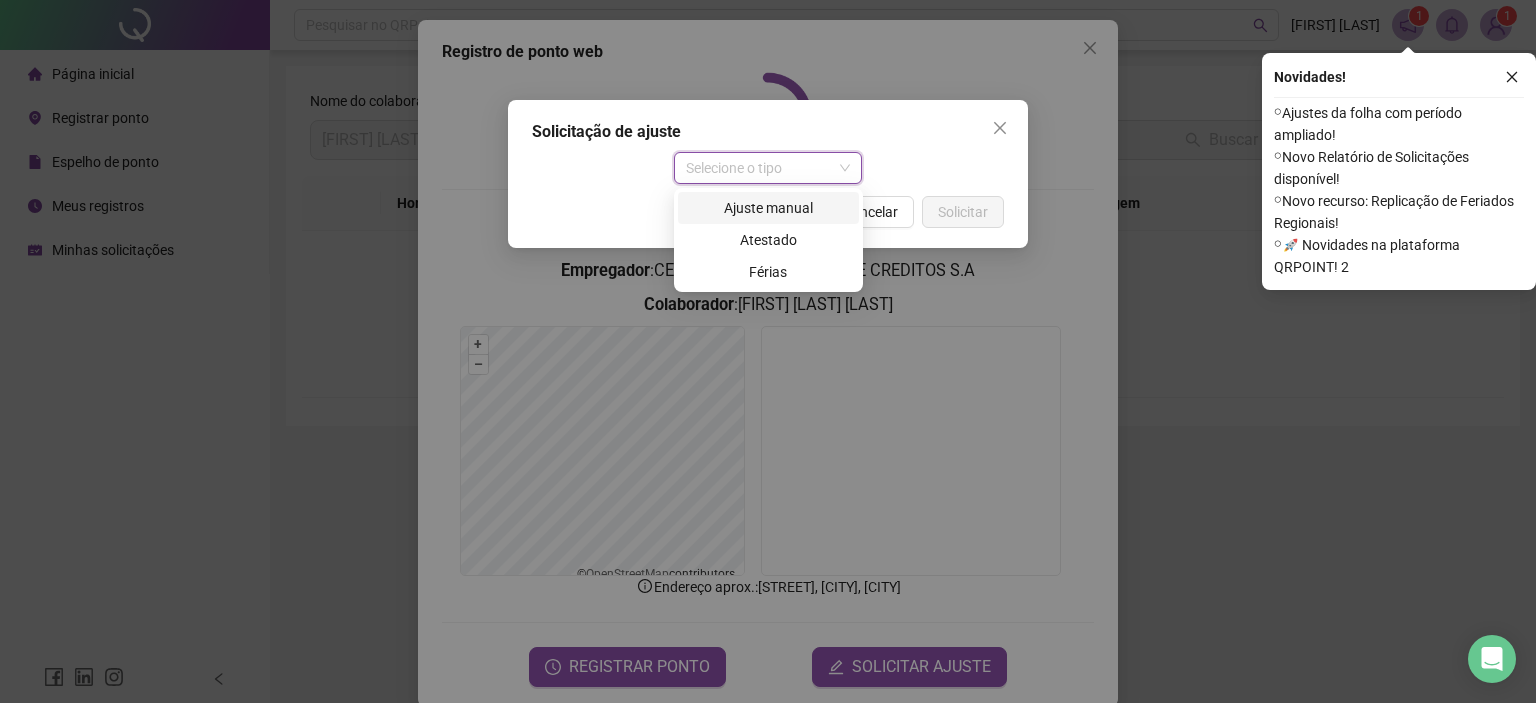 click on "Ajuste manual" at bounding box center [768, 208] 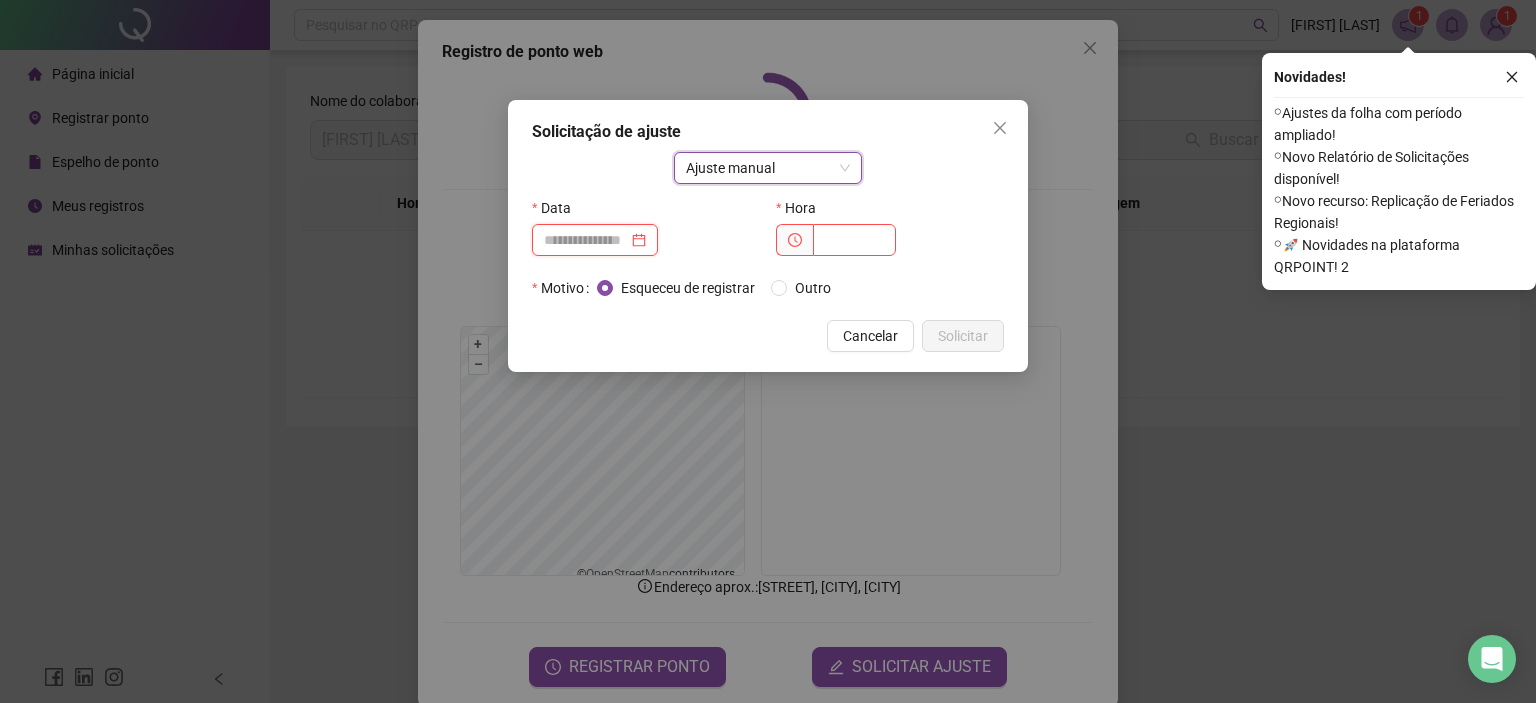 click at bounding box center [586, 240] 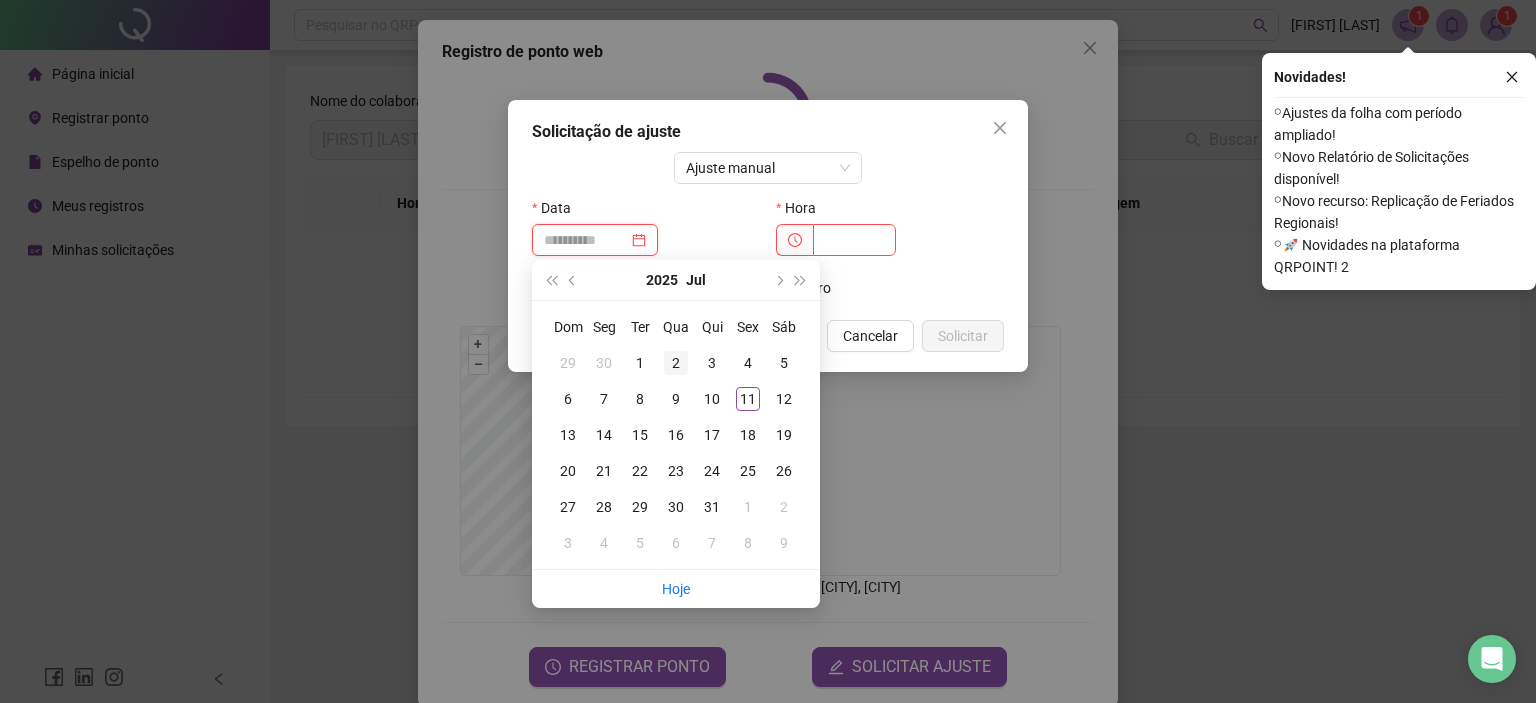 type on "**********" 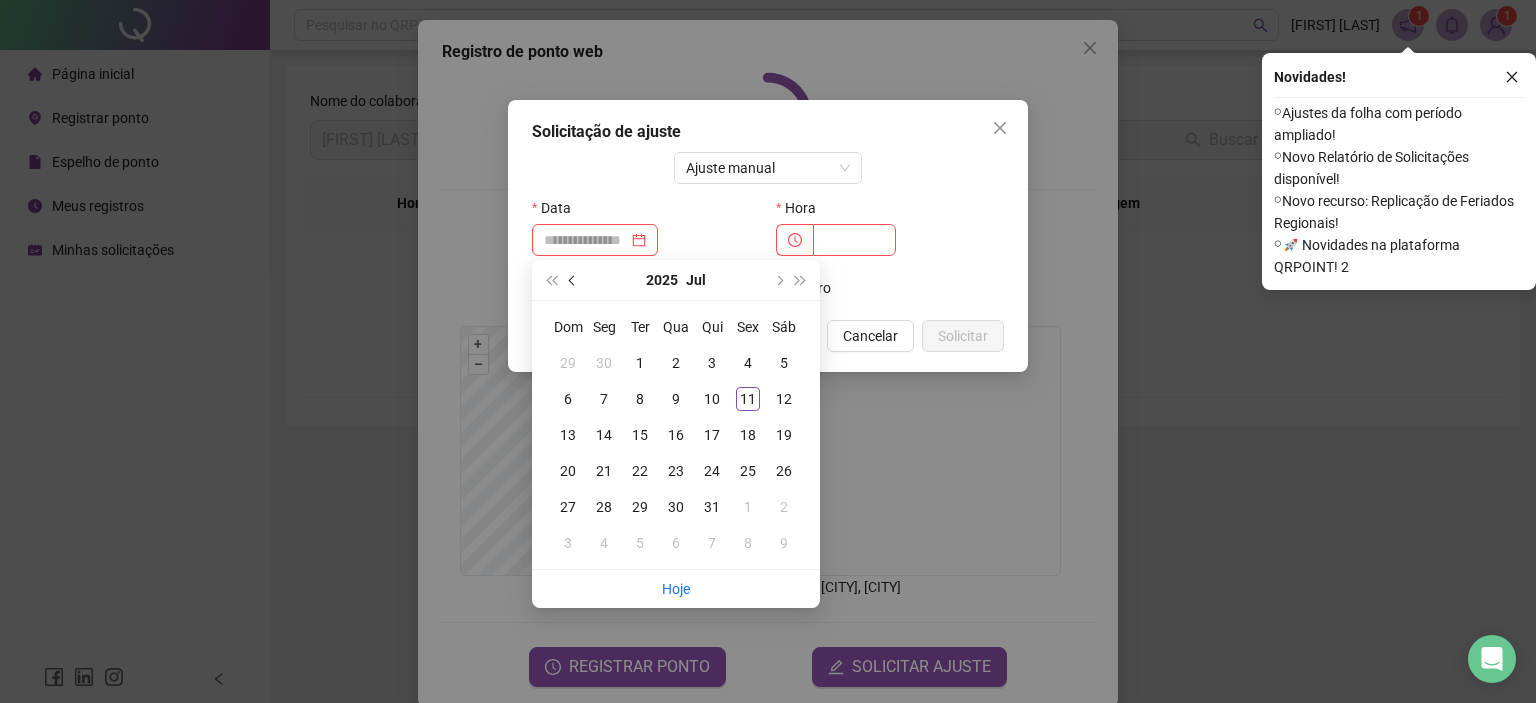 click at bounding box center (574, 280) 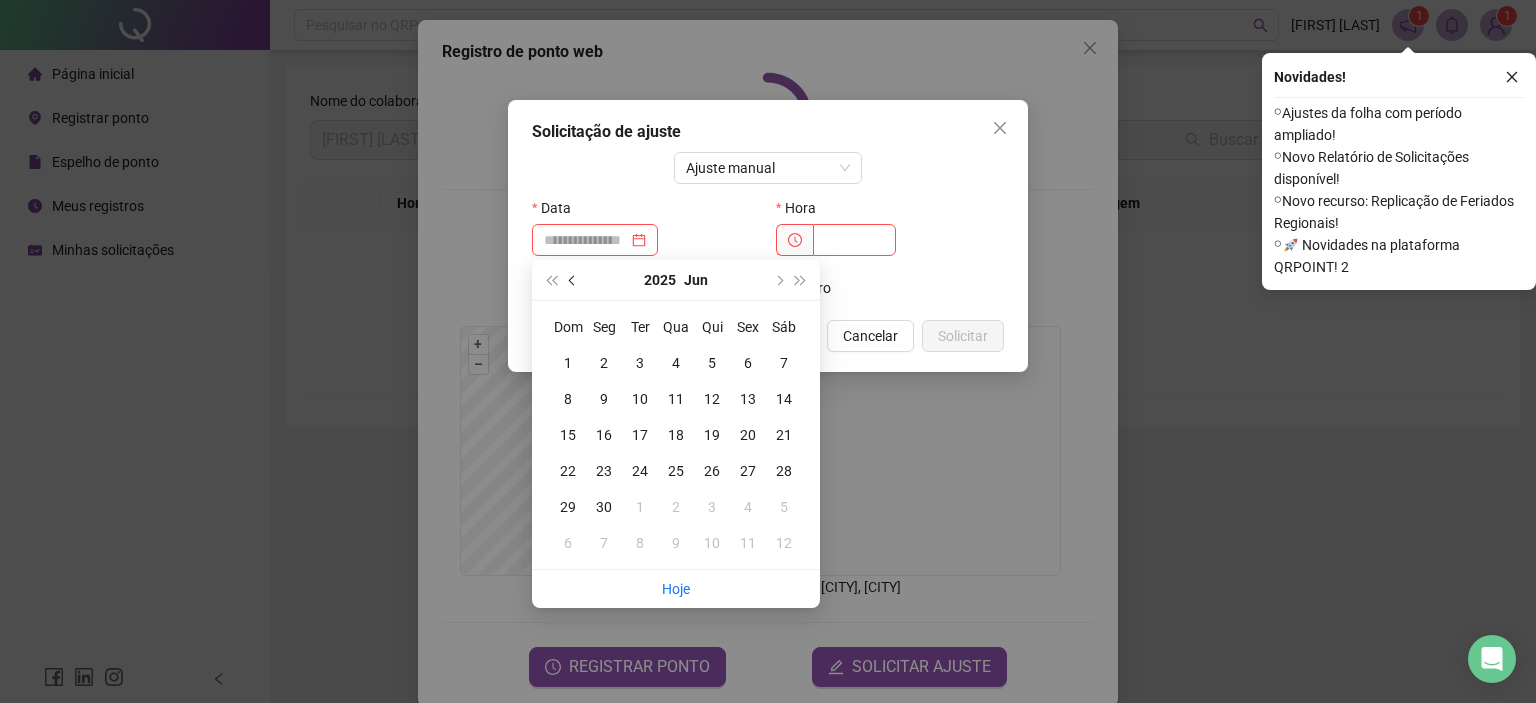 click at bounding box center (574, 280) 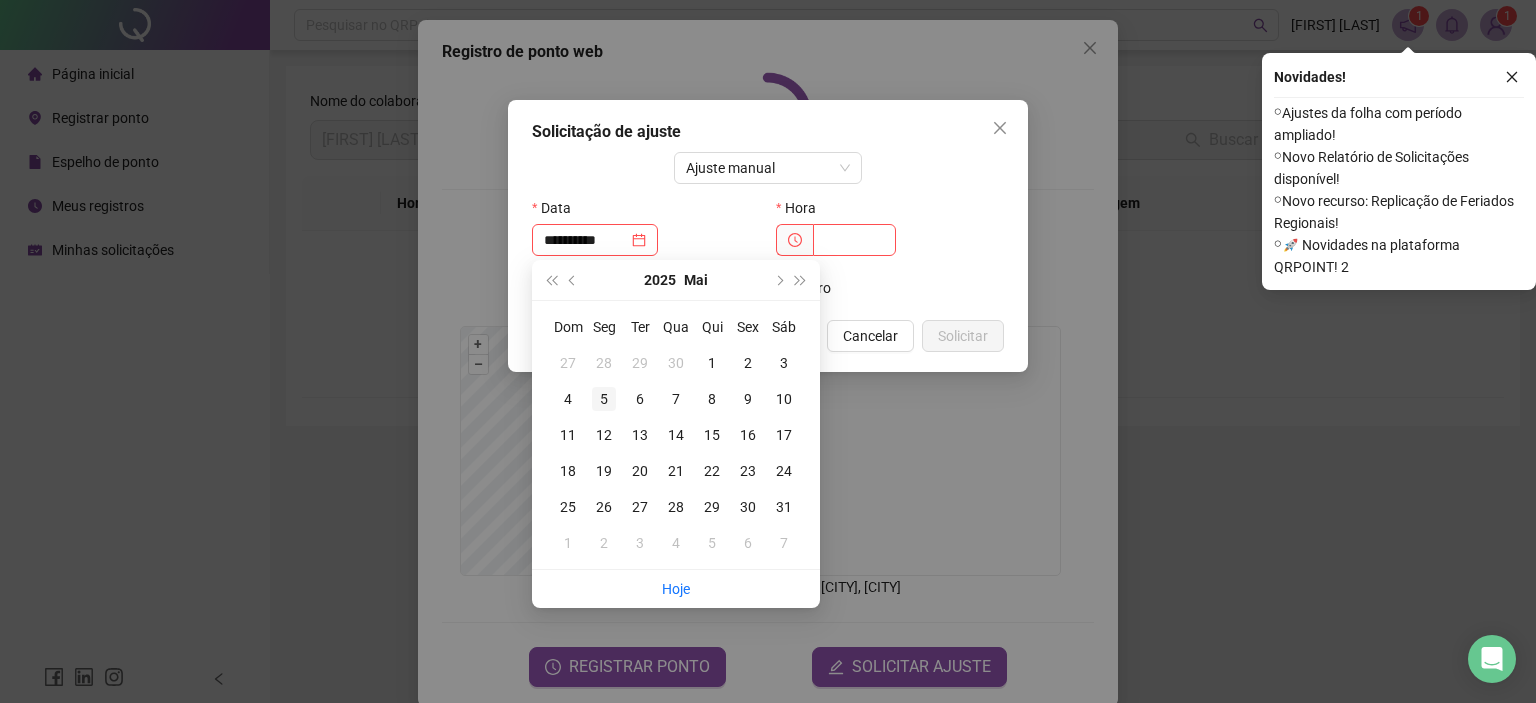 type on "**********" 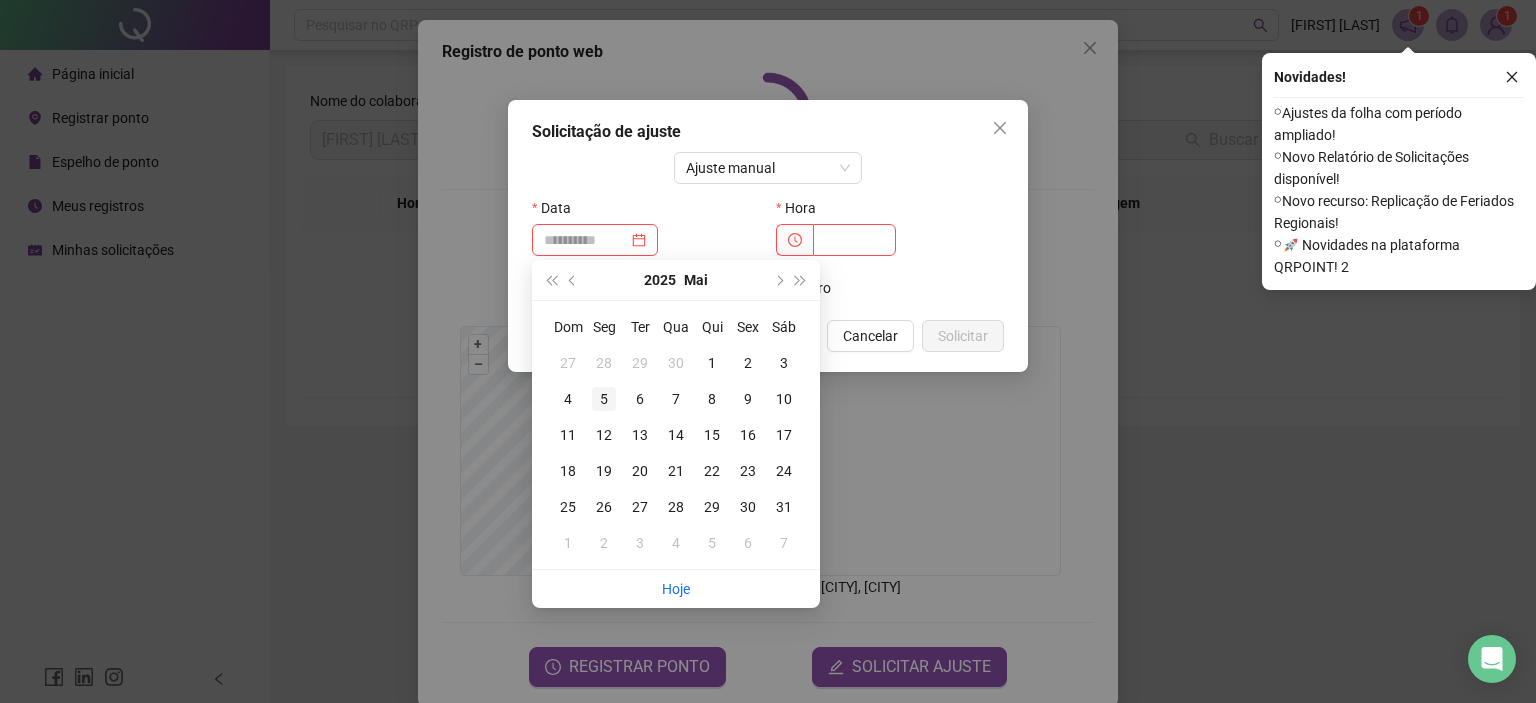 click on "5" at bounding box center [604, 399] 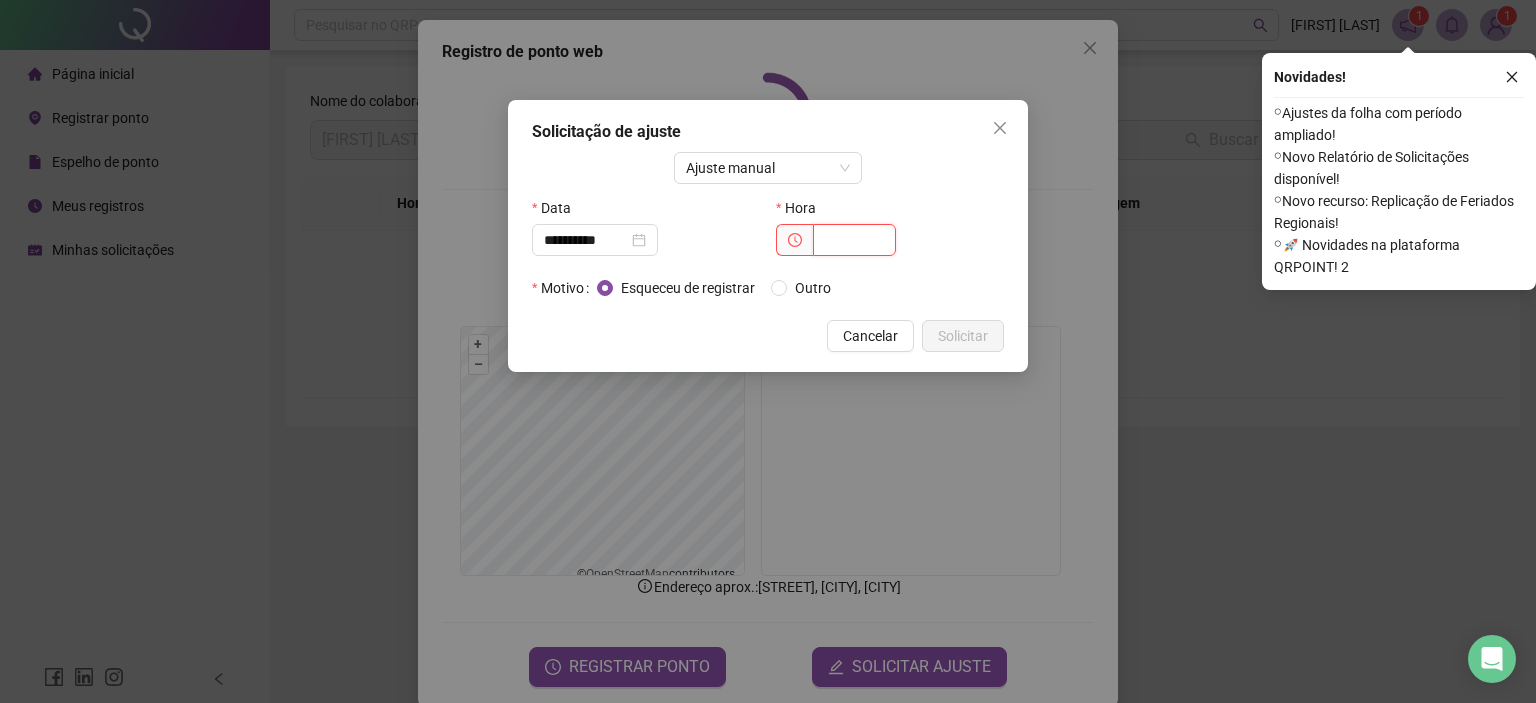 click at bounding box center (854, 240) 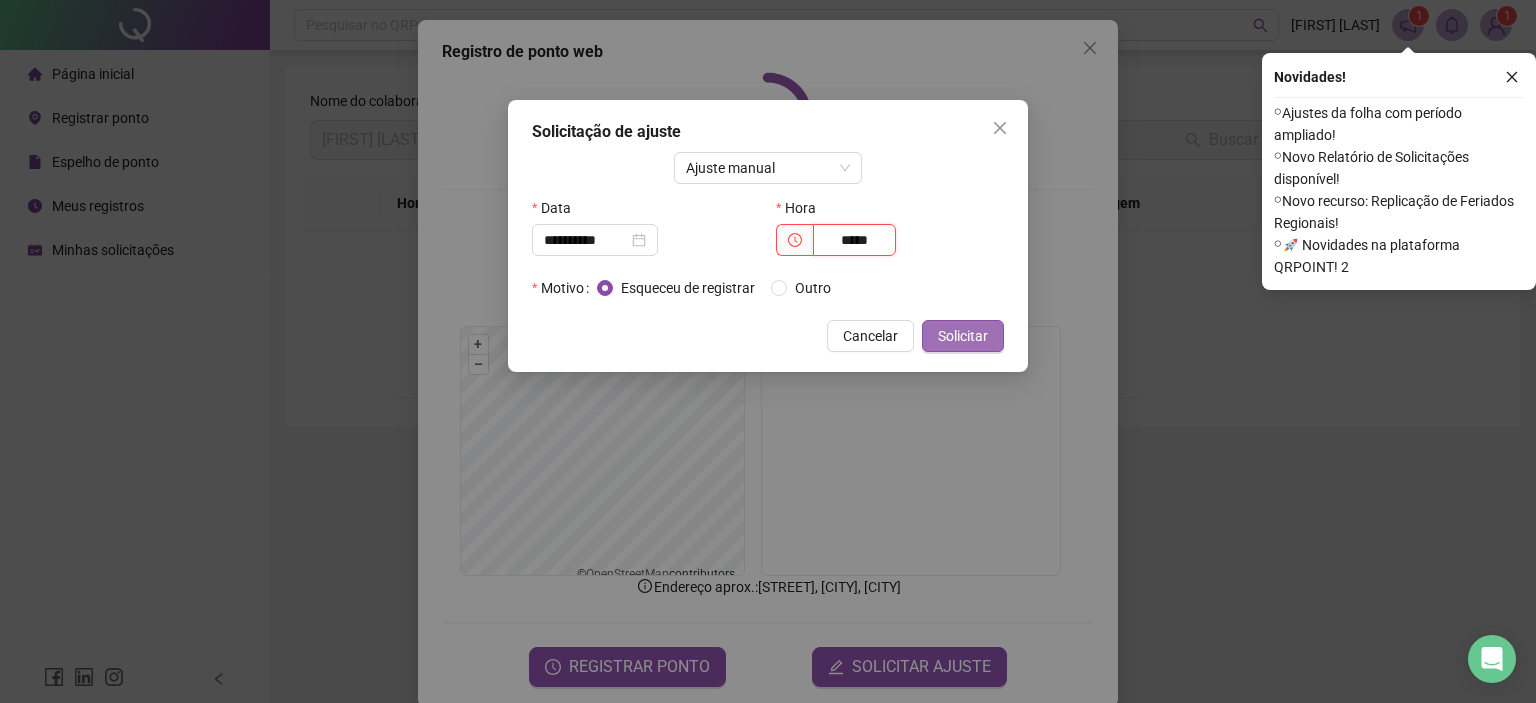 type on "*****" 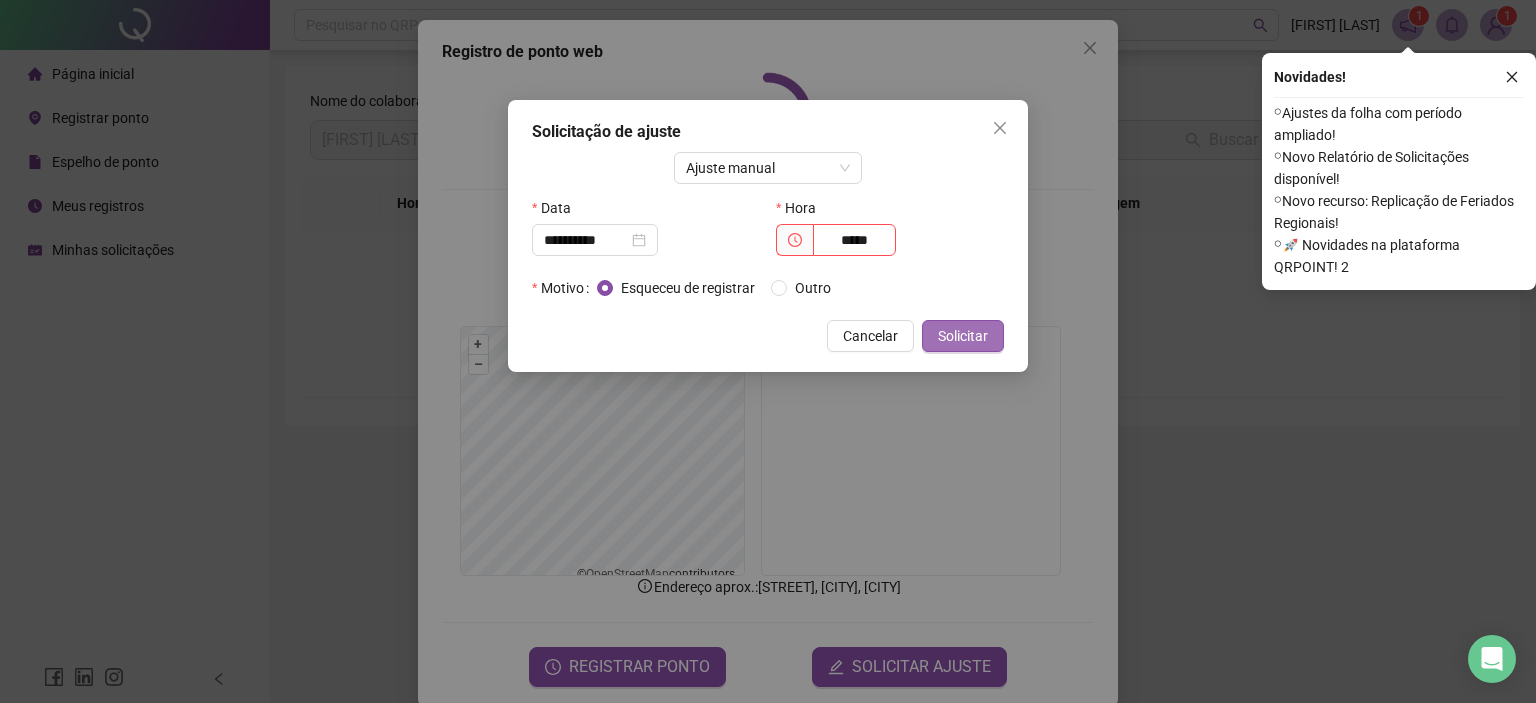 click on "Solicitar" at bounding box center [963, 336] 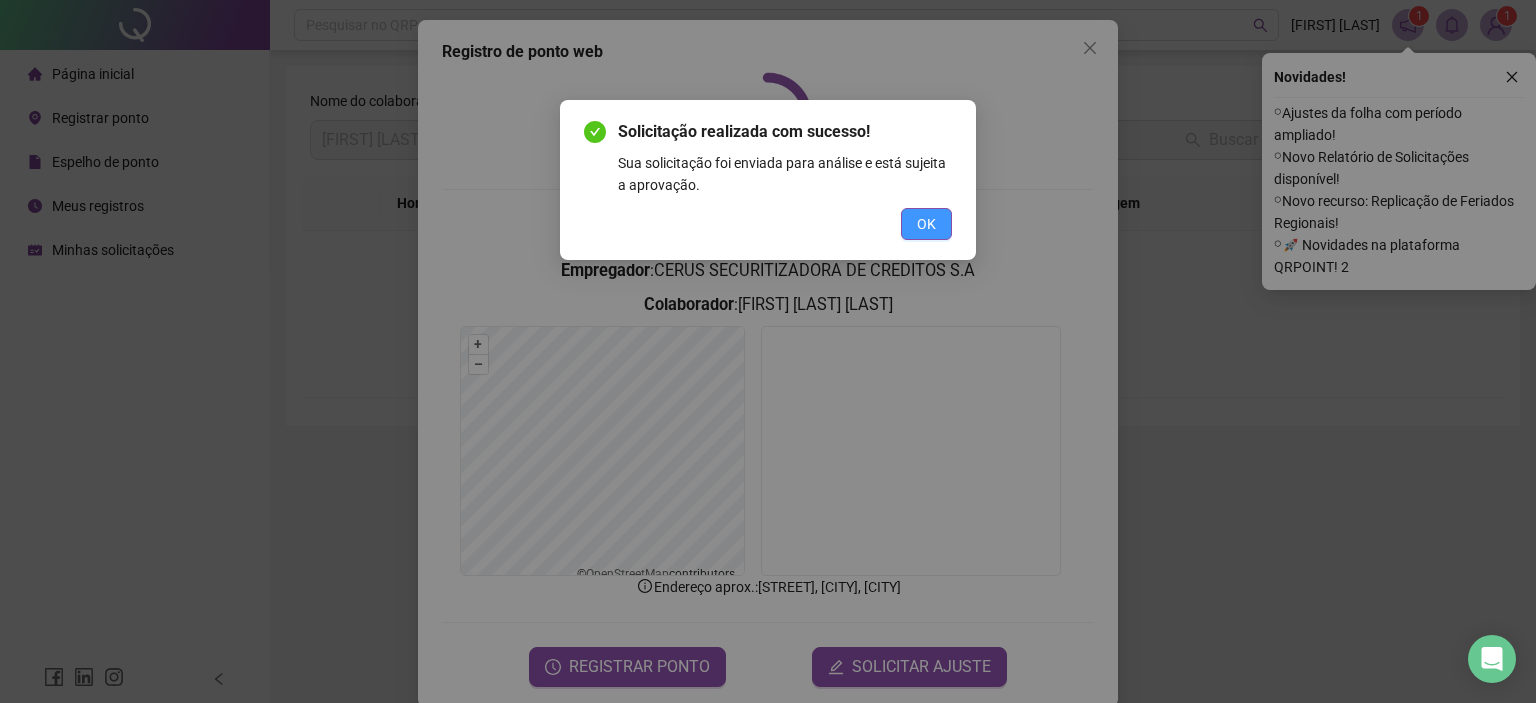 click on "OK" at bounding box center [926, 224] 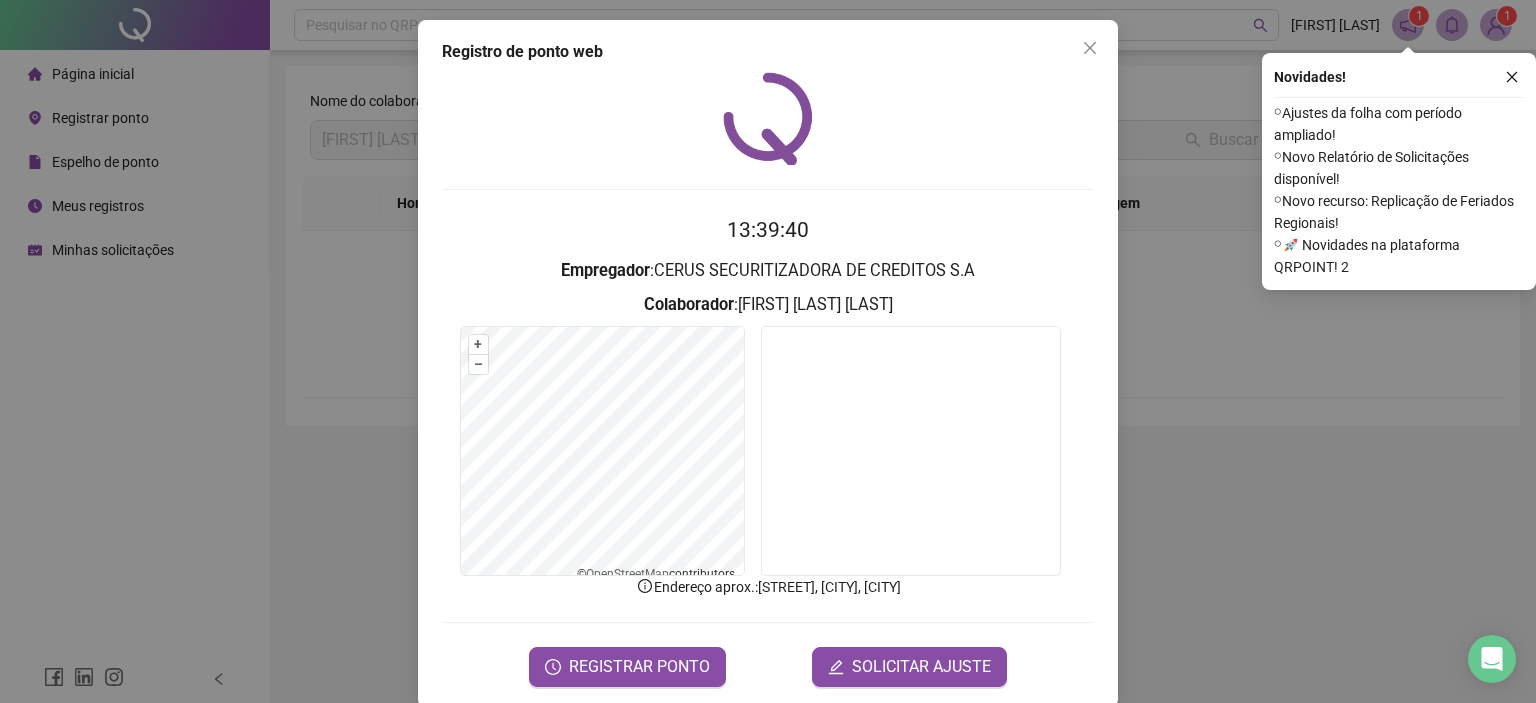 drag, startPoint x: 908, startPoint y: 660, endPoint x: 882, endPoint y: 635, distance: 36.069378 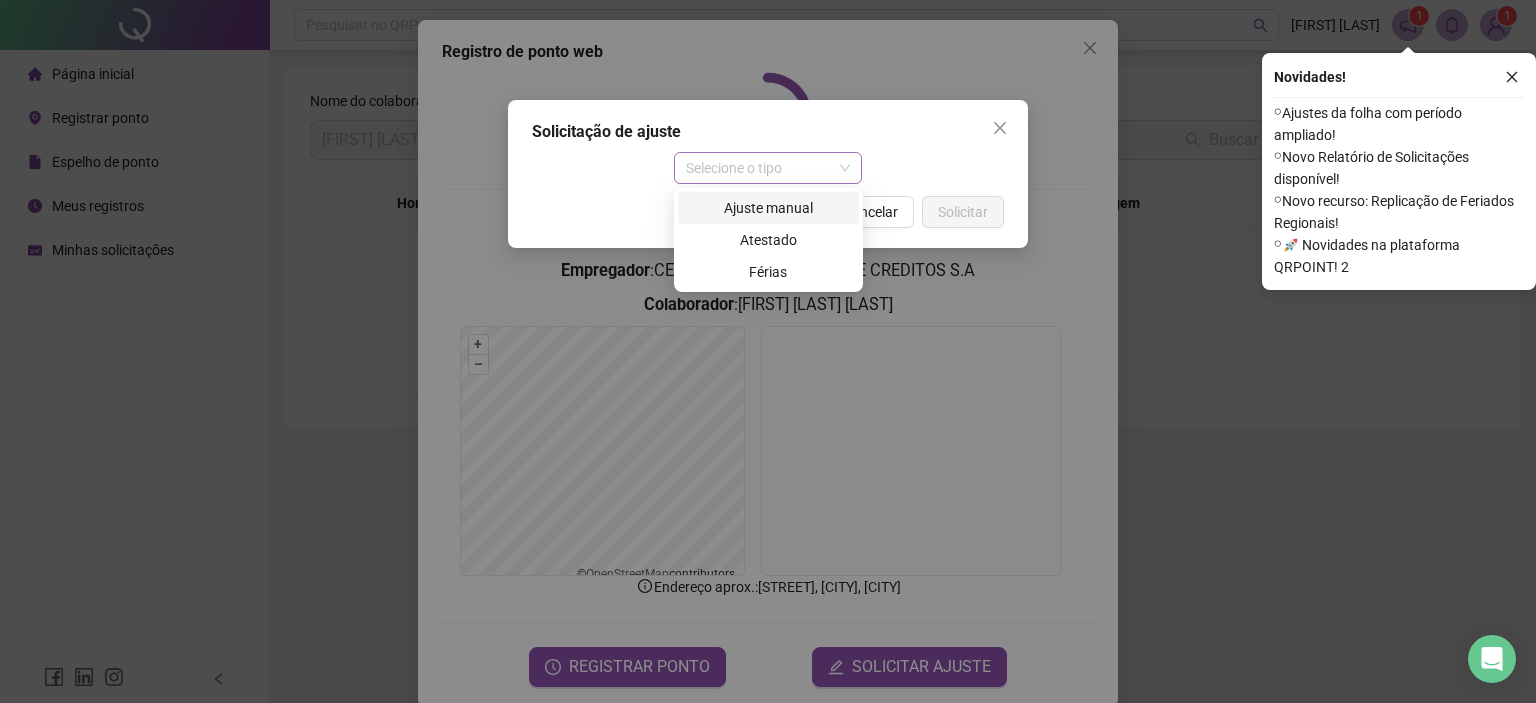 click on "Selecione o tipo" at bounding box center [768, 168] 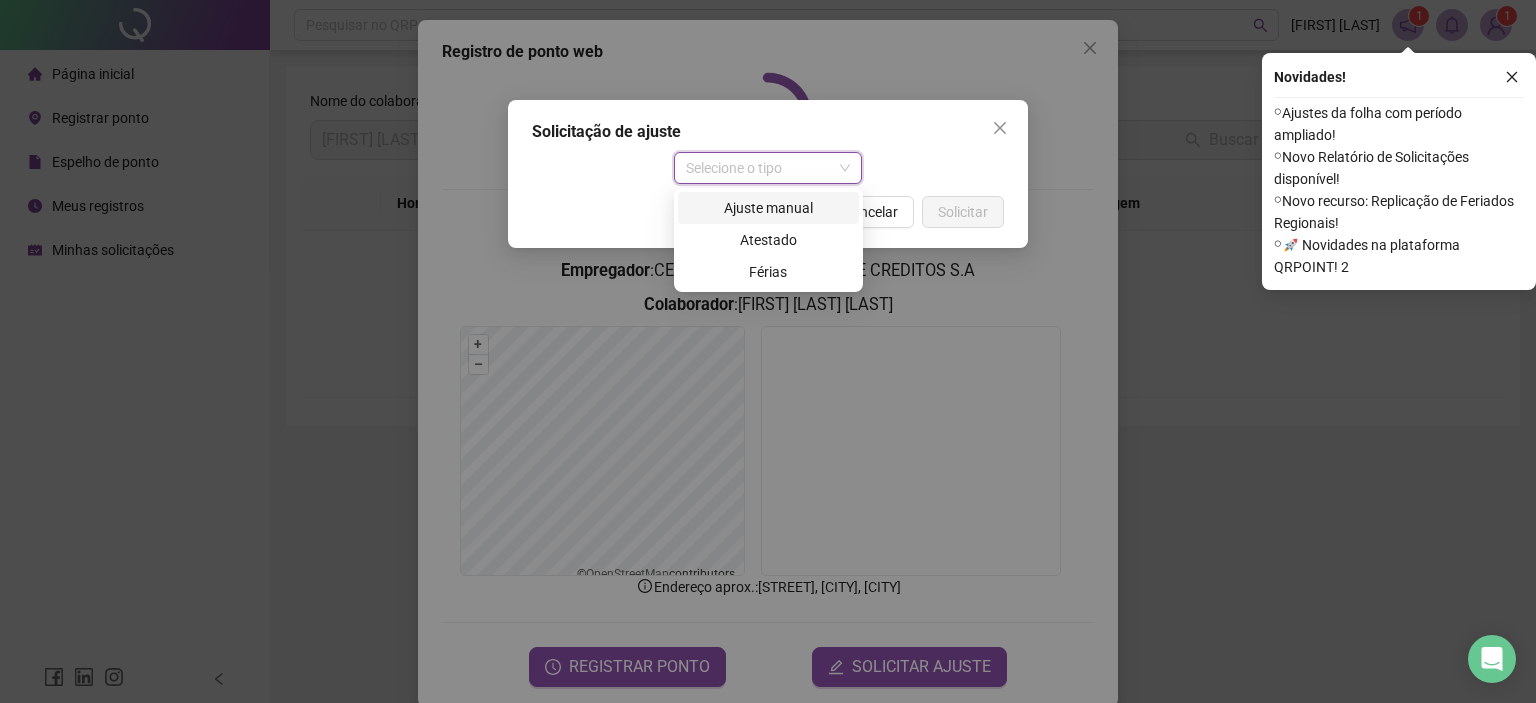 click on "Ajuste manual" at bounding box center [768, 208] 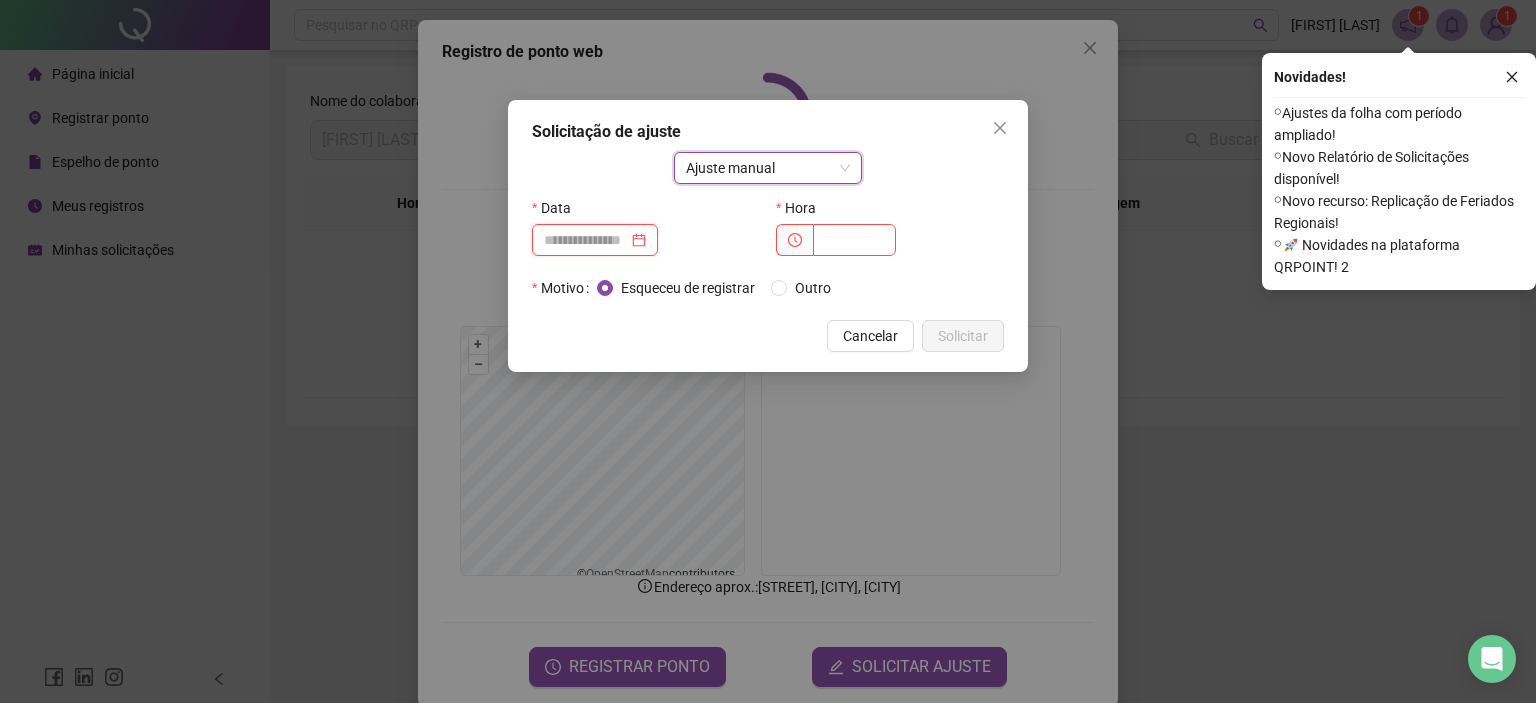 click at bounding box center [586, 240] 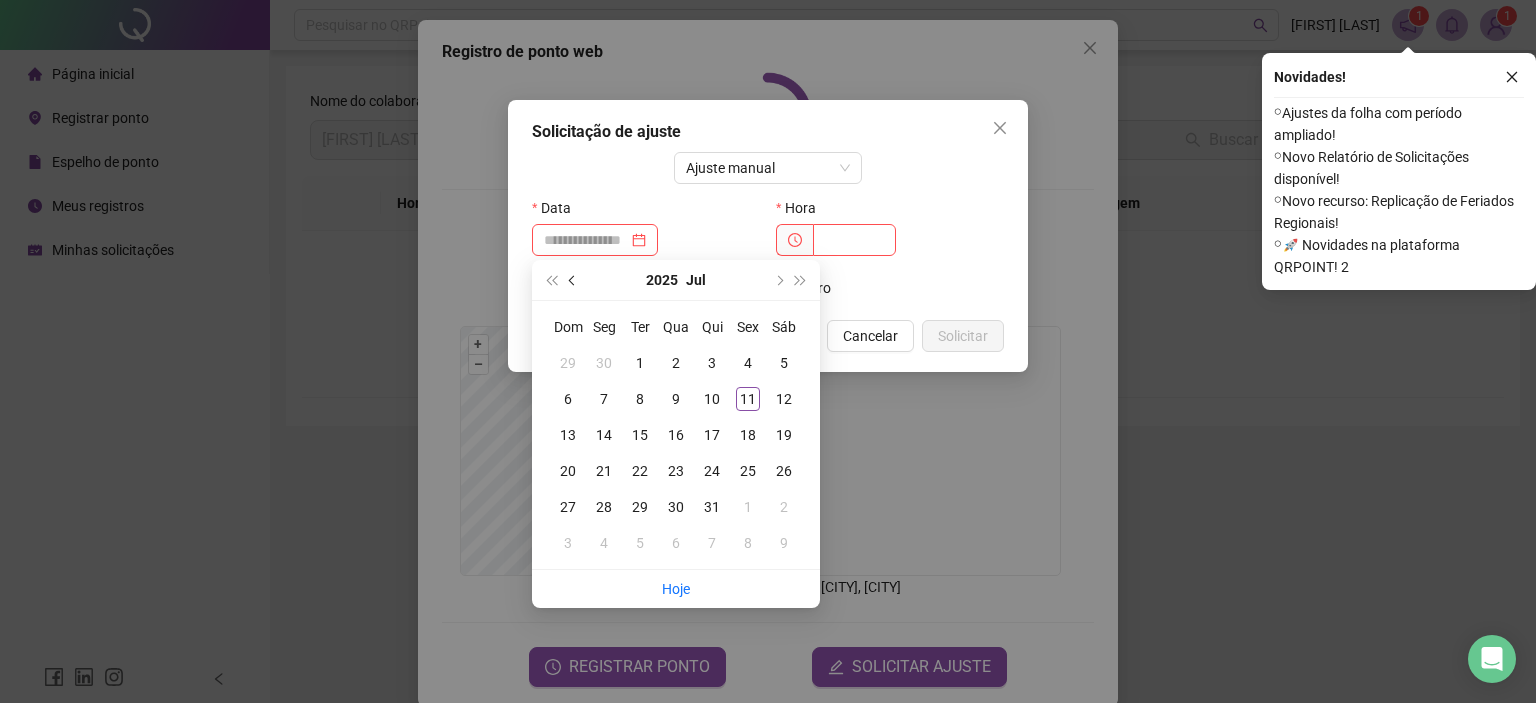 click at bounding box center (573, 280) 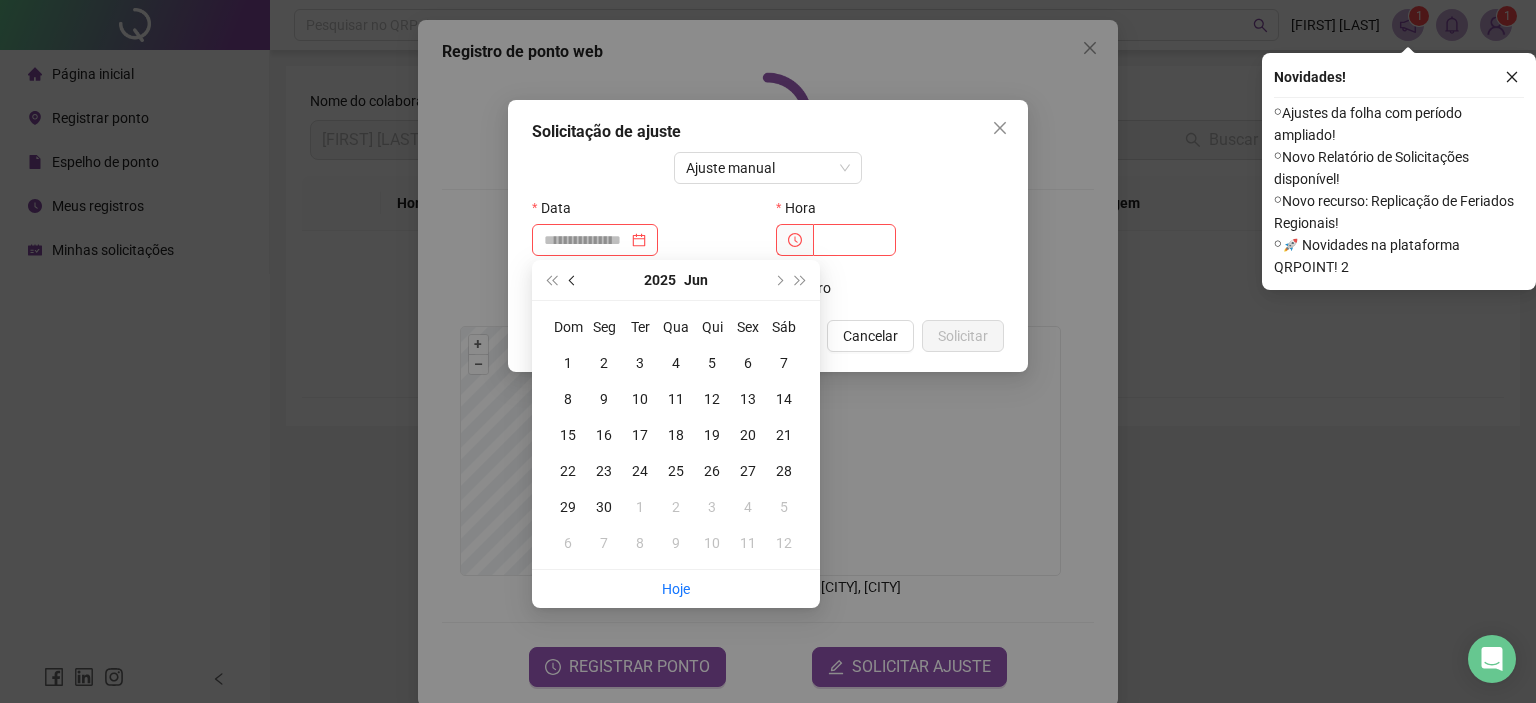 click at bounding box center [573, 280] 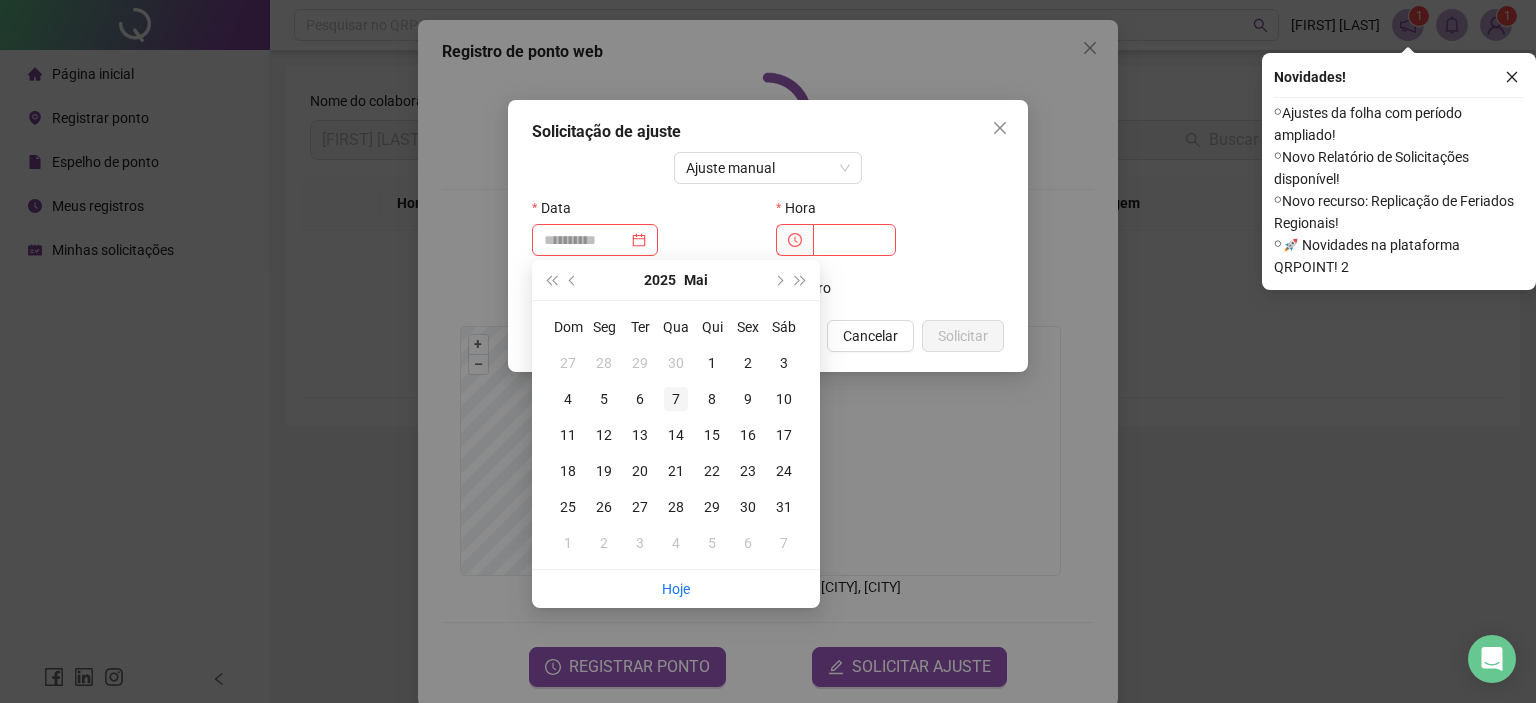type on "**********" 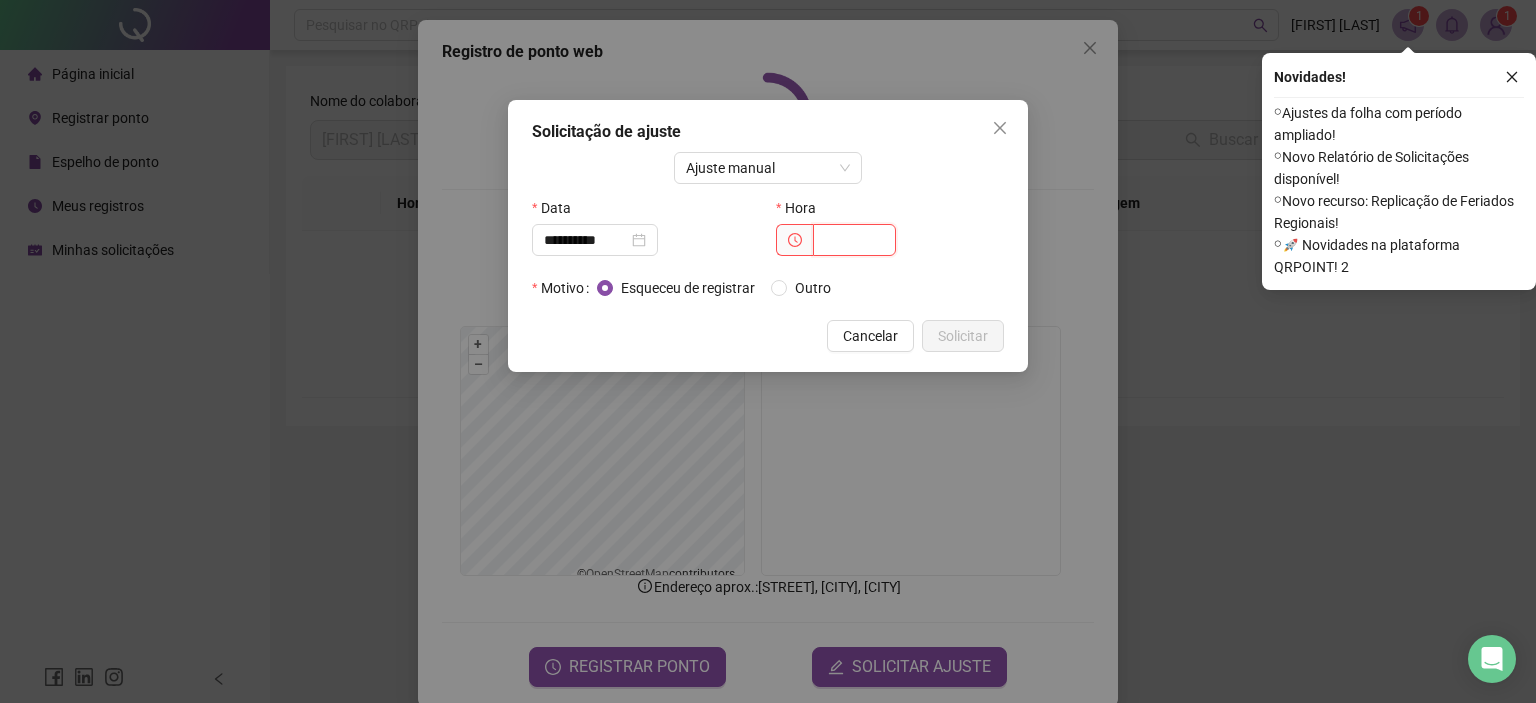 click at bounding box center [854, 240] 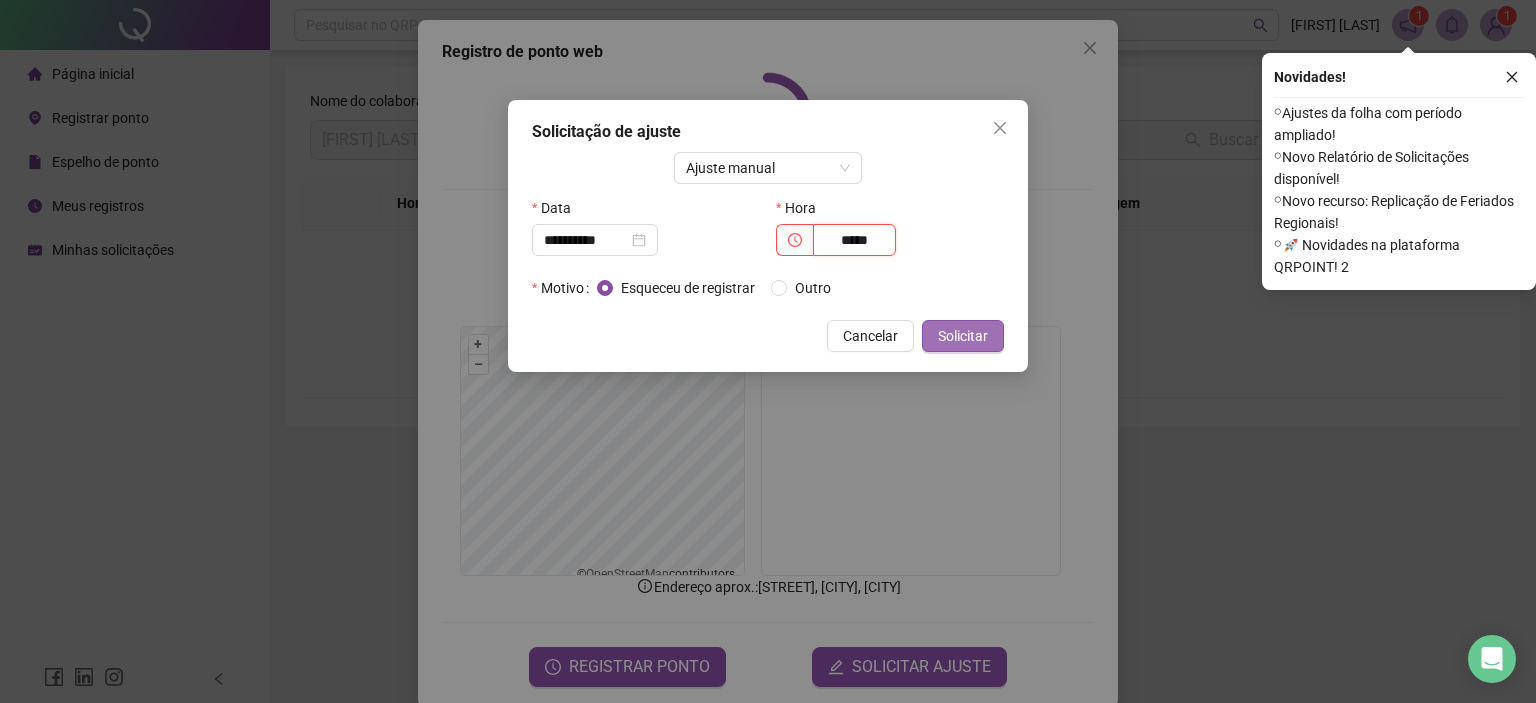 type on "*****" 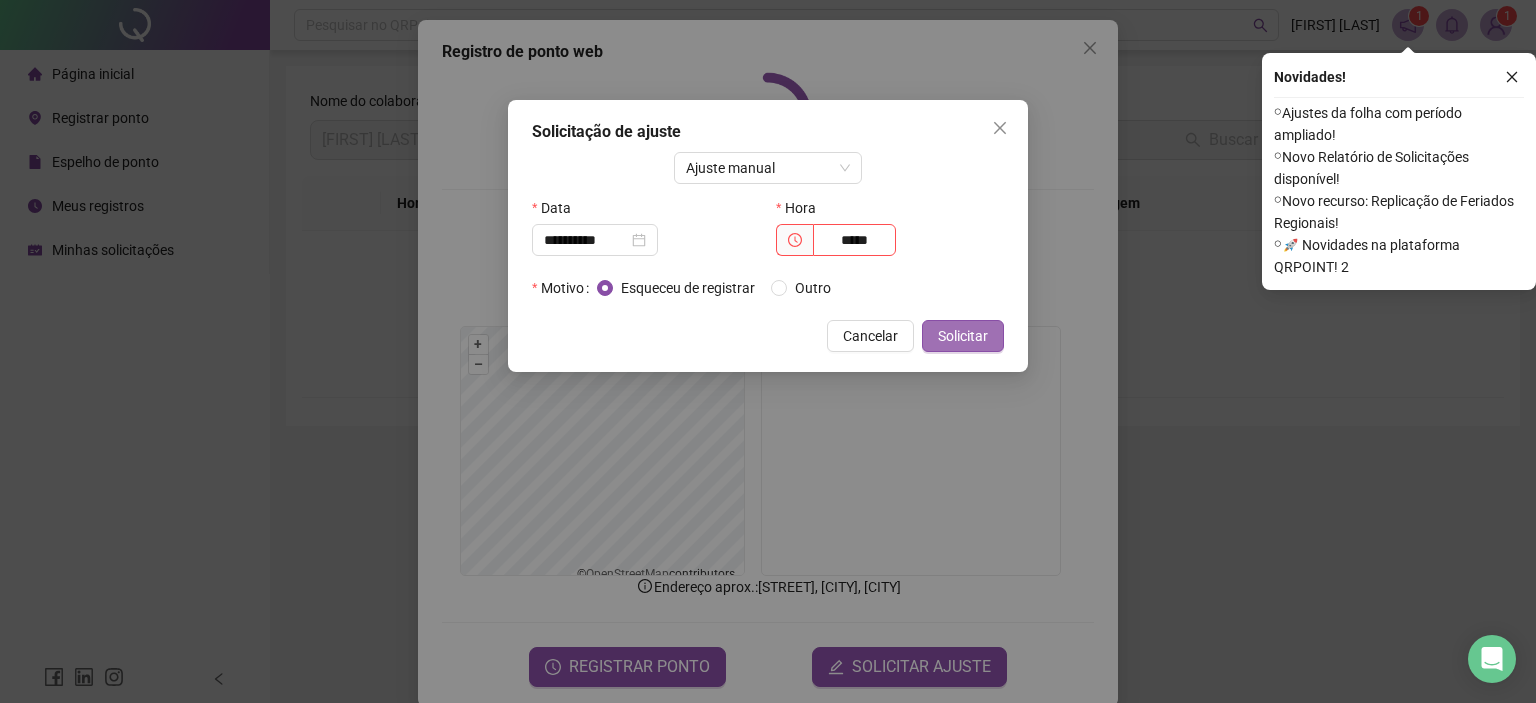 click on "Solicitar" at bounding box center [963, 336] 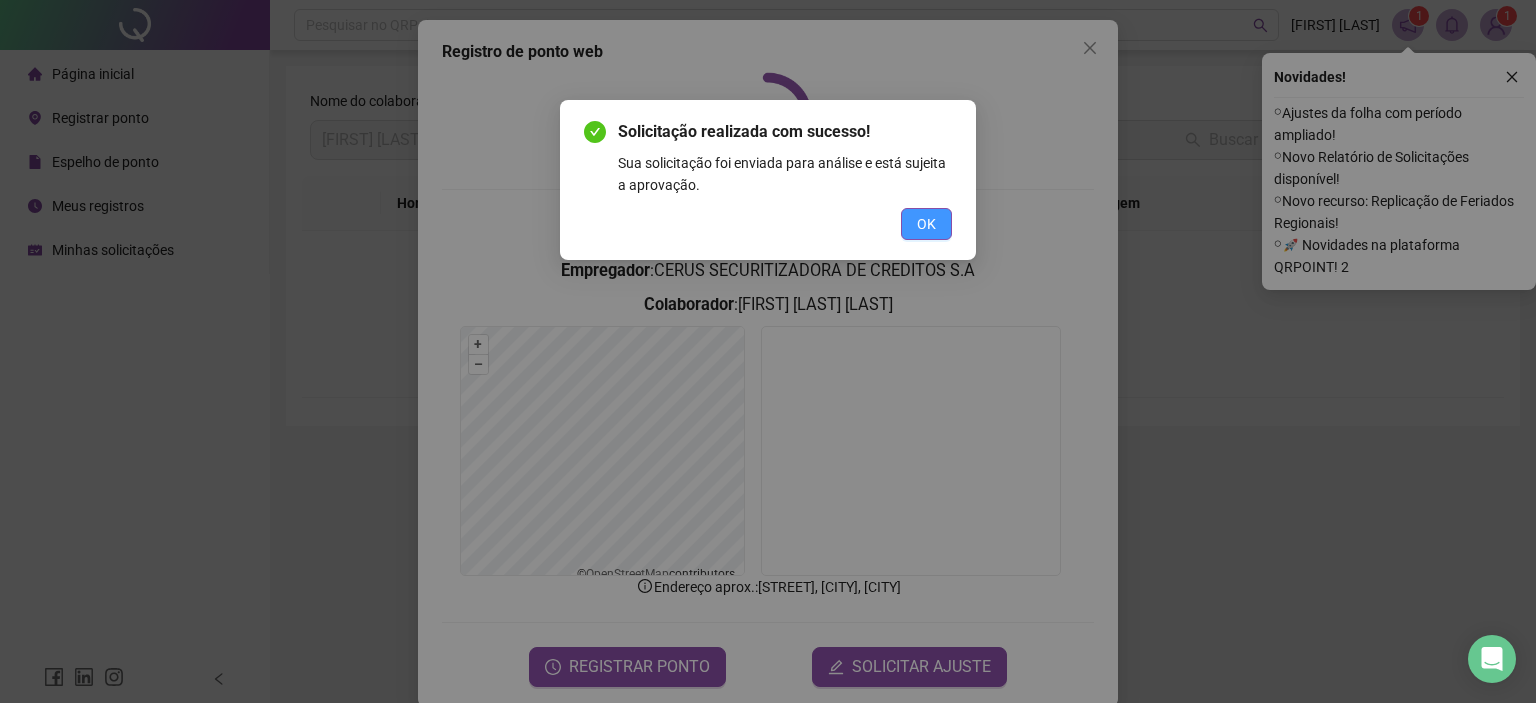 click on "OK" at bounding box center (926, 224) 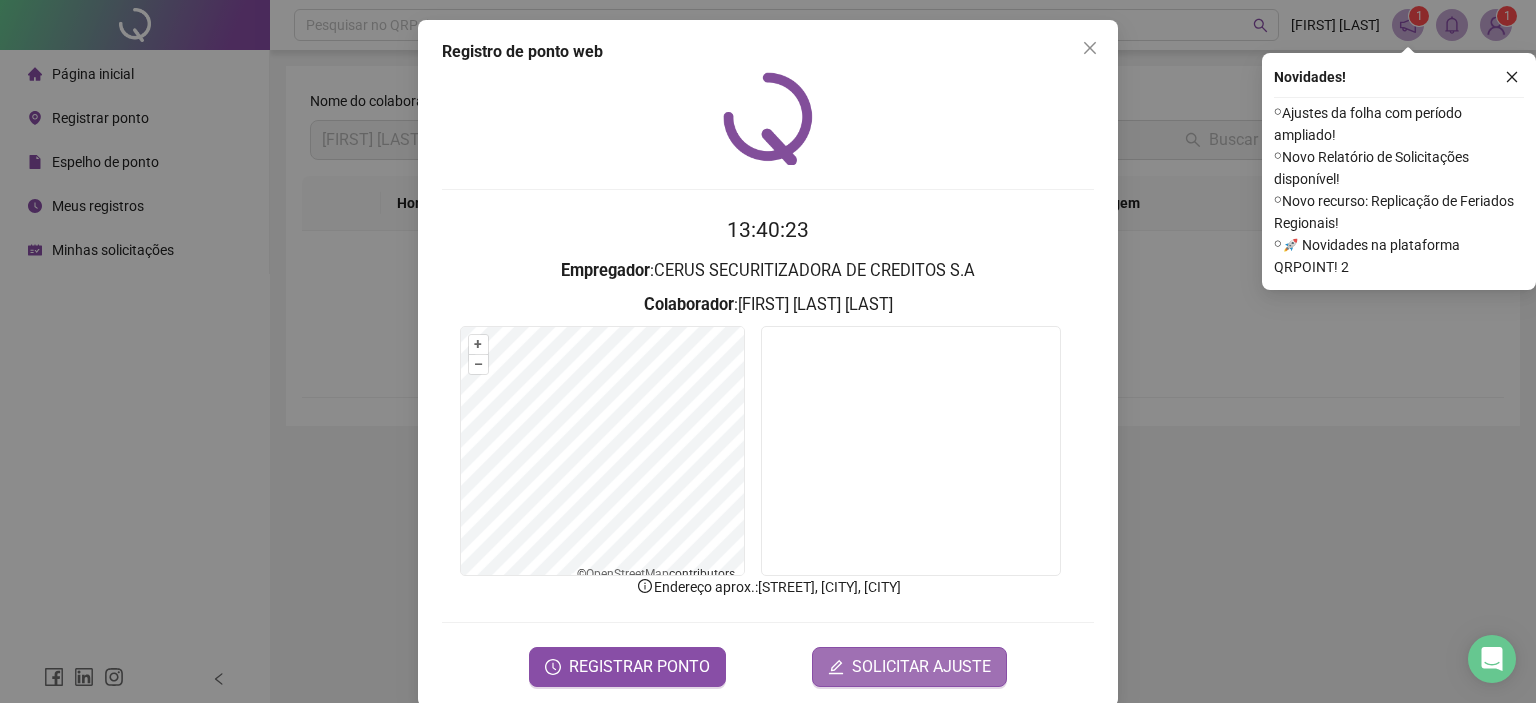 click on "SOLICITAR AJUSTE" at bounding box center [921, 667] 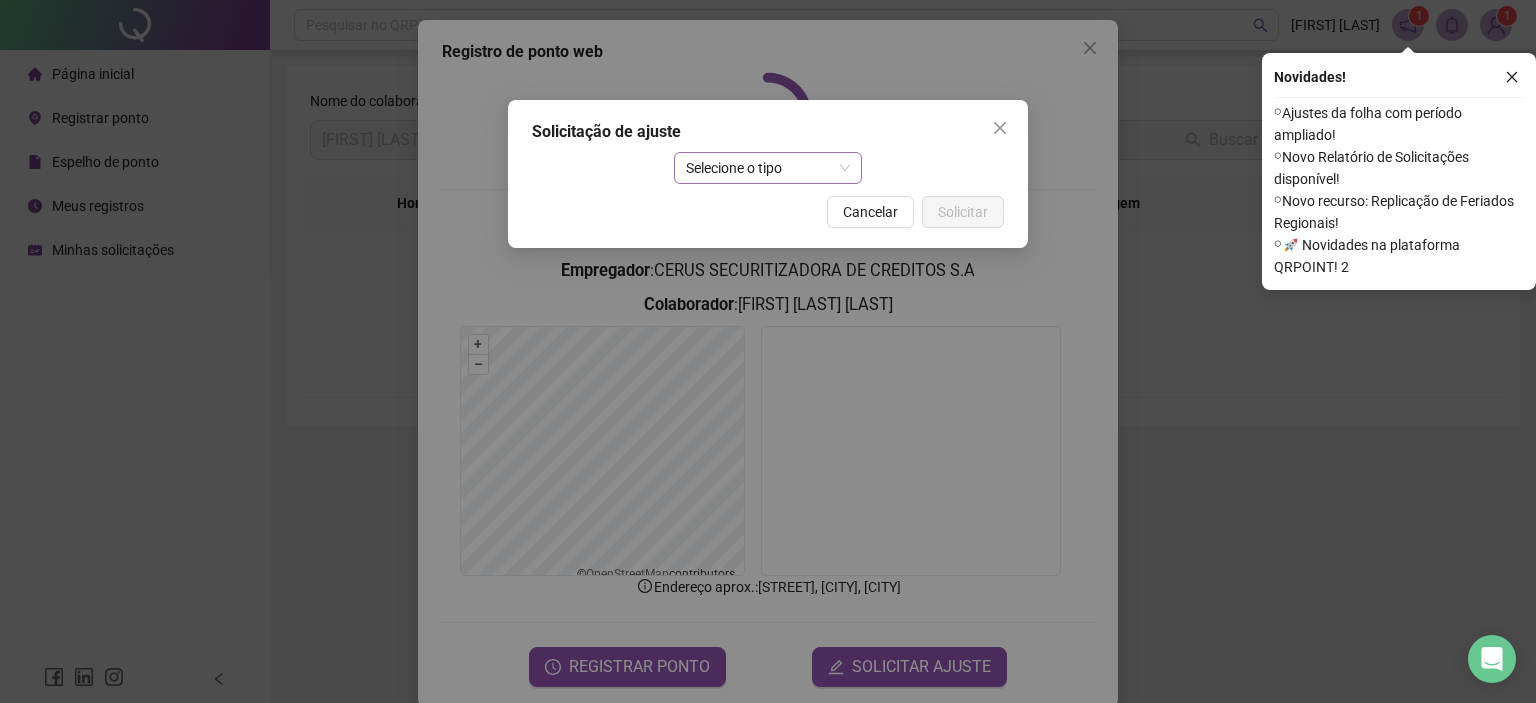 click on "Selecione o tipo" at bounding box center (768, 168) 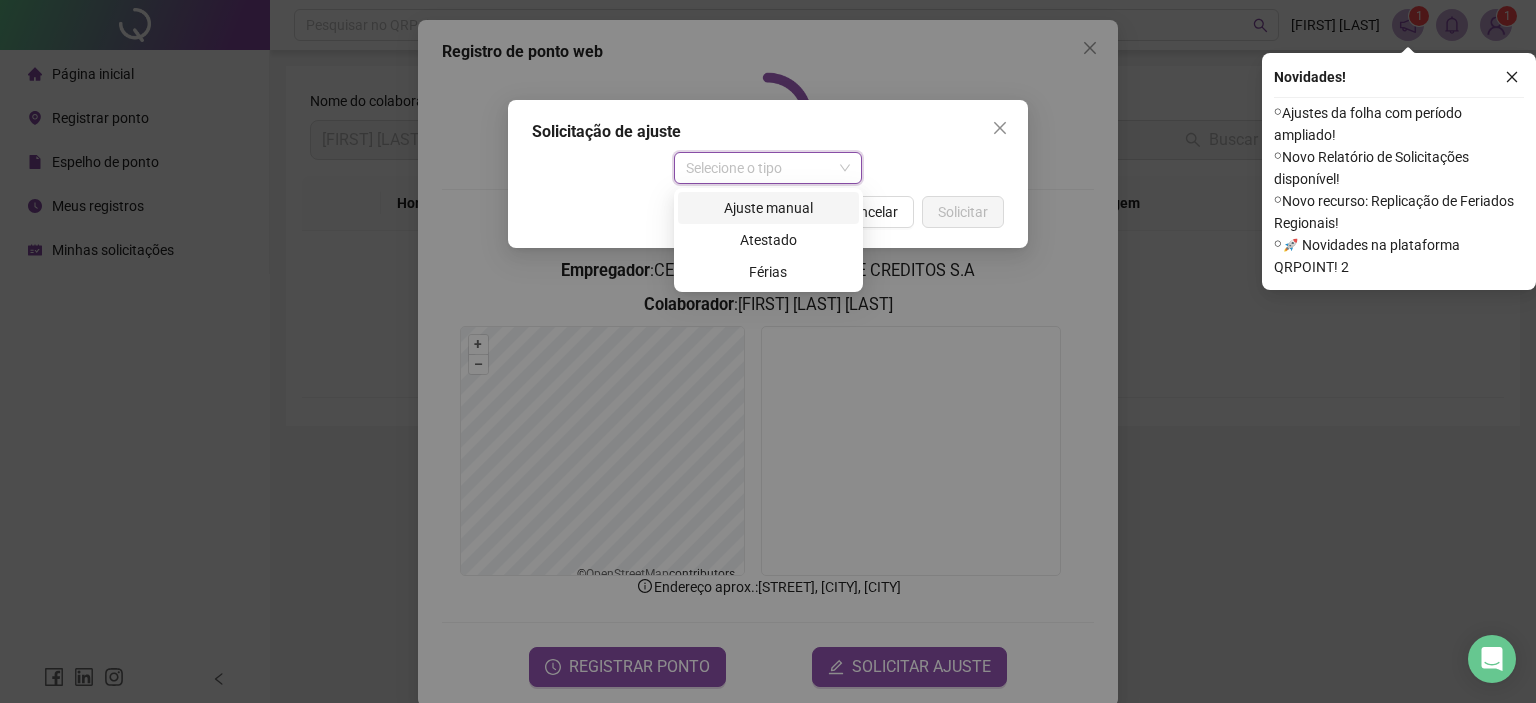 click on "Ajuste manual" at bounding box center (768, 208) 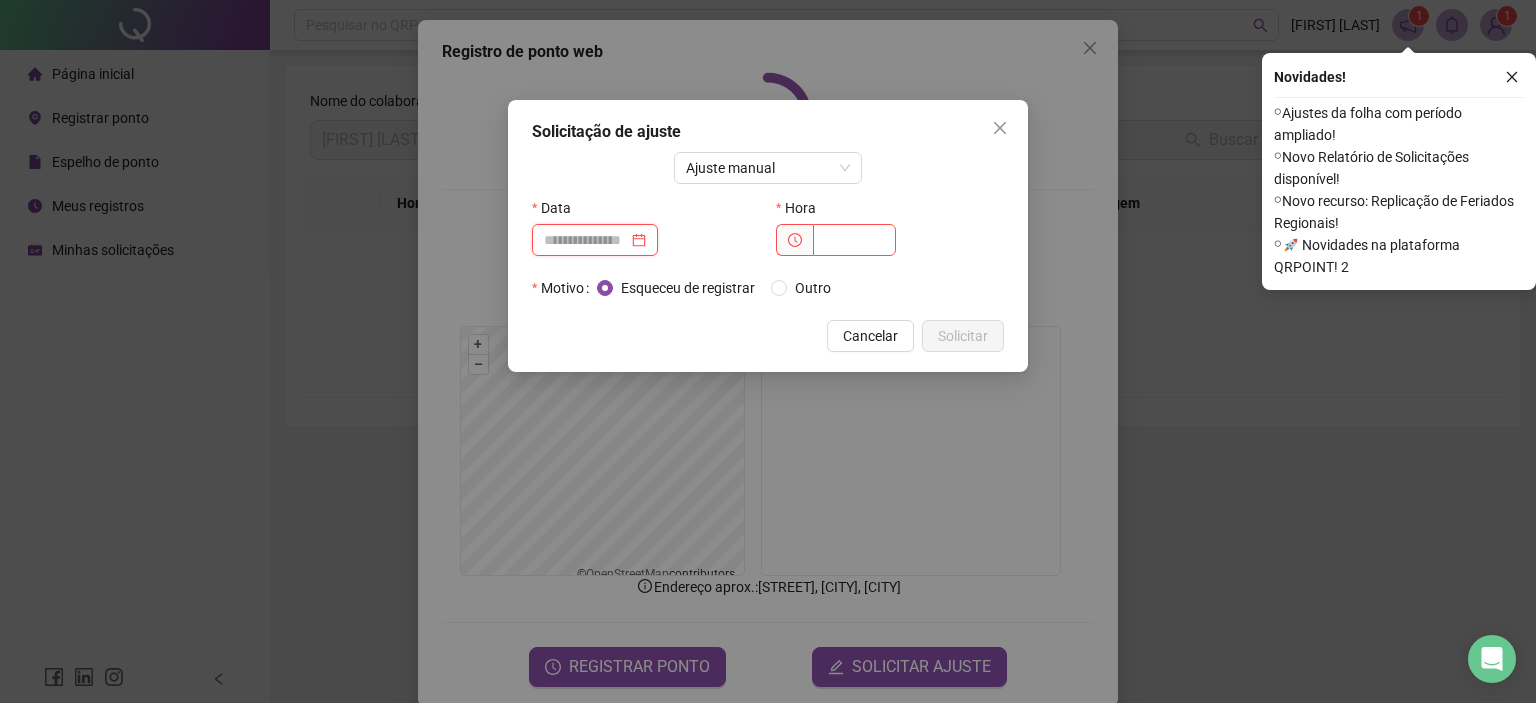 click at bounding box center [586, 240] 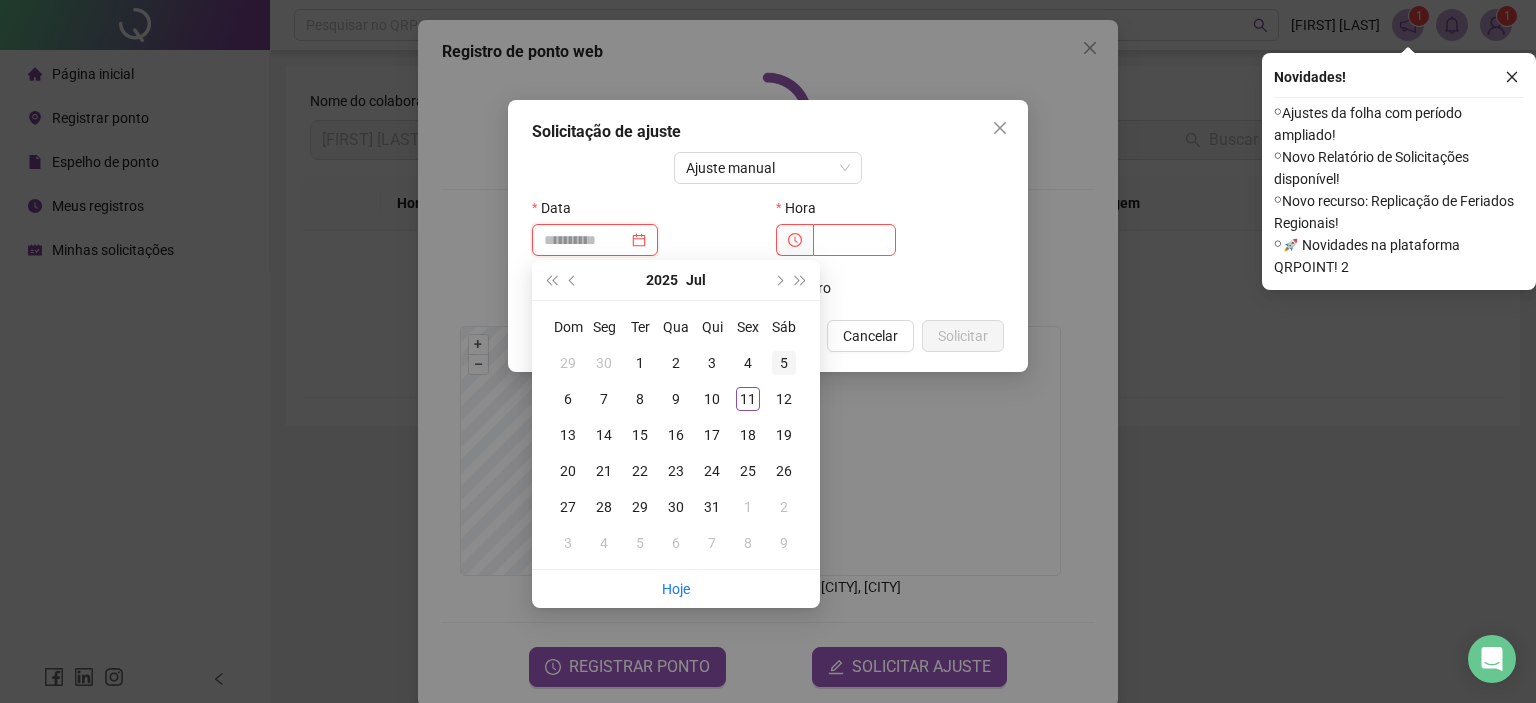 type on "**********" 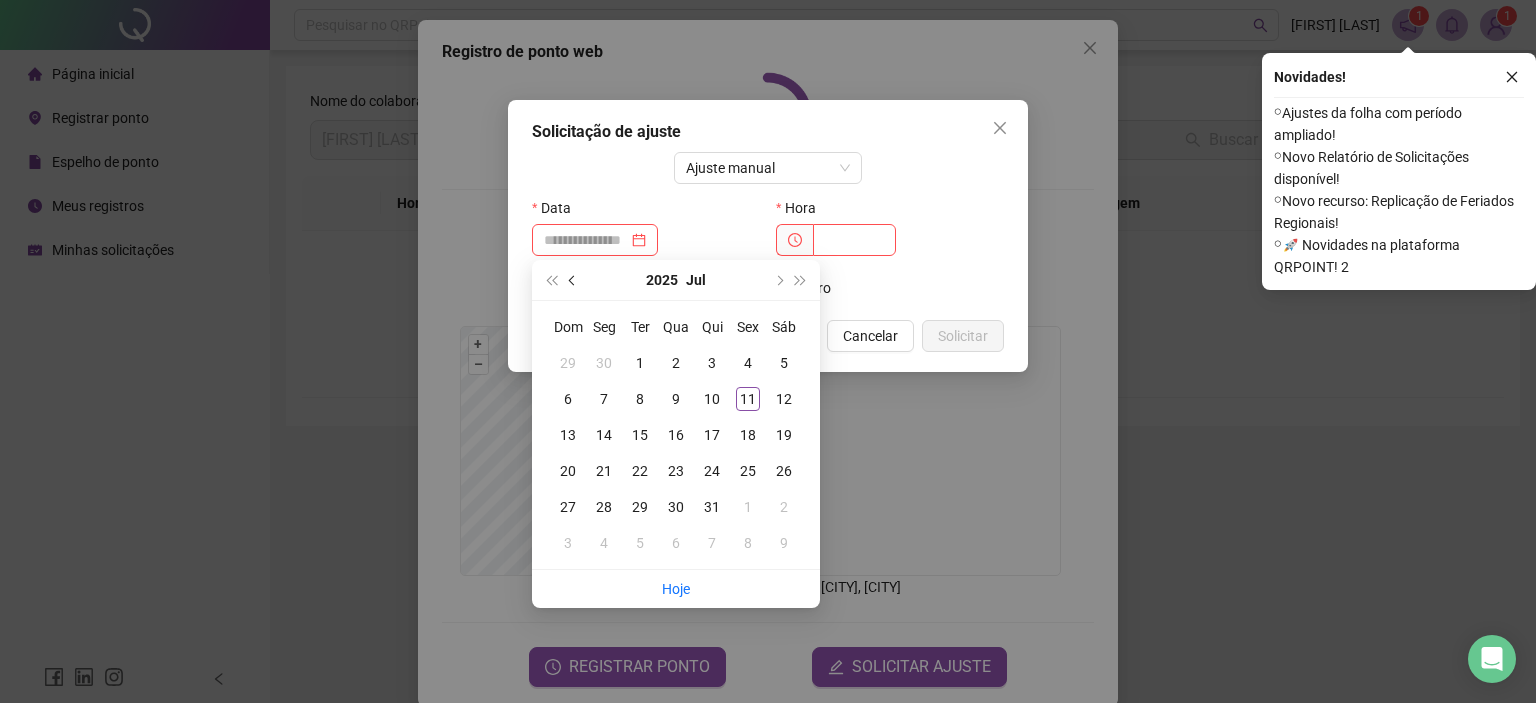 click at bounding box center (573, 280) 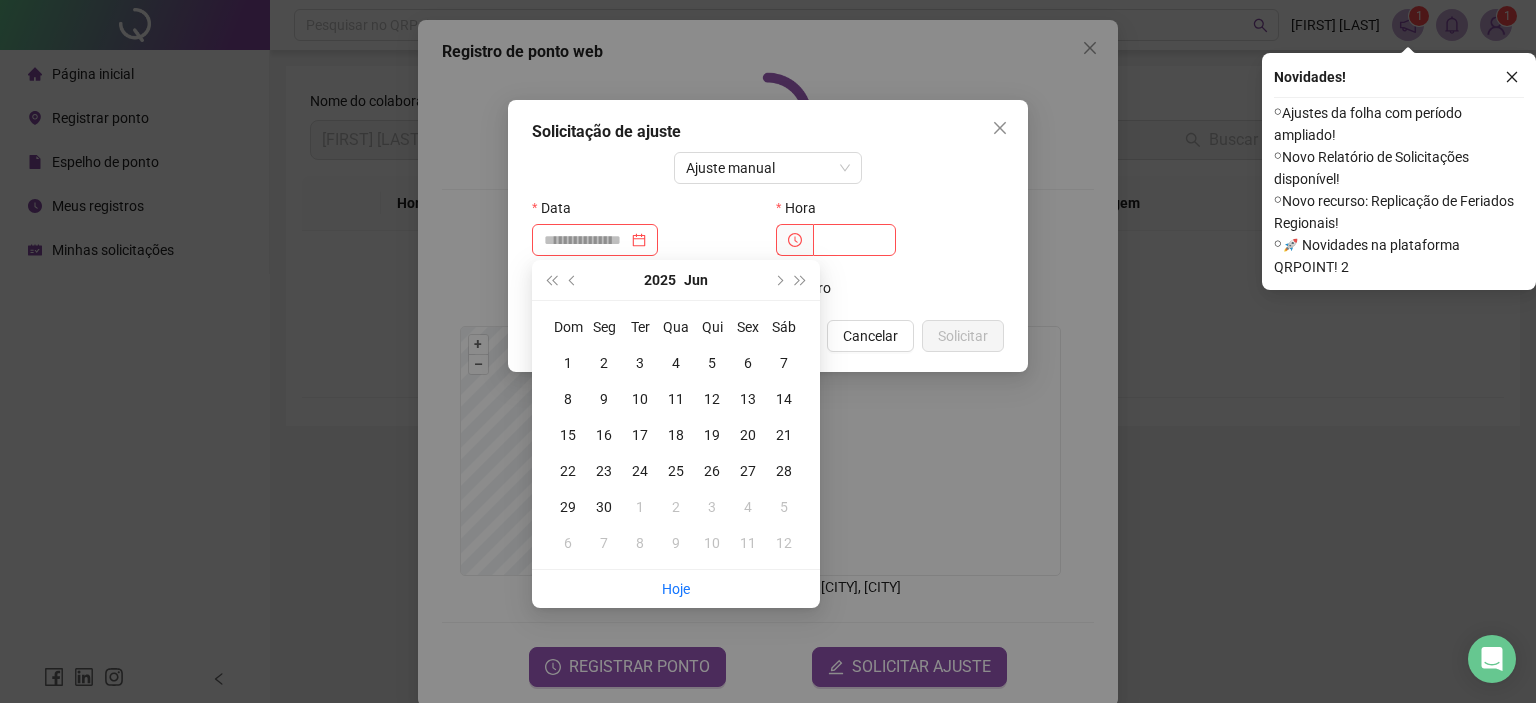 drag, startPoint x: 569, startPoint y: 283, endPoint x: 579, endPoint y: 303, distance: 22.36068 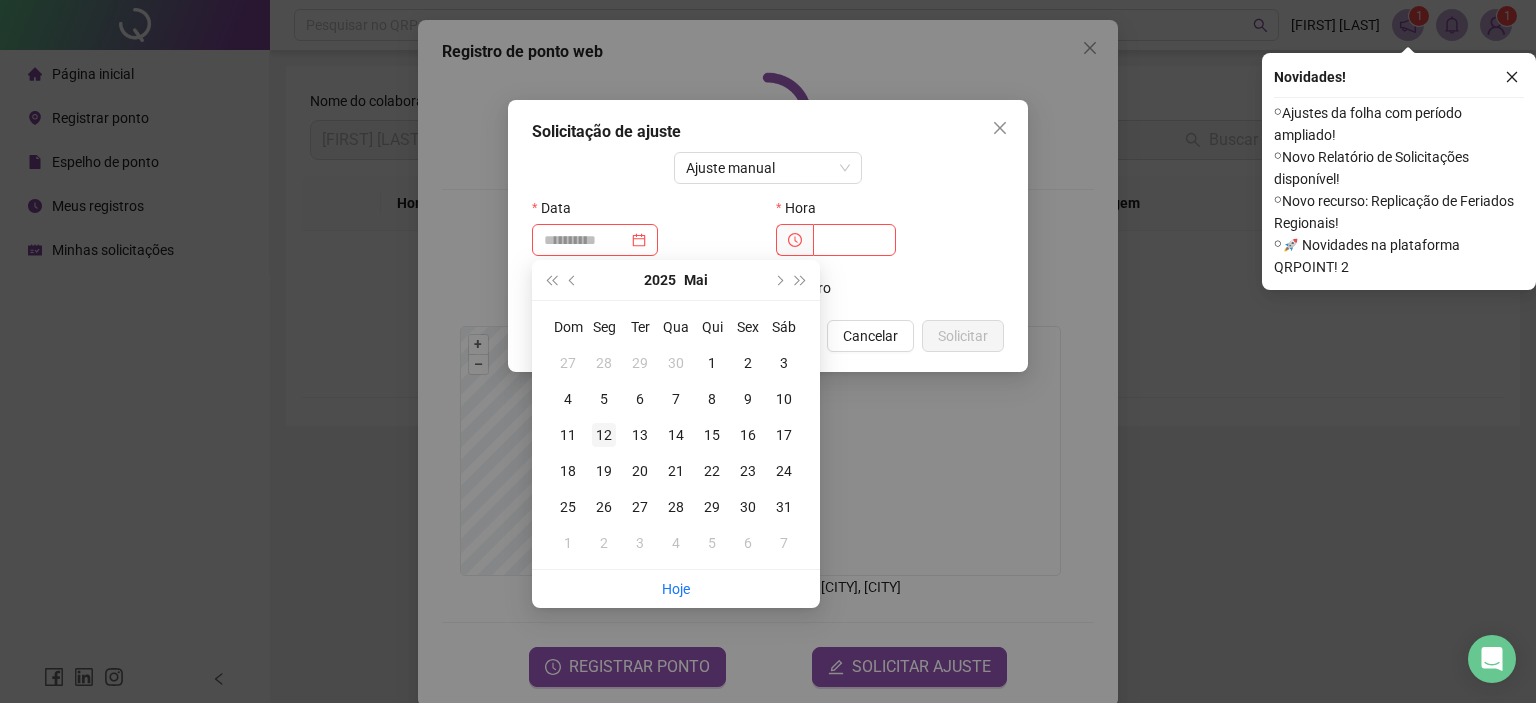 type on "**********" 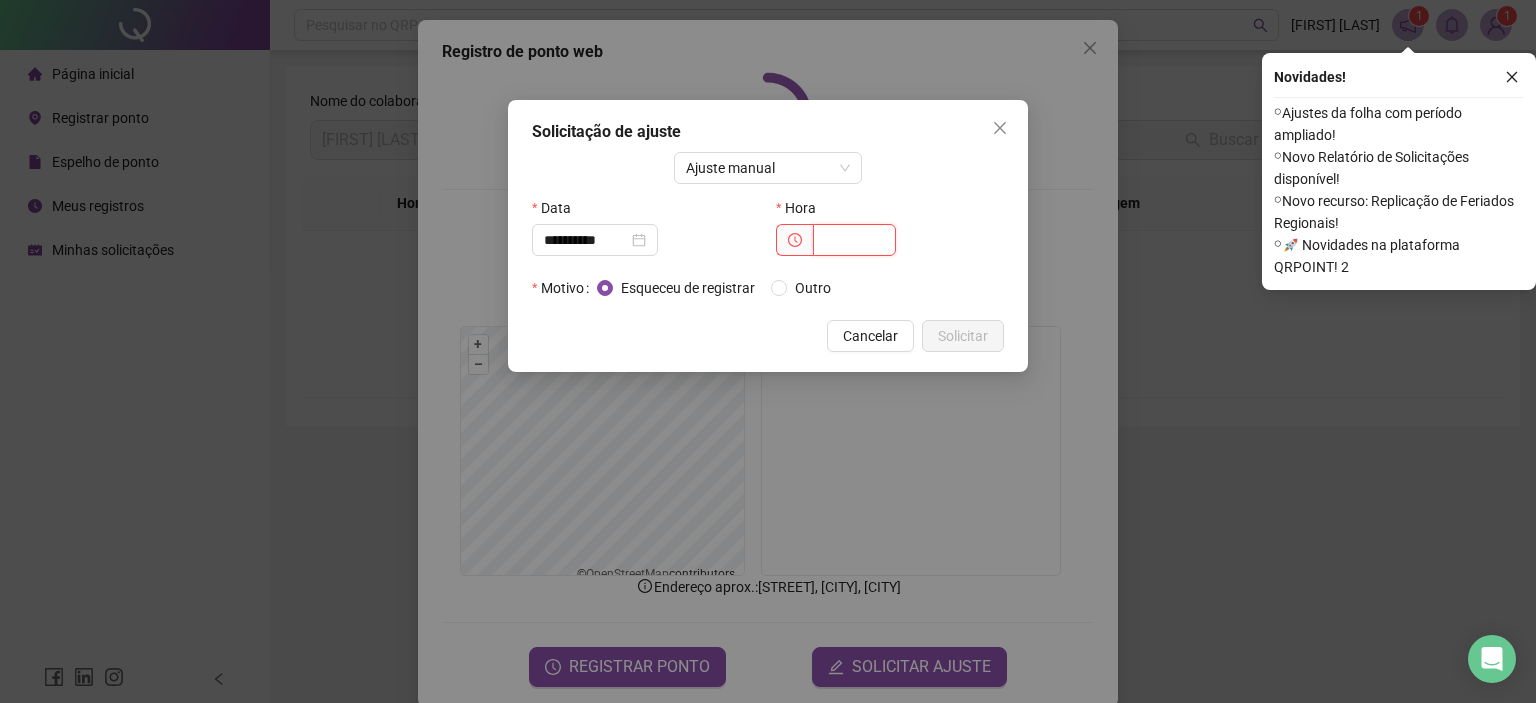 click at bounding box center (854, 240) 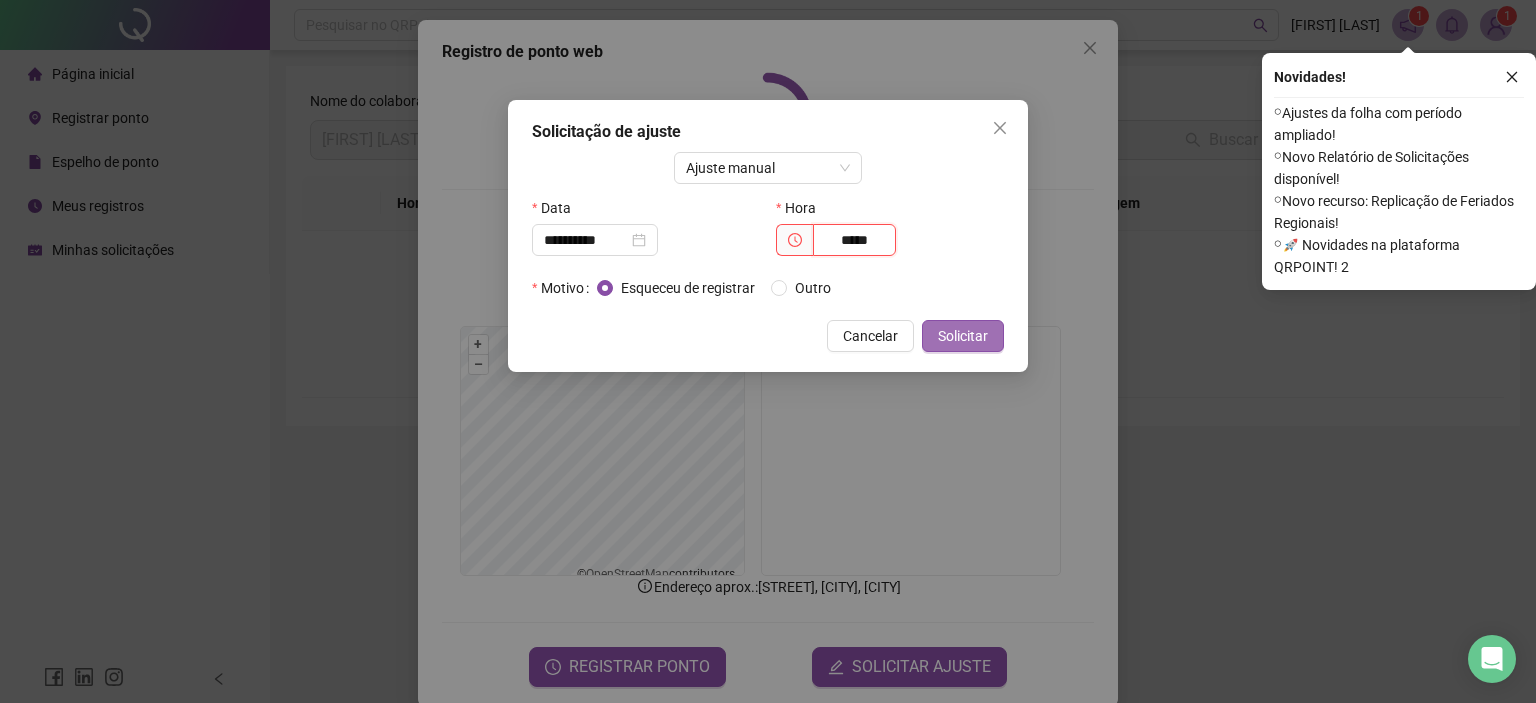 type on "*****" 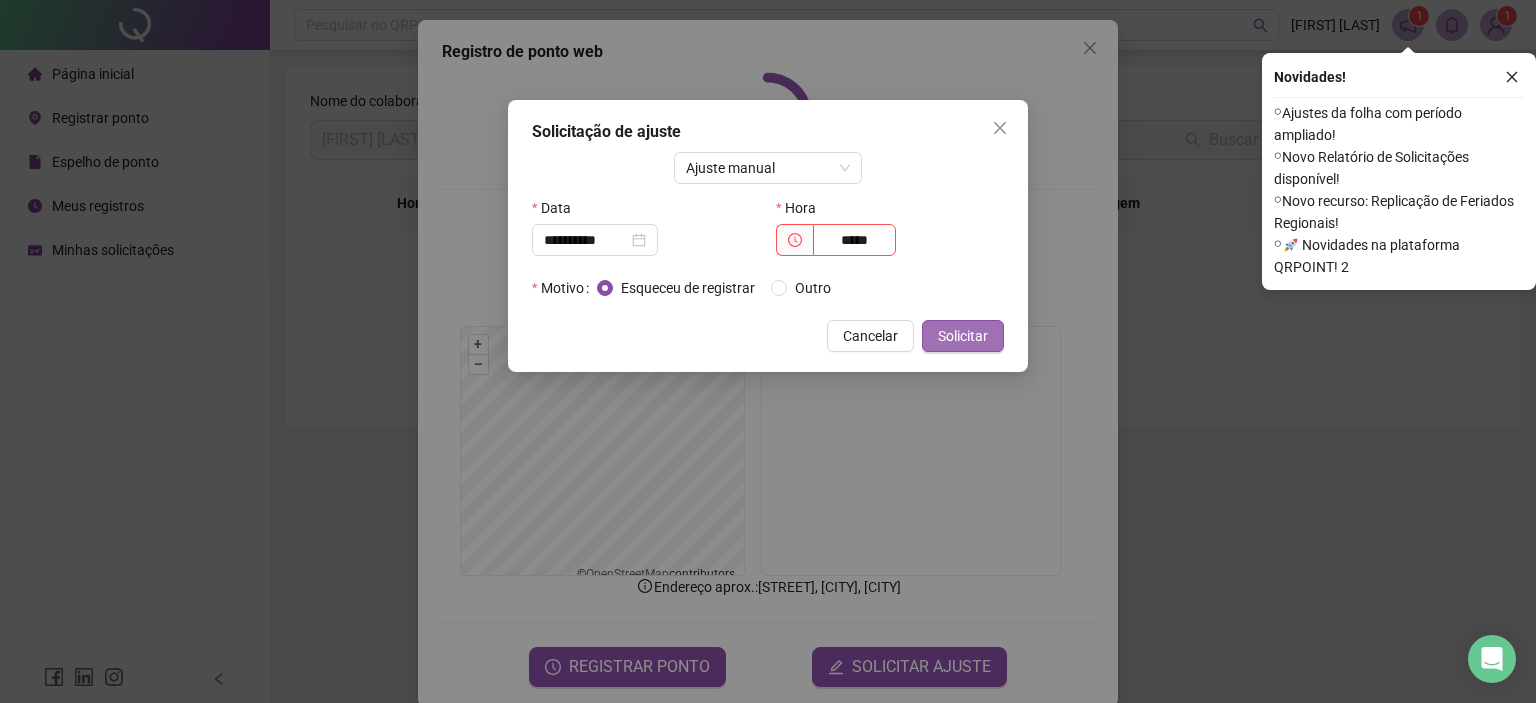 click on "Solicitar" at bounding box center (963, 336) 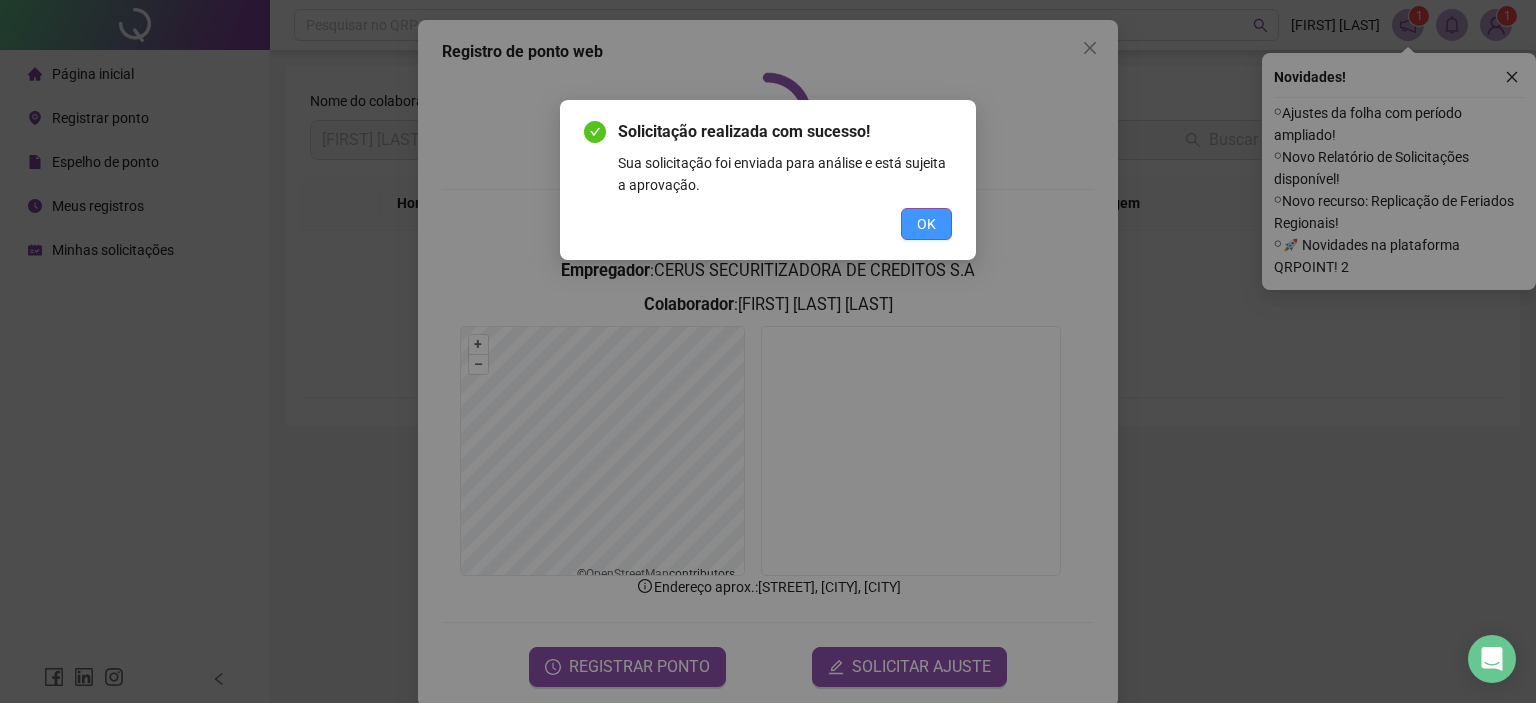 click on "OK" at bounding box center (926, 224) 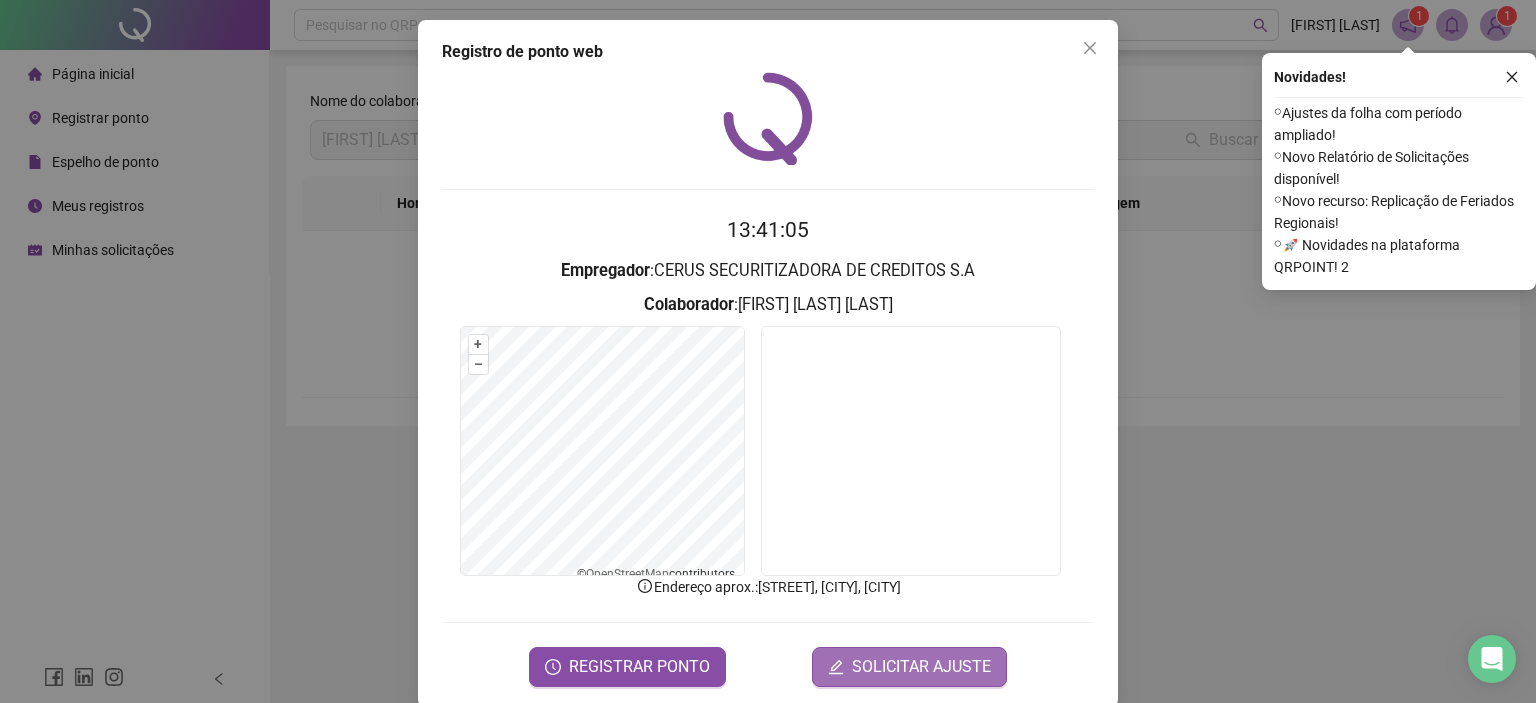 click on "SOLICITAR AJUSTE" at bounding box center [921, 667] 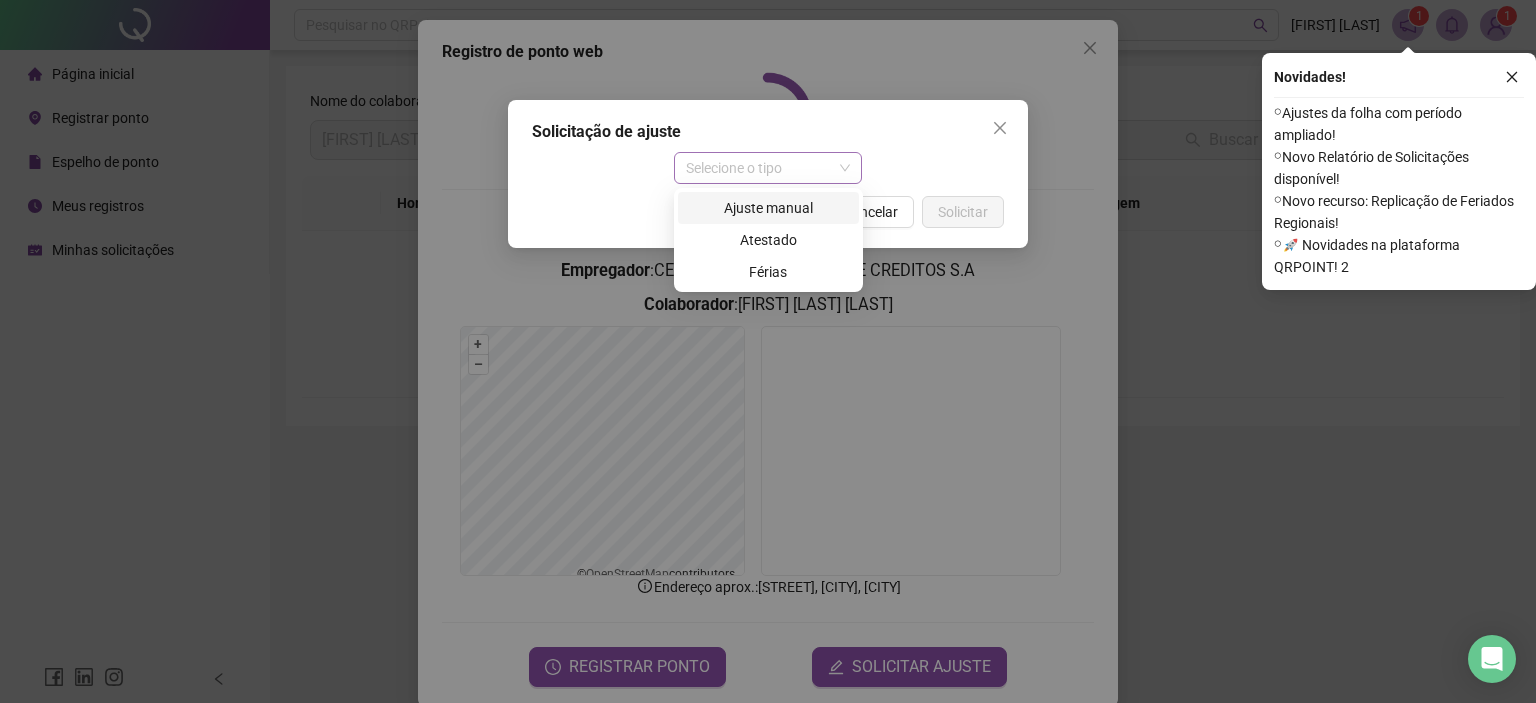 click on "Selecione o tipo" at bounding box center (768, 168) 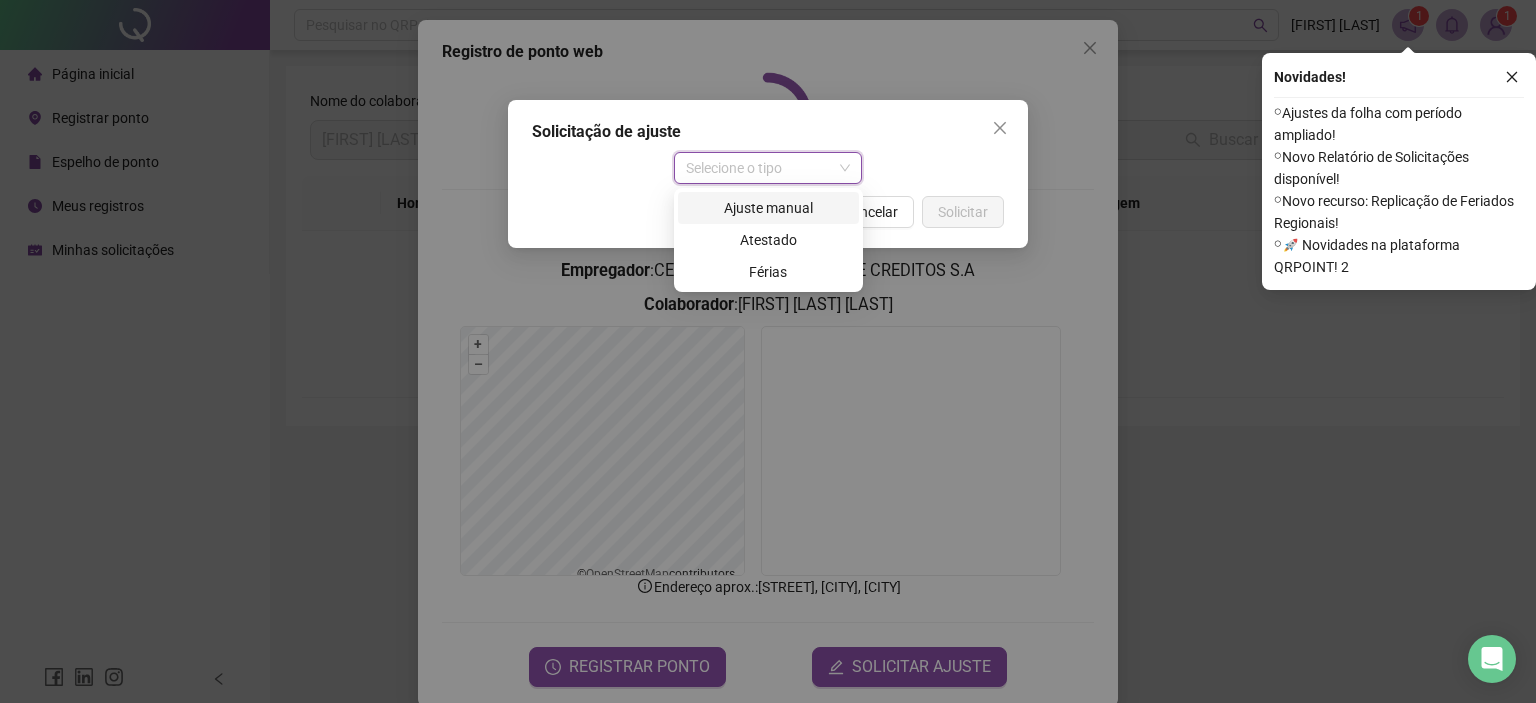 click on "Ajuste manual" at bounding box center [768, 208] 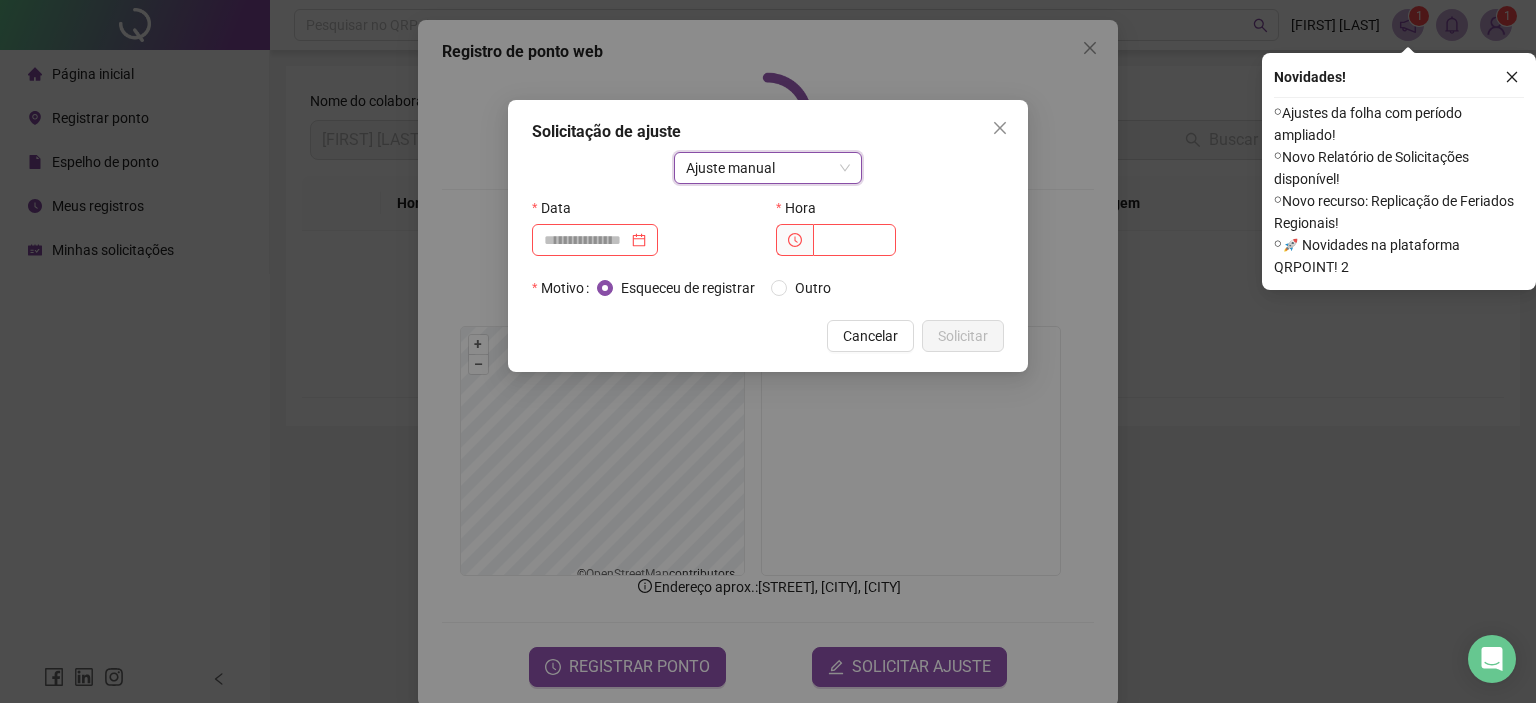 click on "Data" at bounding box center [646, 232] 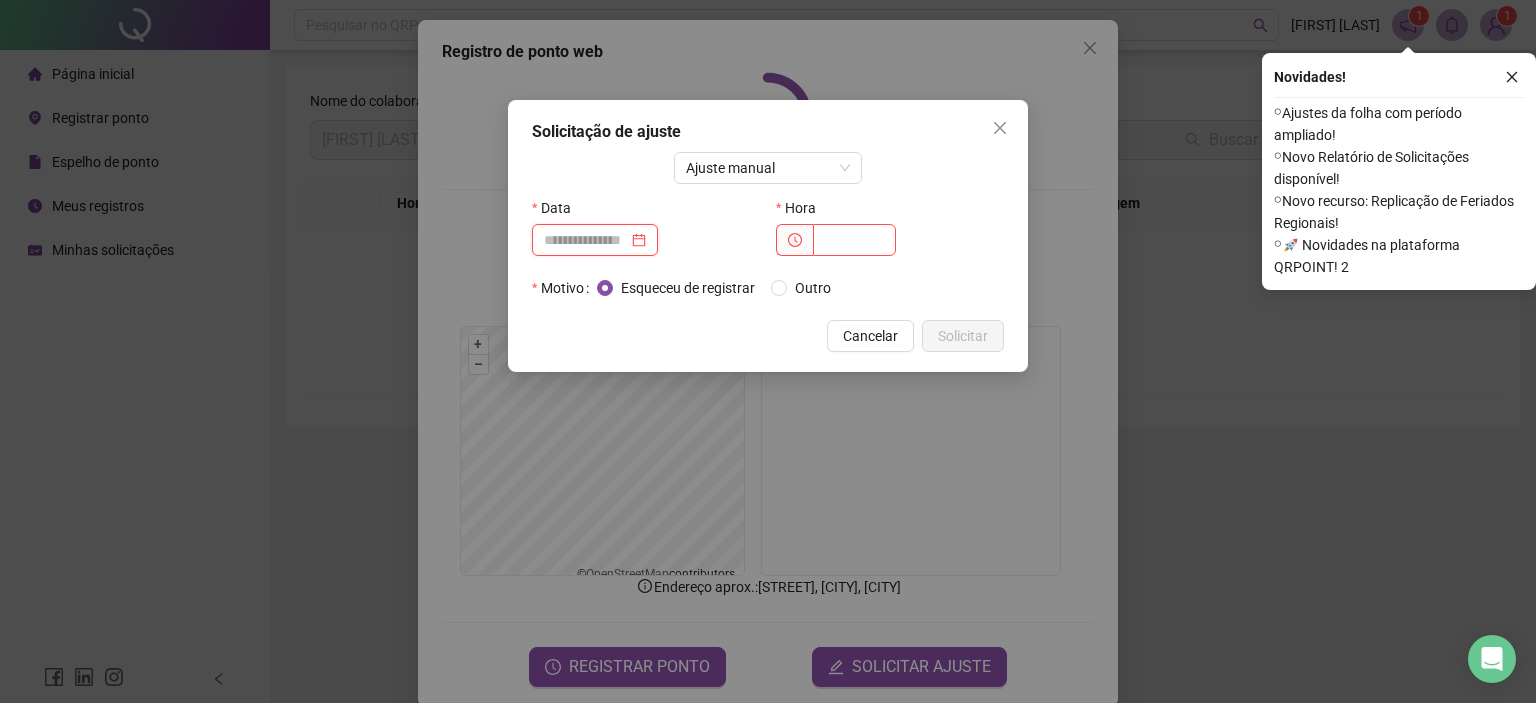 click at bounding box center [586, 240] 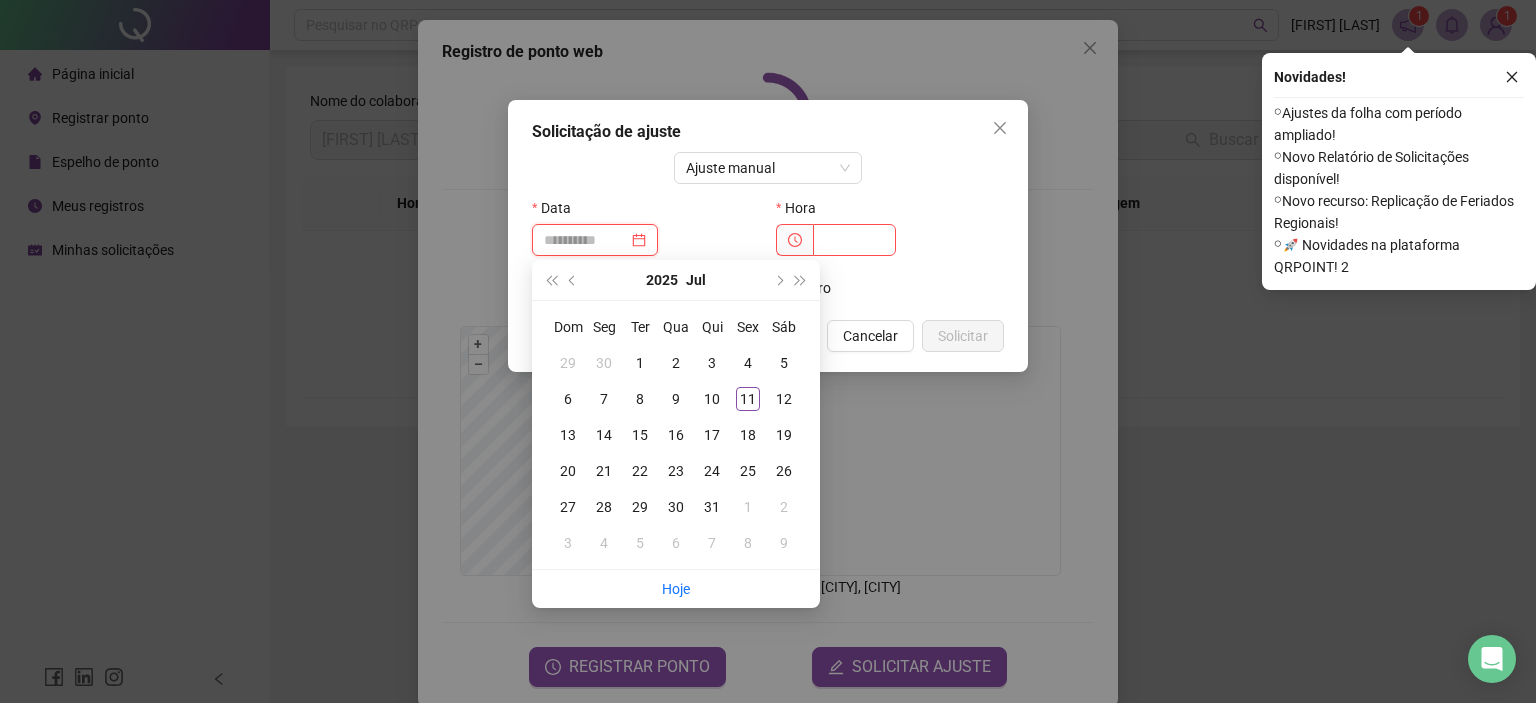 type on "**********" 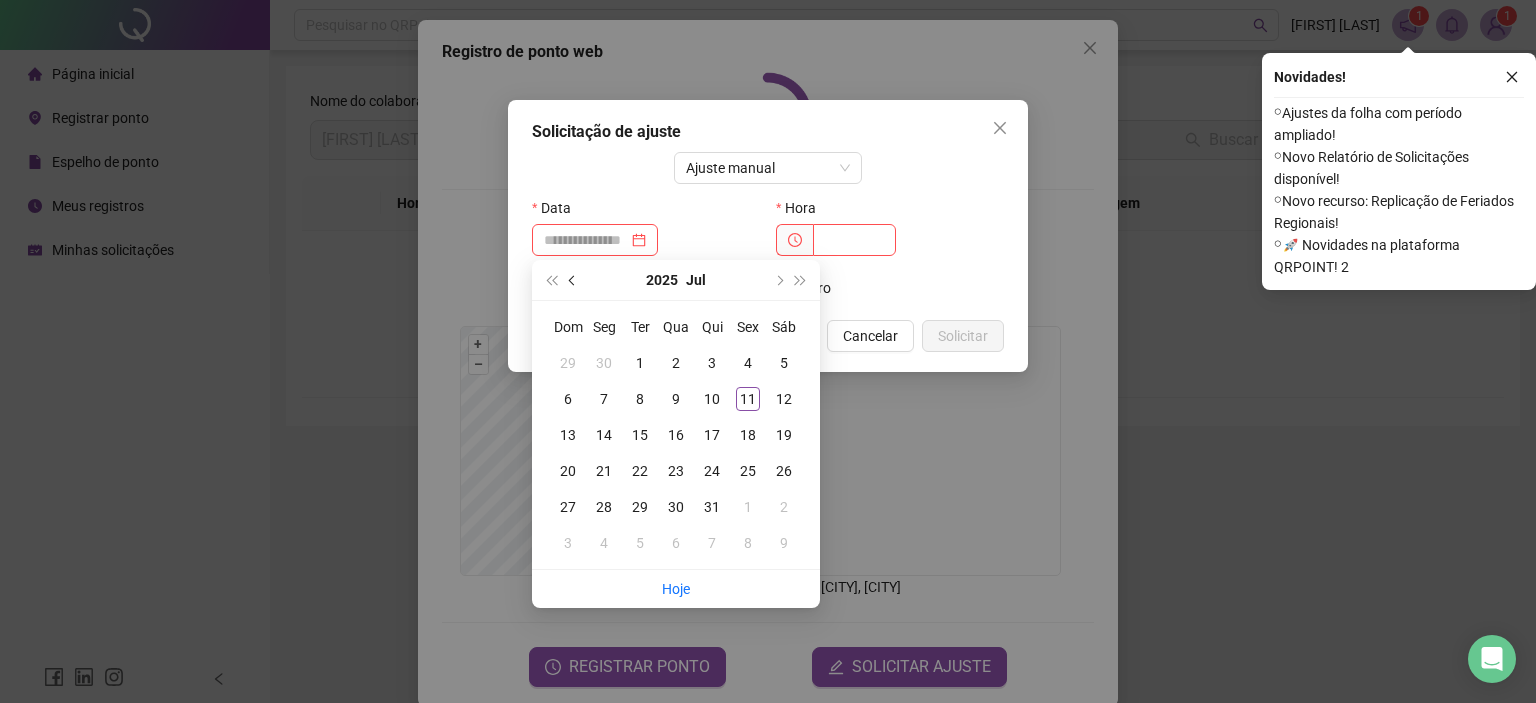 click at bounding box center (573, 280) 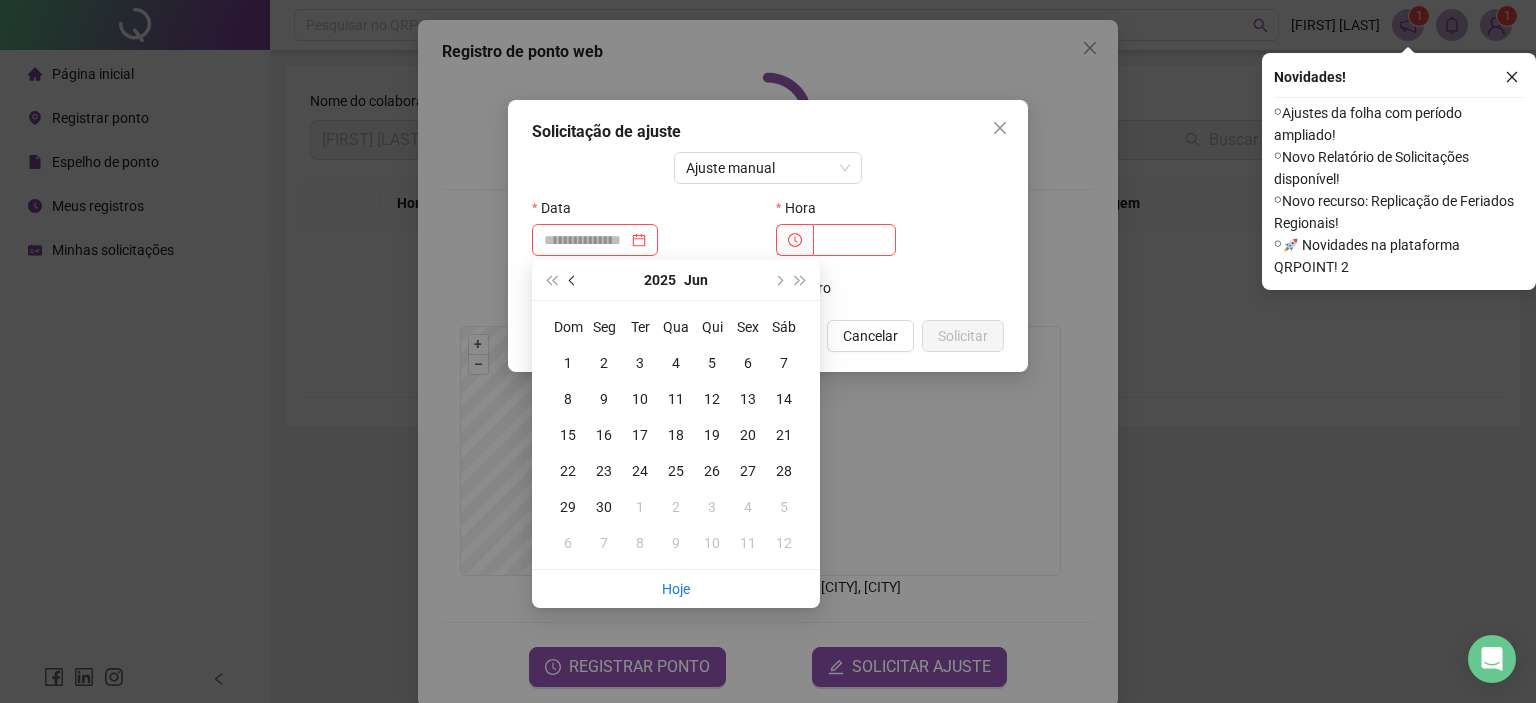 click at bounding box center (573, 280) 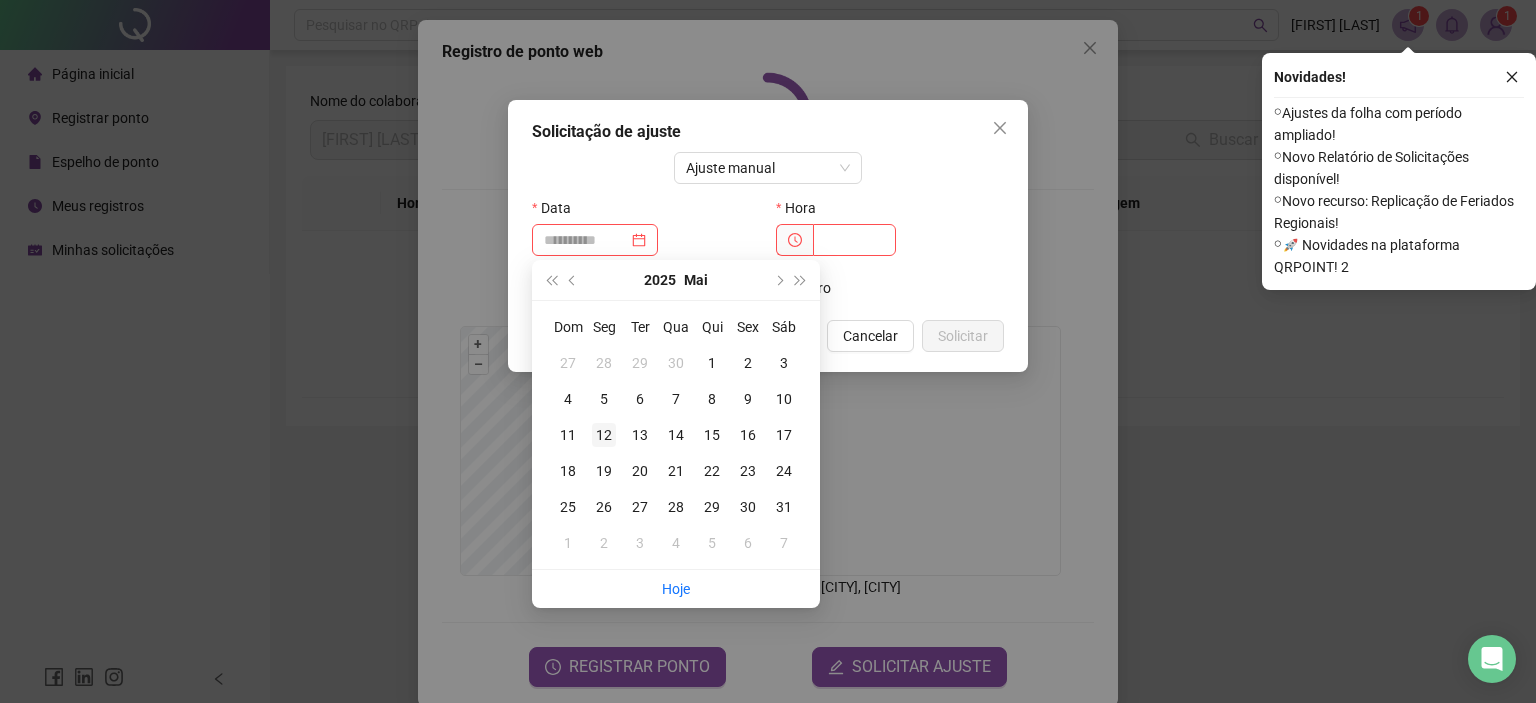 type on "**********" 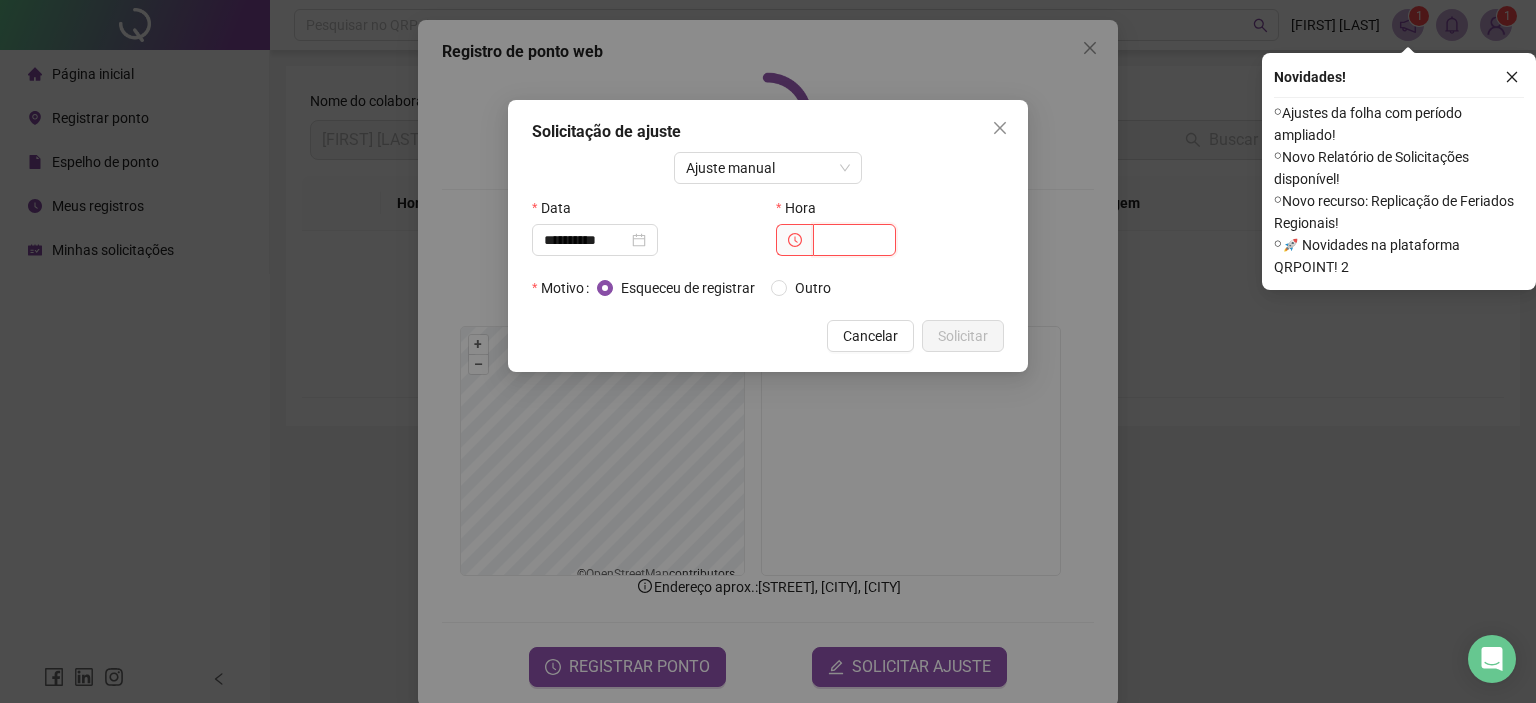 click at bounding box center (854, 240) 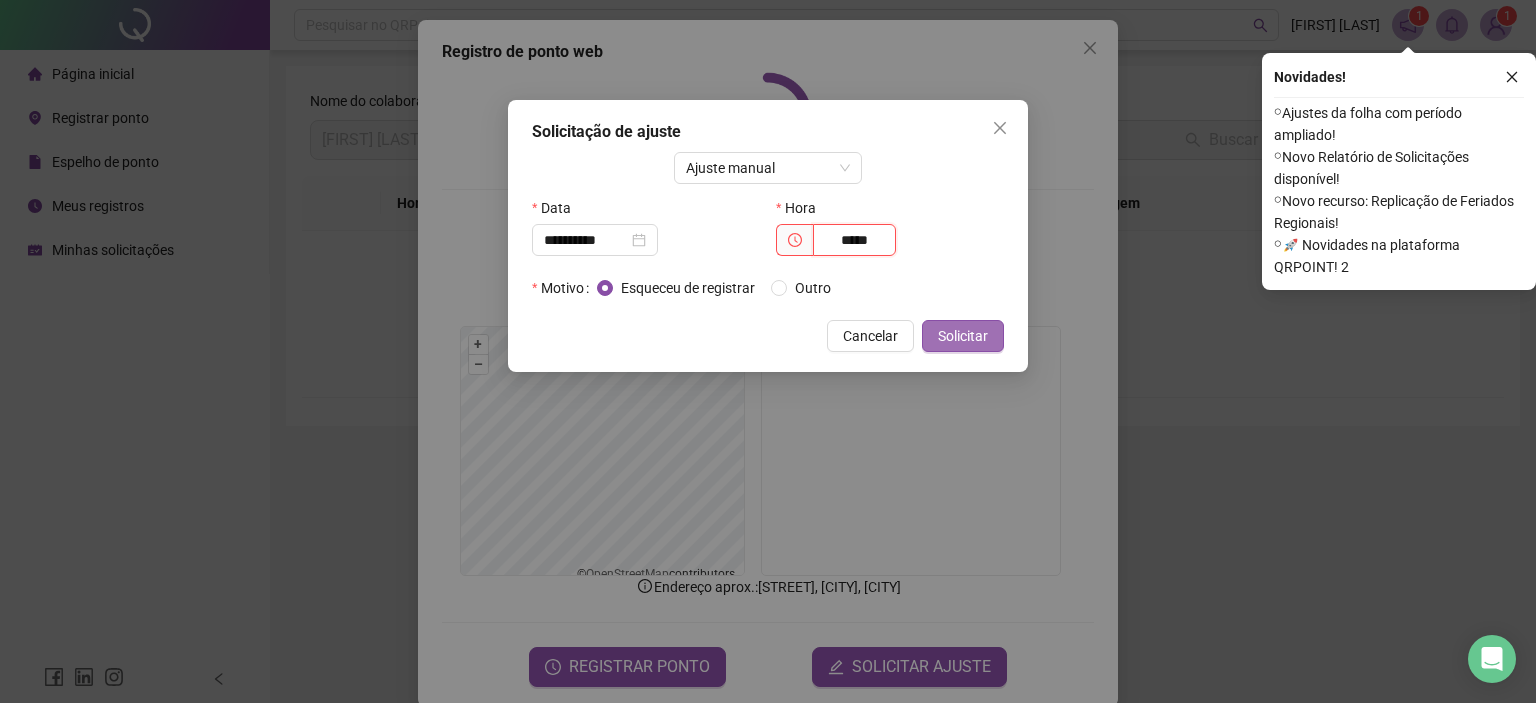 type on "*****" 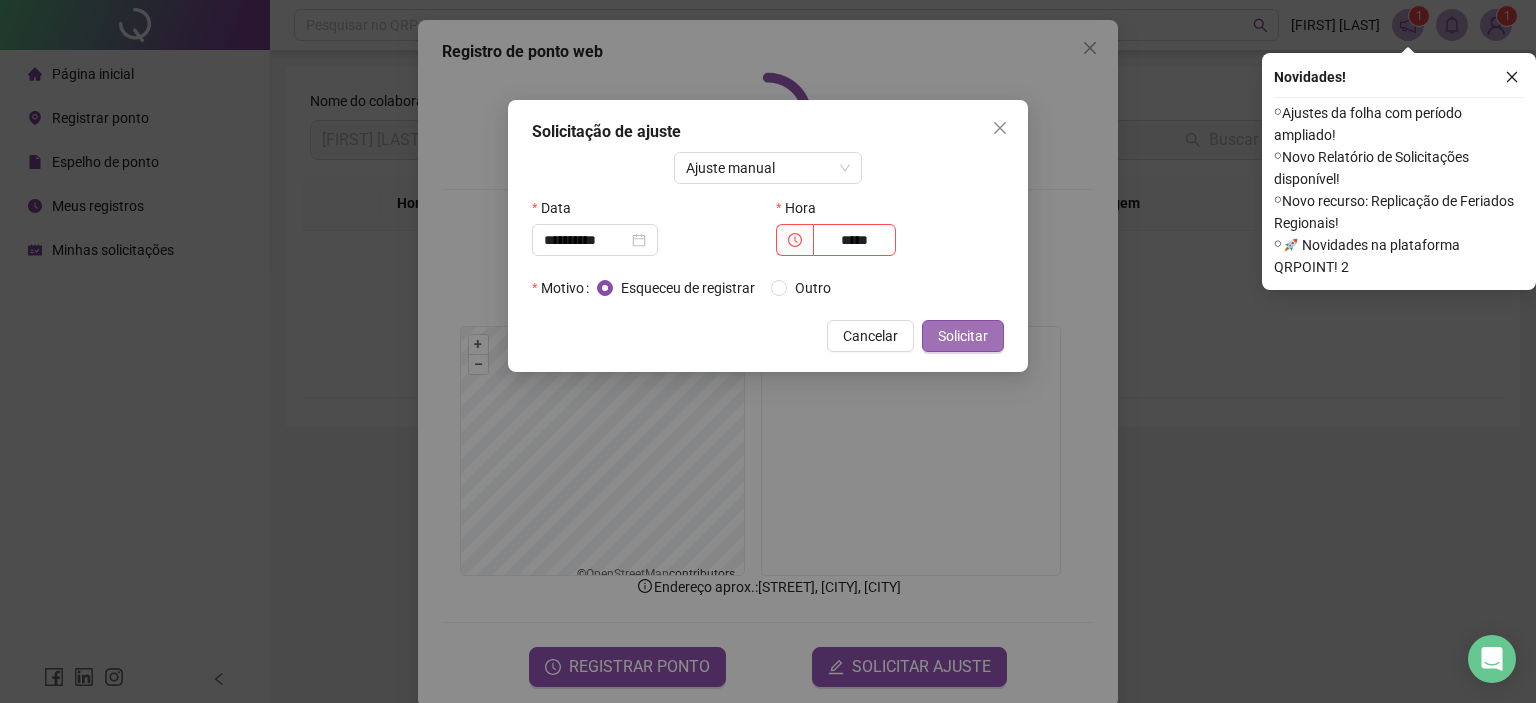 click on "Solicitar" at bounding box center [963, 336] 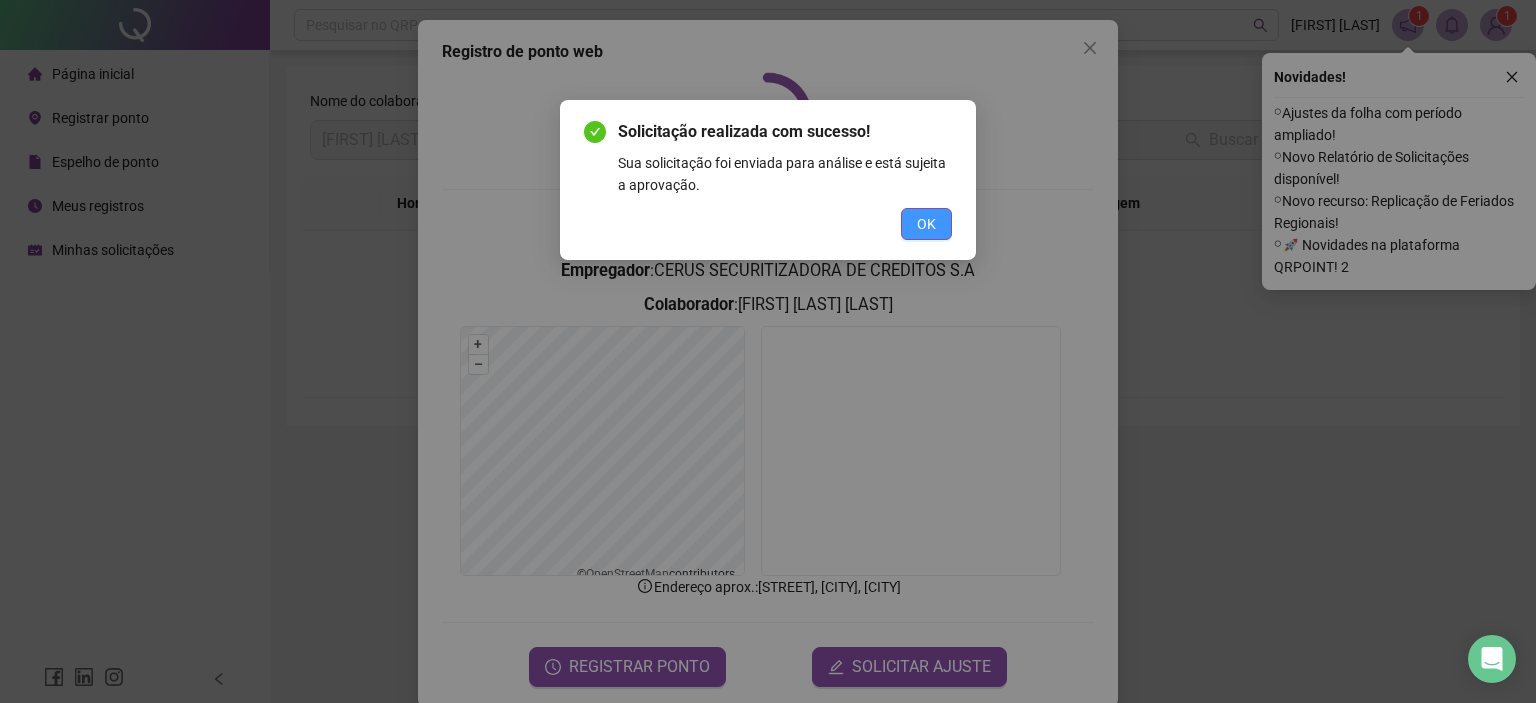click on "OK" at bounding box center (926, 224) 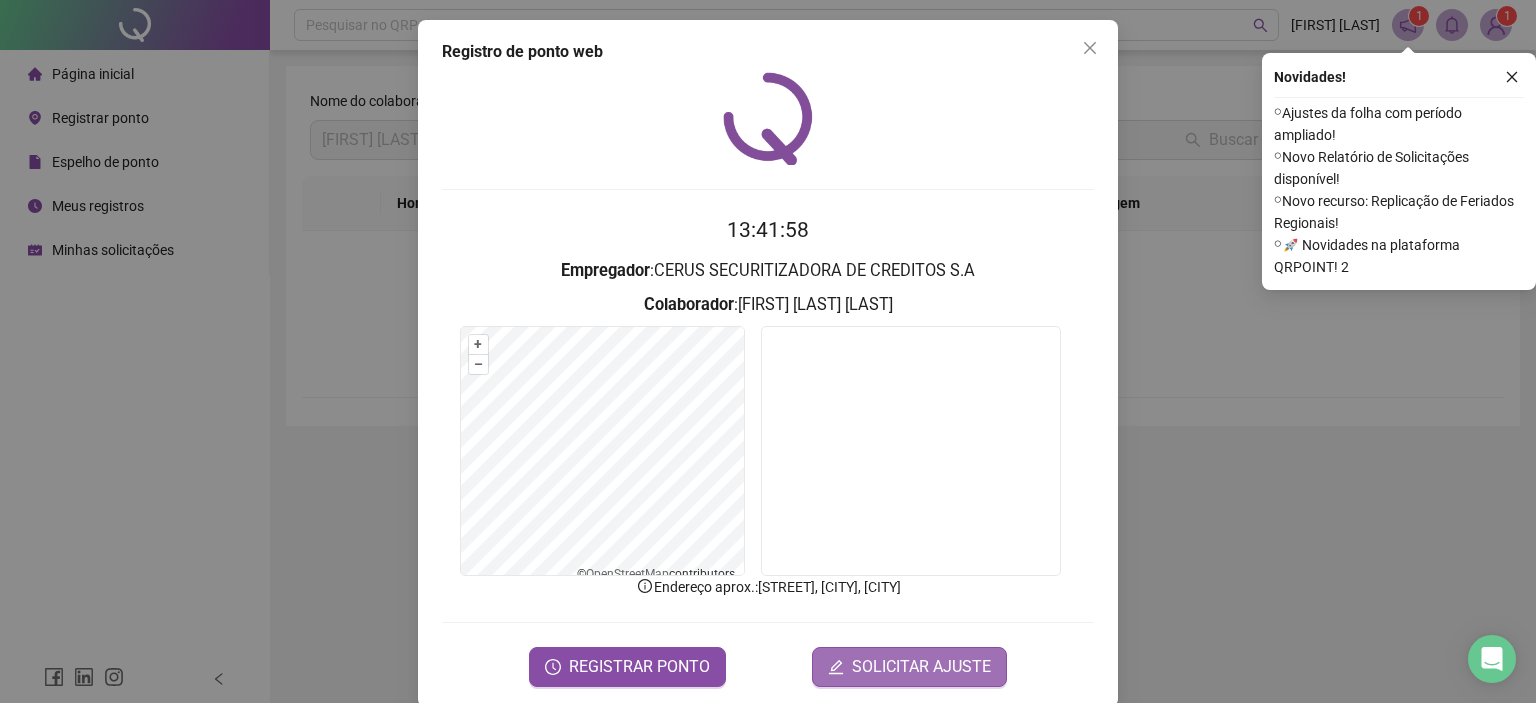 click on "SOLICITAR AJUSTE" at bounding box center (921, 667) 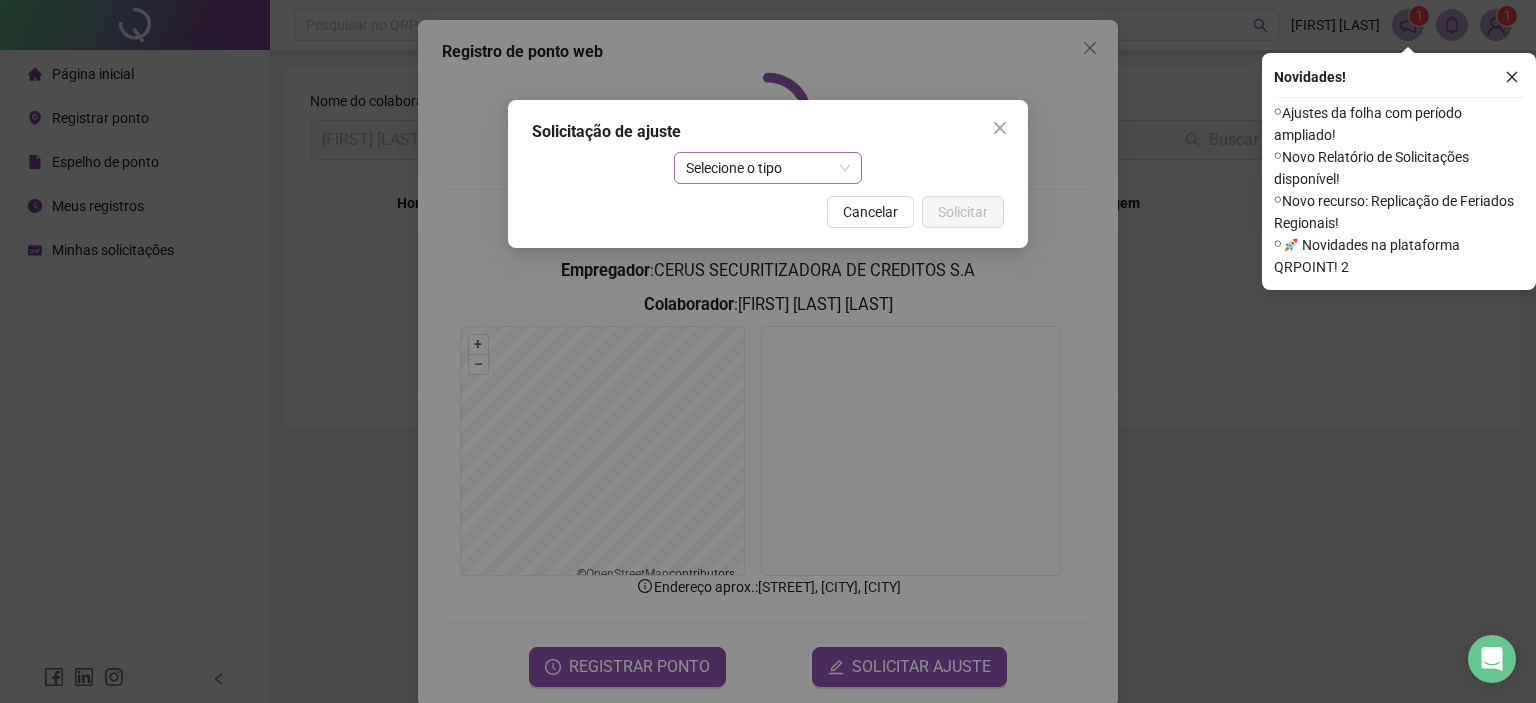 click on "Selecione o tipo" at bounding box center (768, 168) 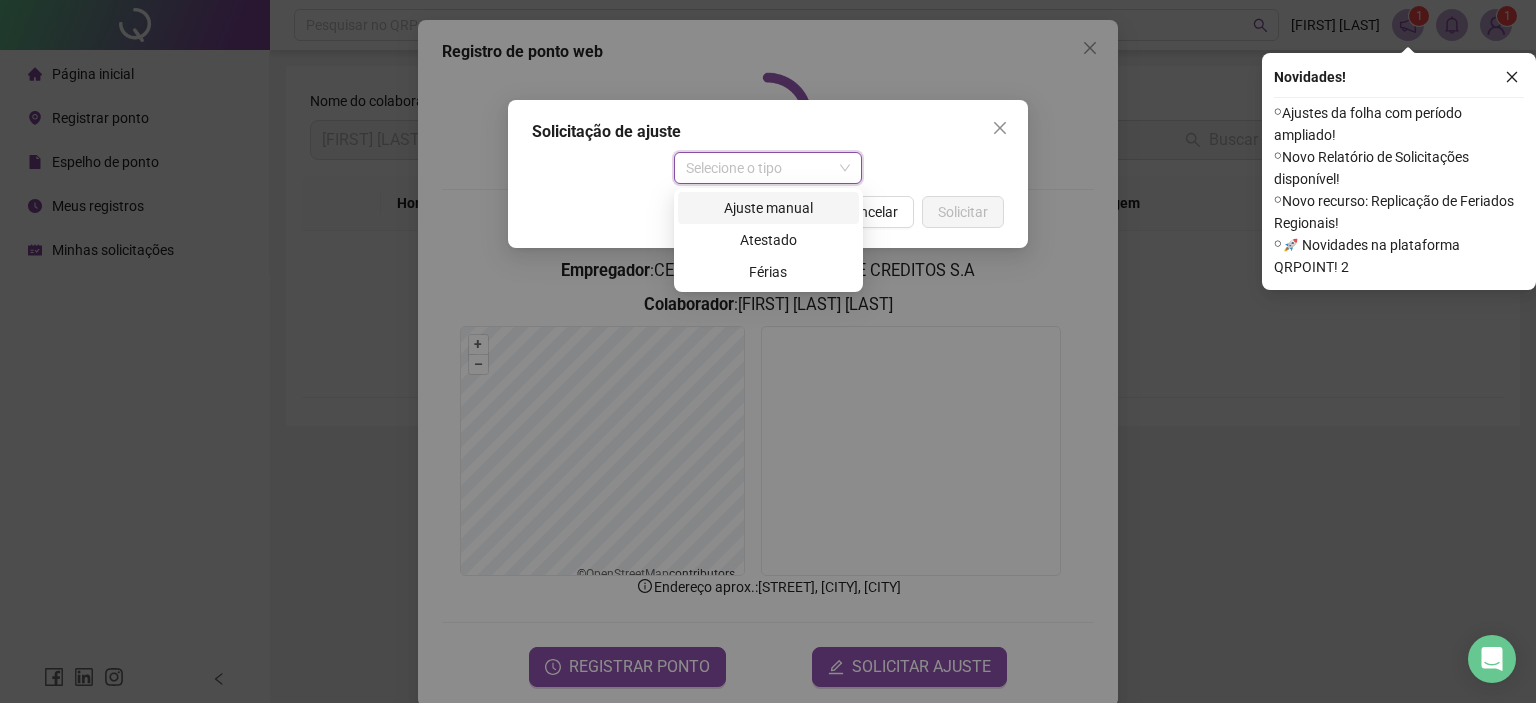 click on "Ajuste manual" at bounding box center [768, 208] 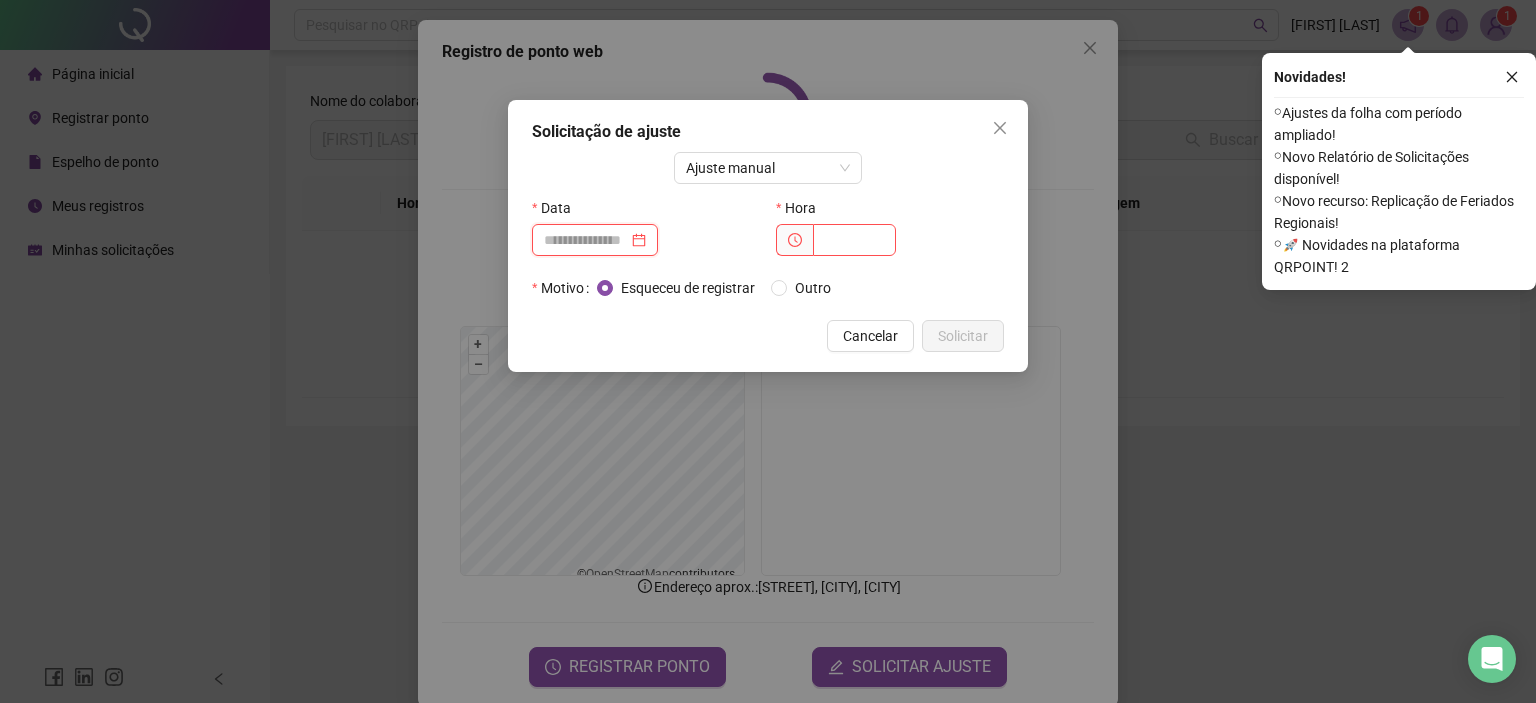 click at bounding box center [586, 240] 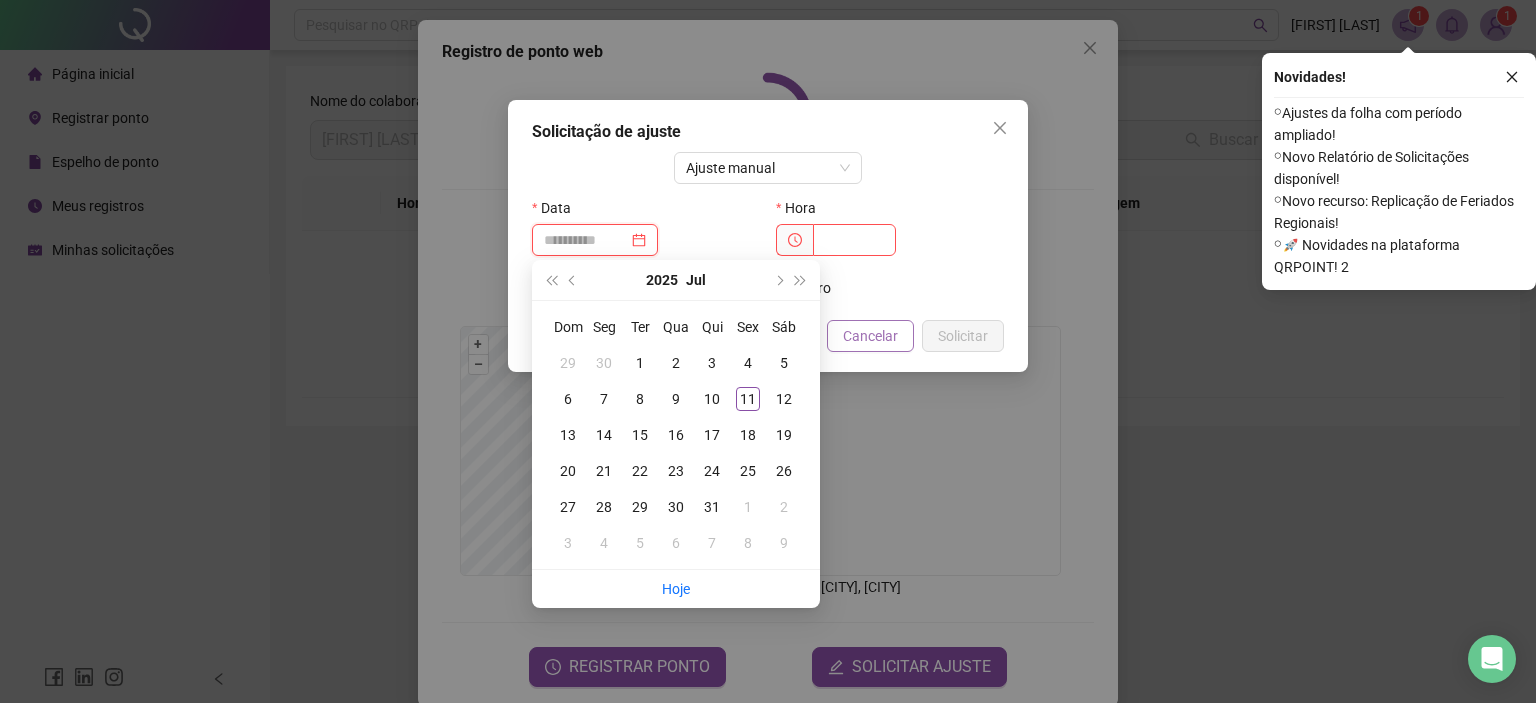 type on "**********" 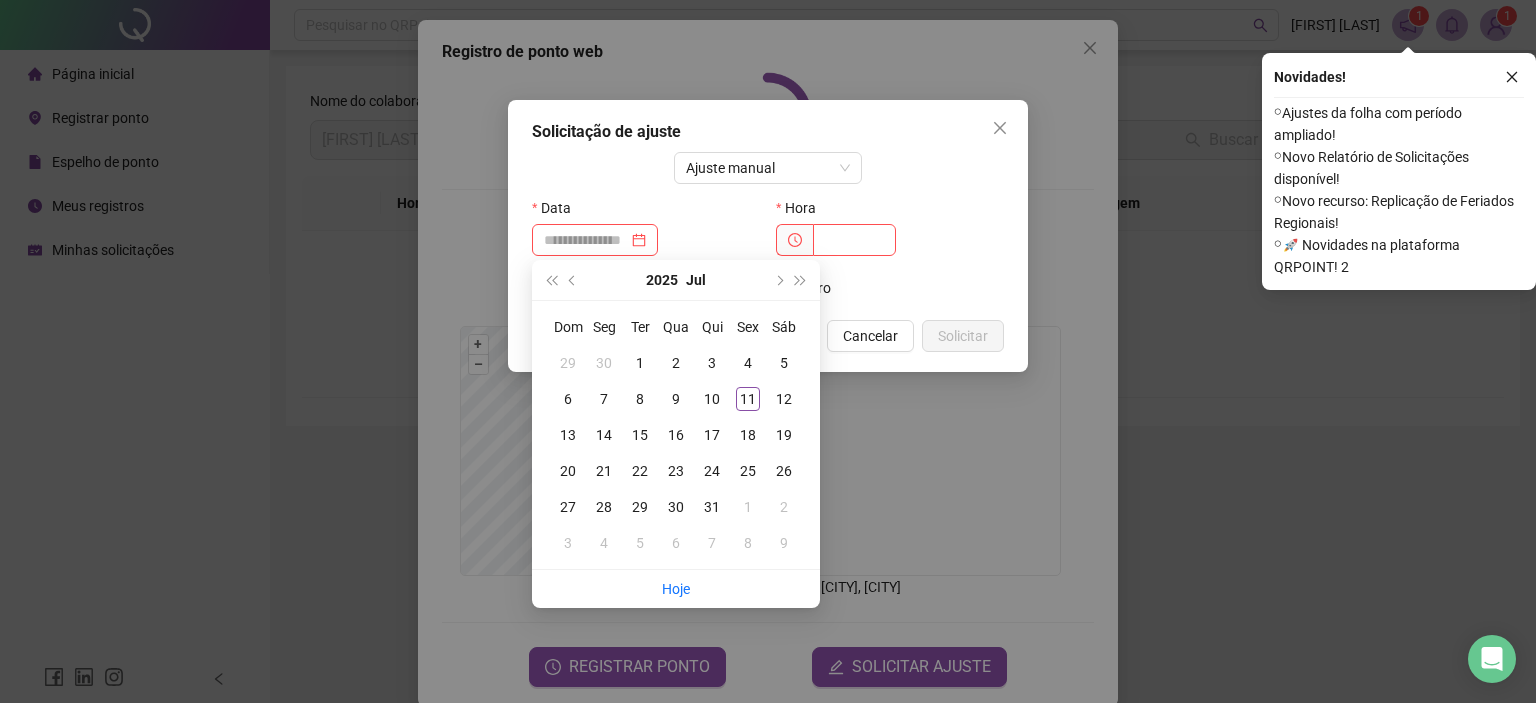 click at bounding box center [890, 240] 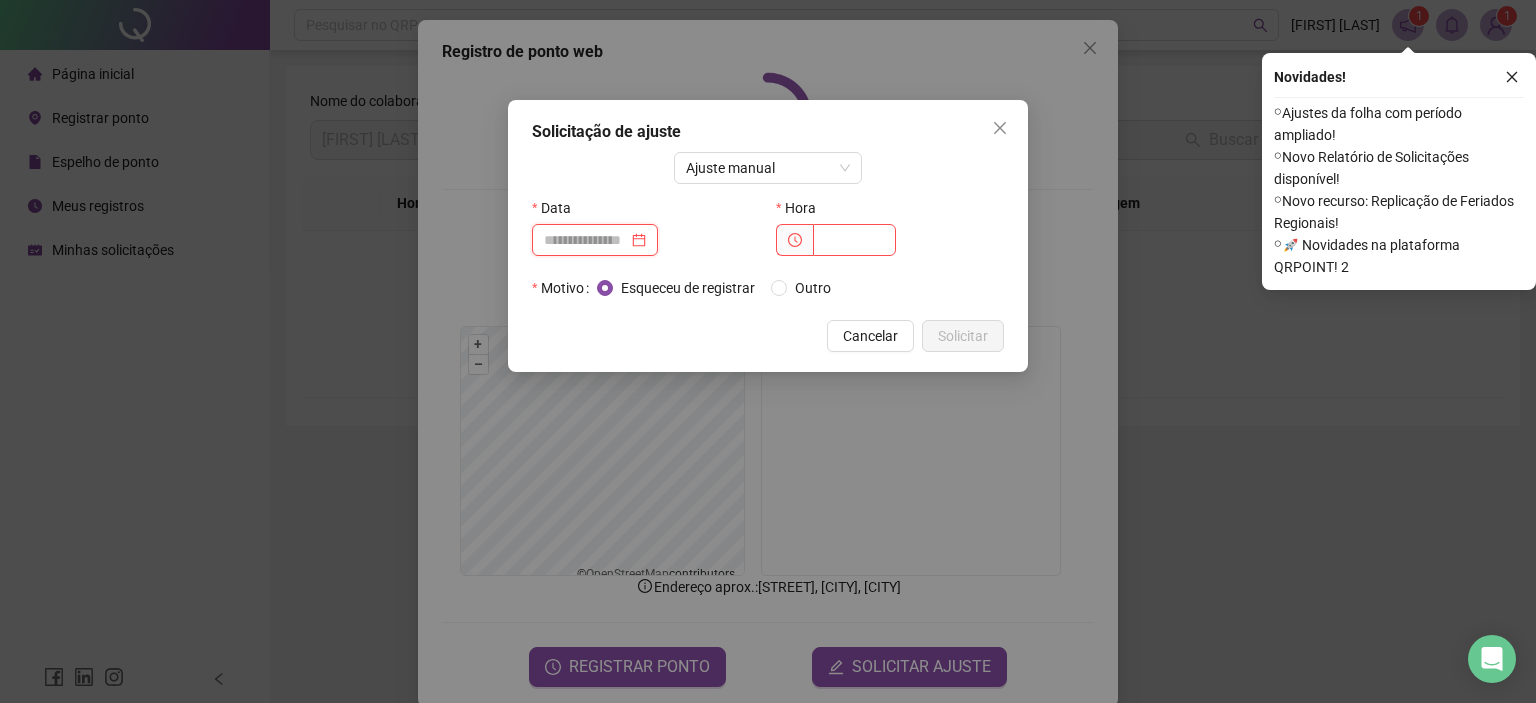 click at bounding box center (586, 240) 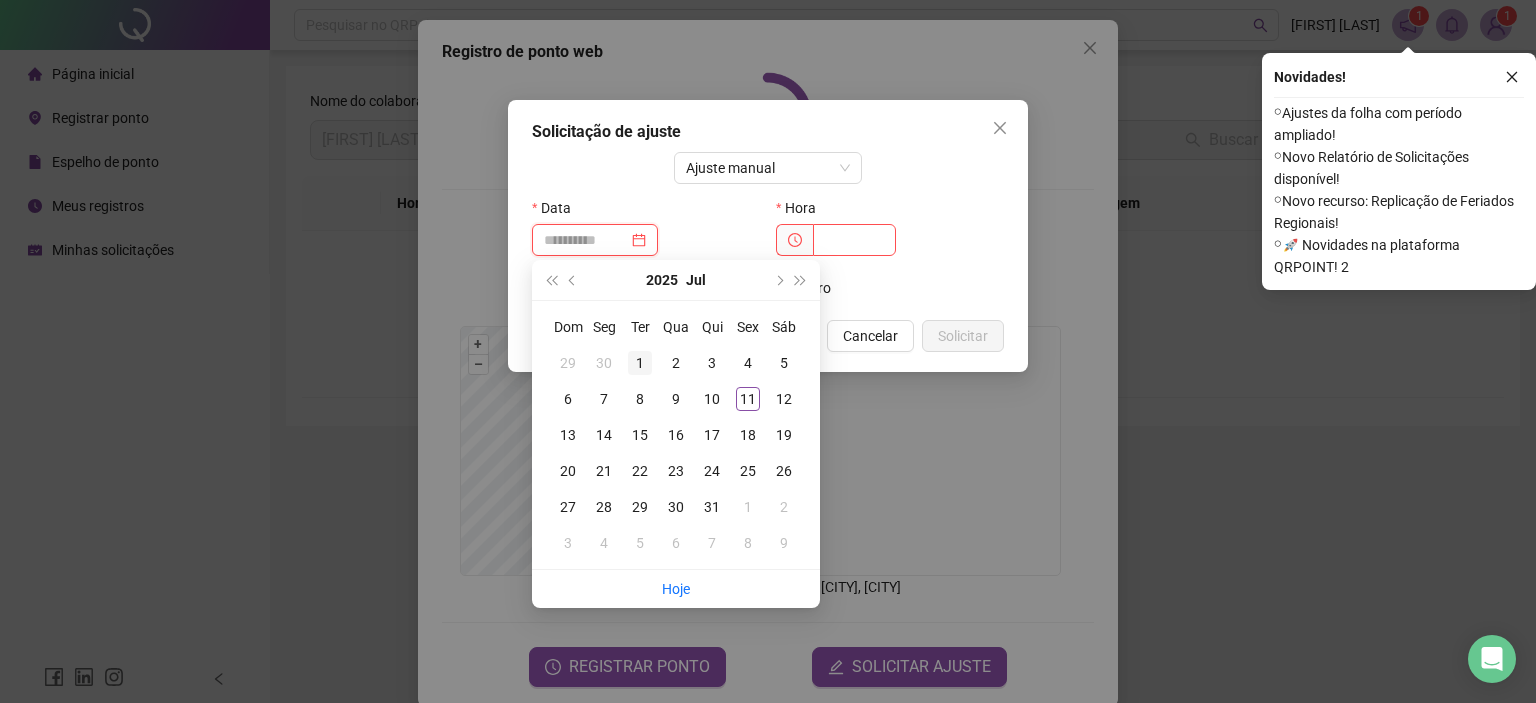type on "**********" 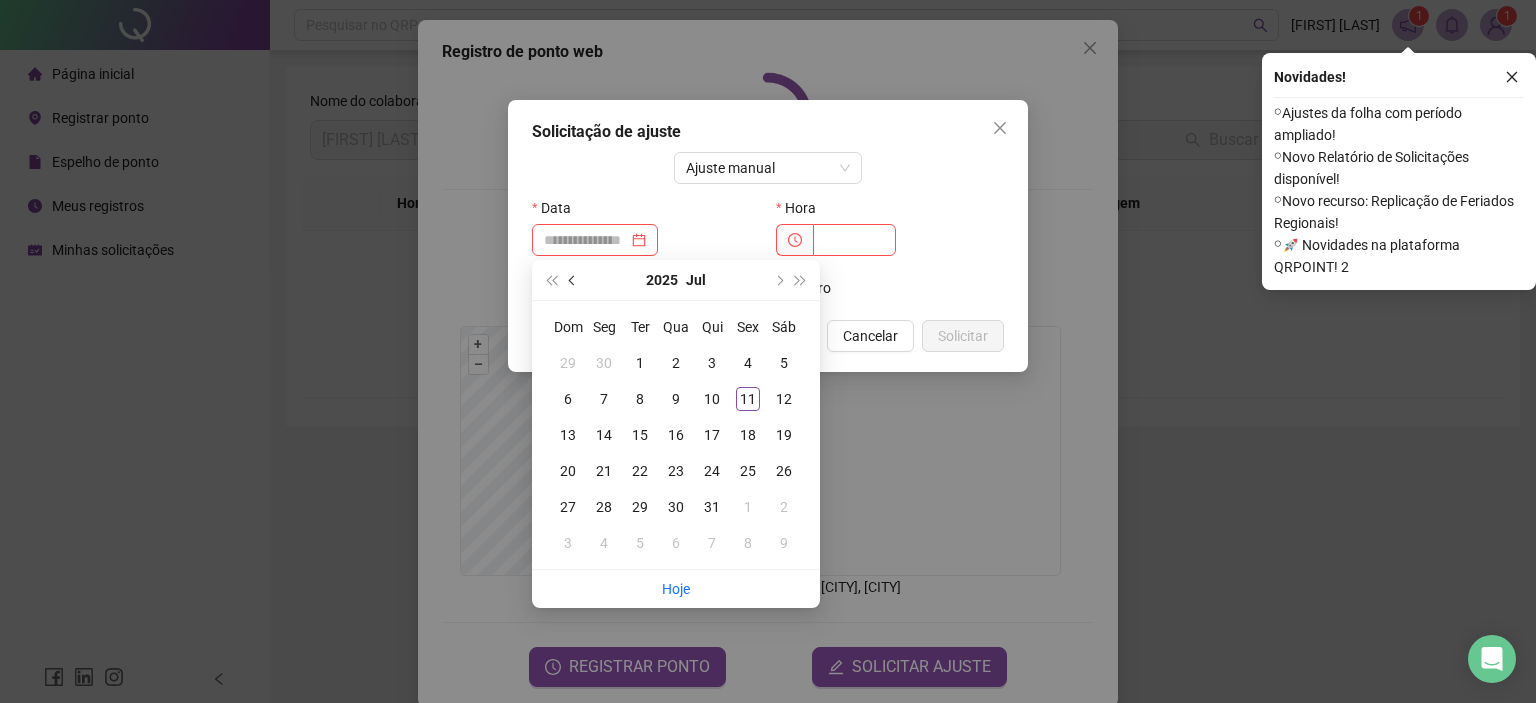 click at bounding box center [574, 280] 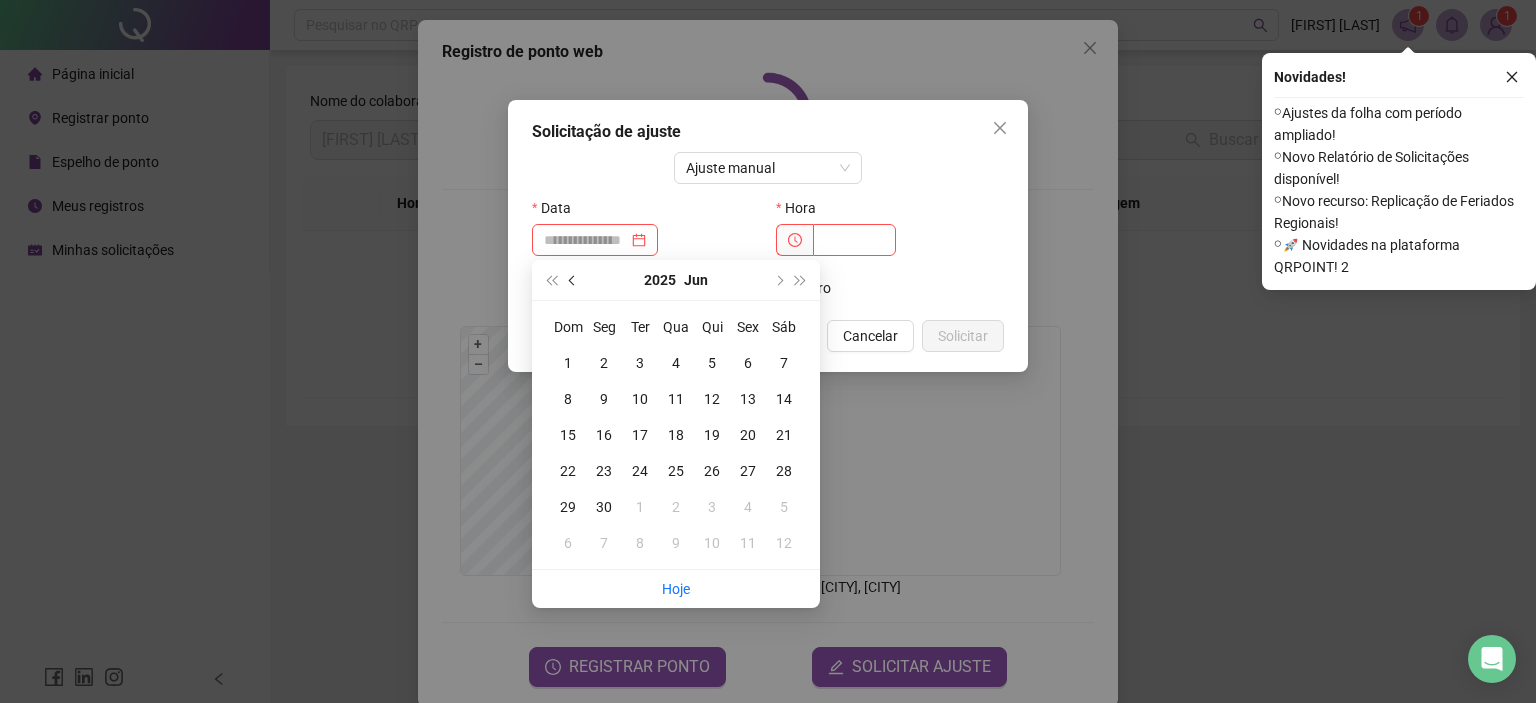 click at bounding box center (574, 280) 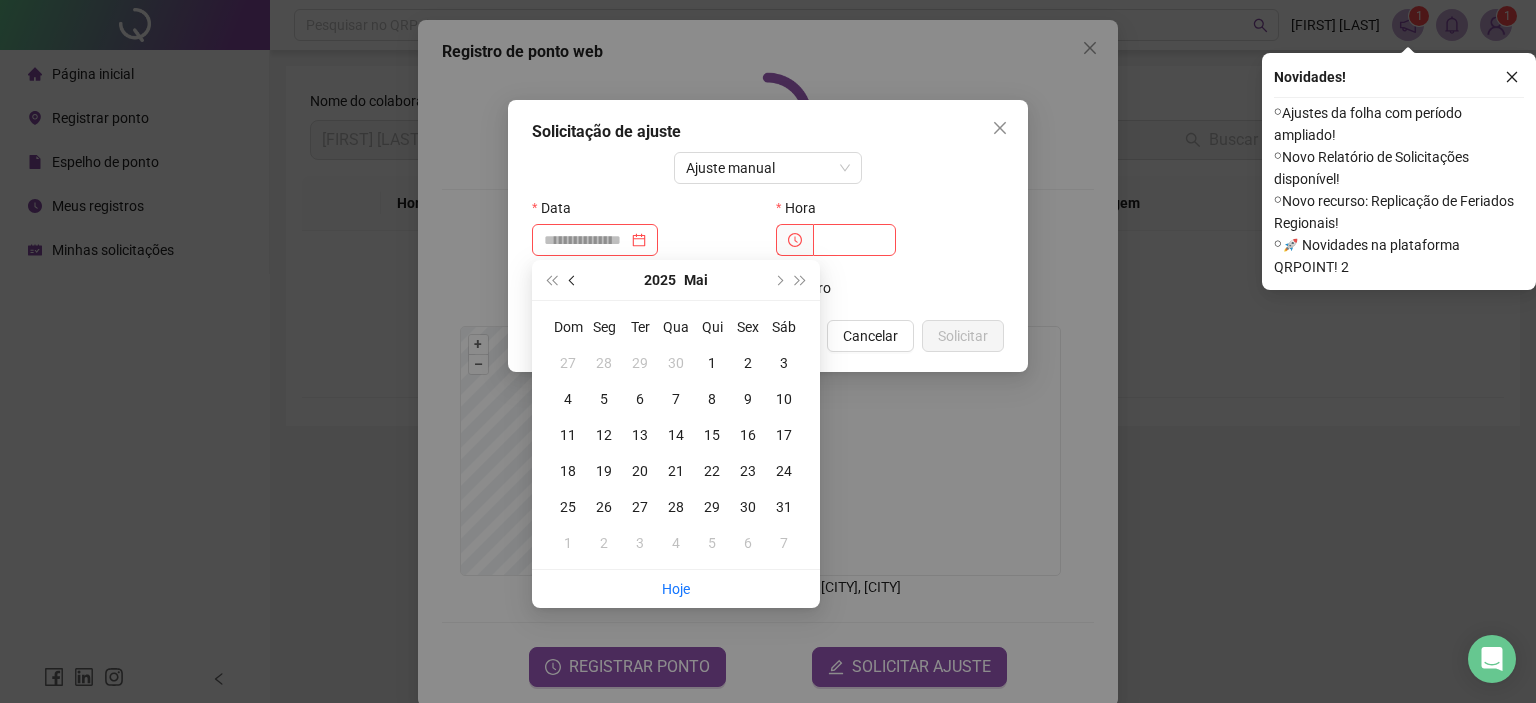 click at bounding box center (574, 280) 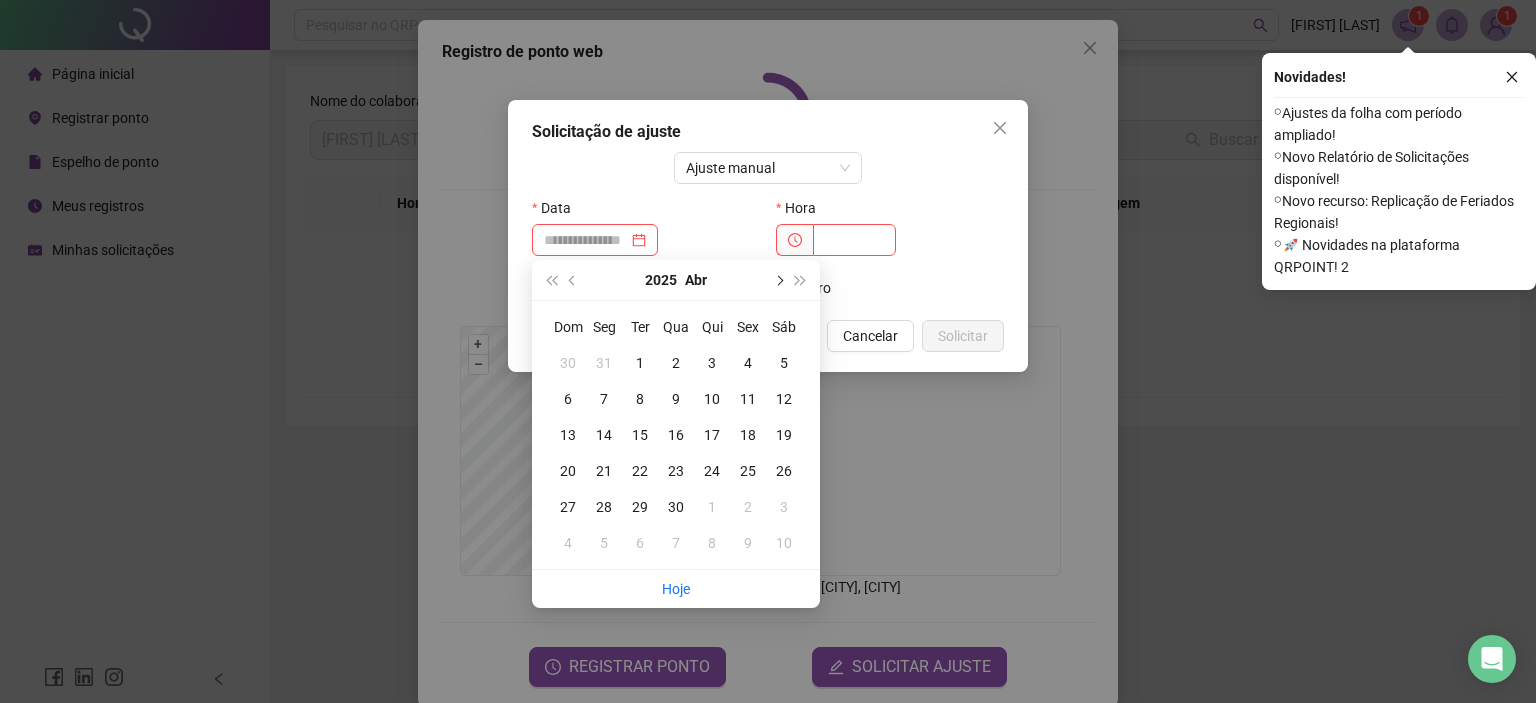 click at bounding box center (778, 280) 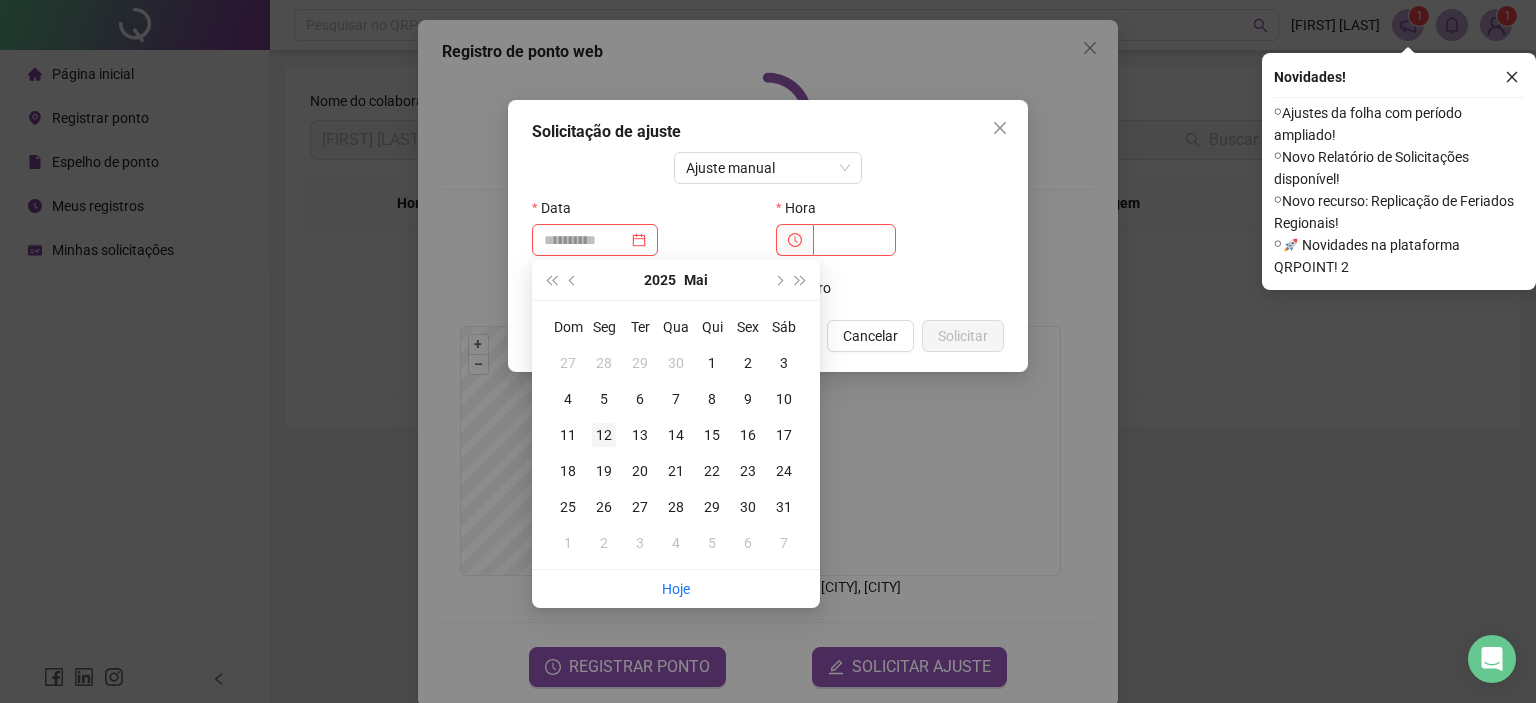 type on "**********" 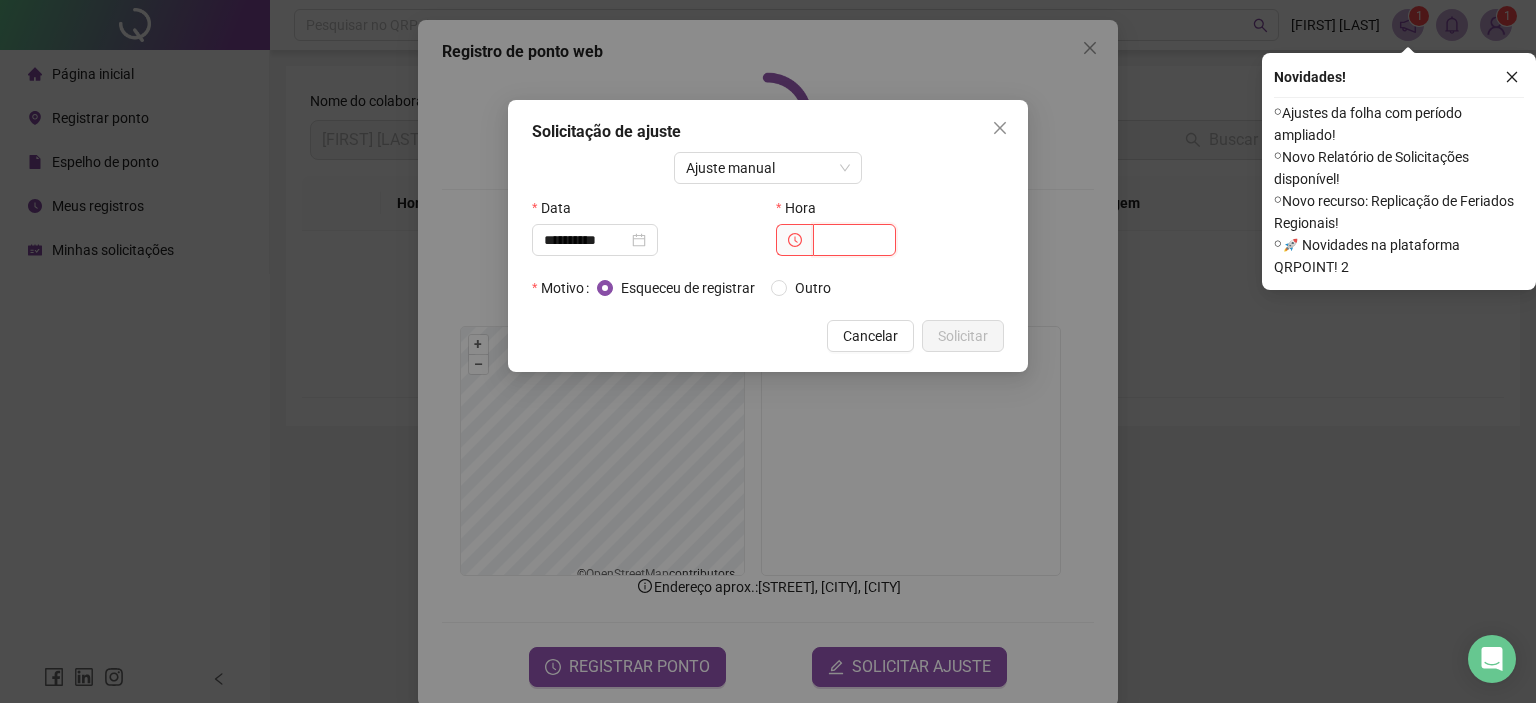 click at bounding box center (854, 240) 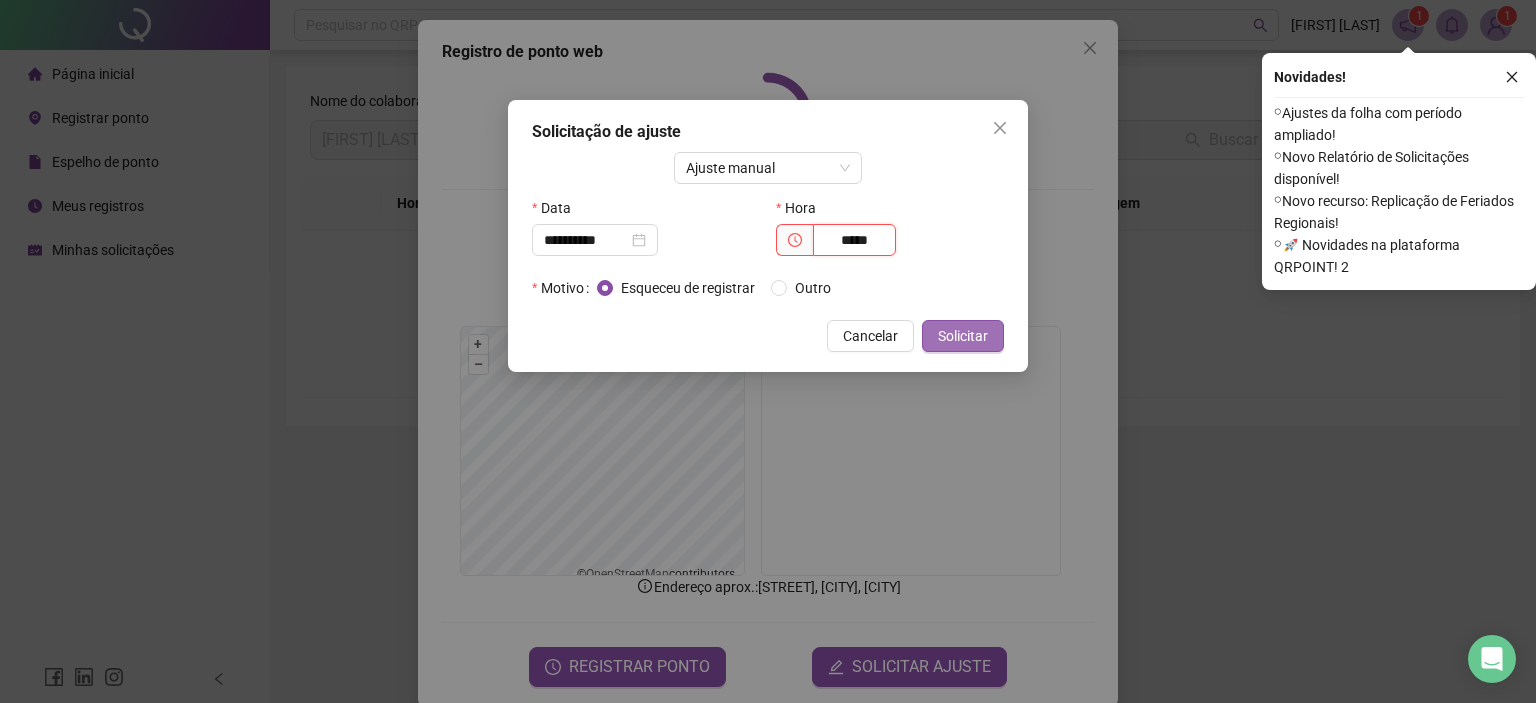 type on "*****" 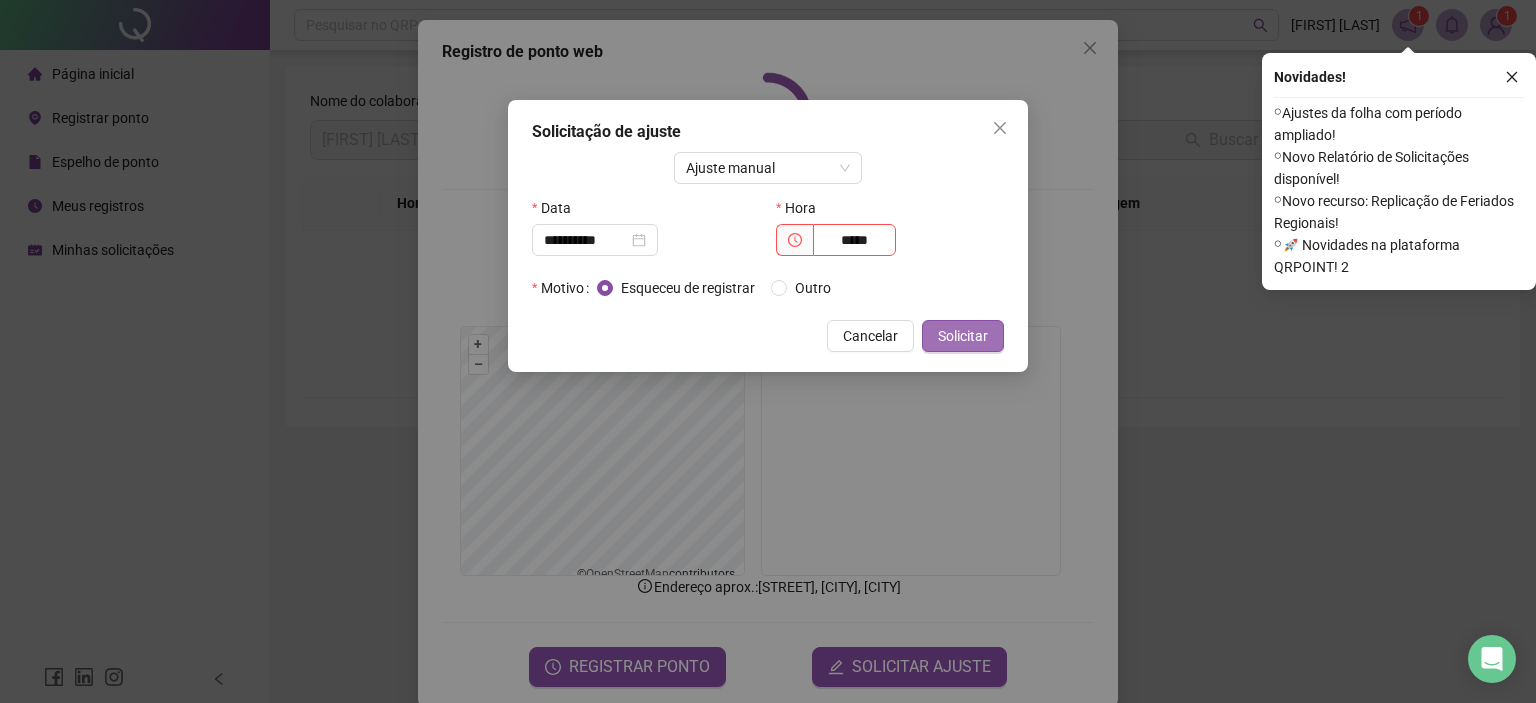 click on "Solicitar" at bounding box center [963, 336] 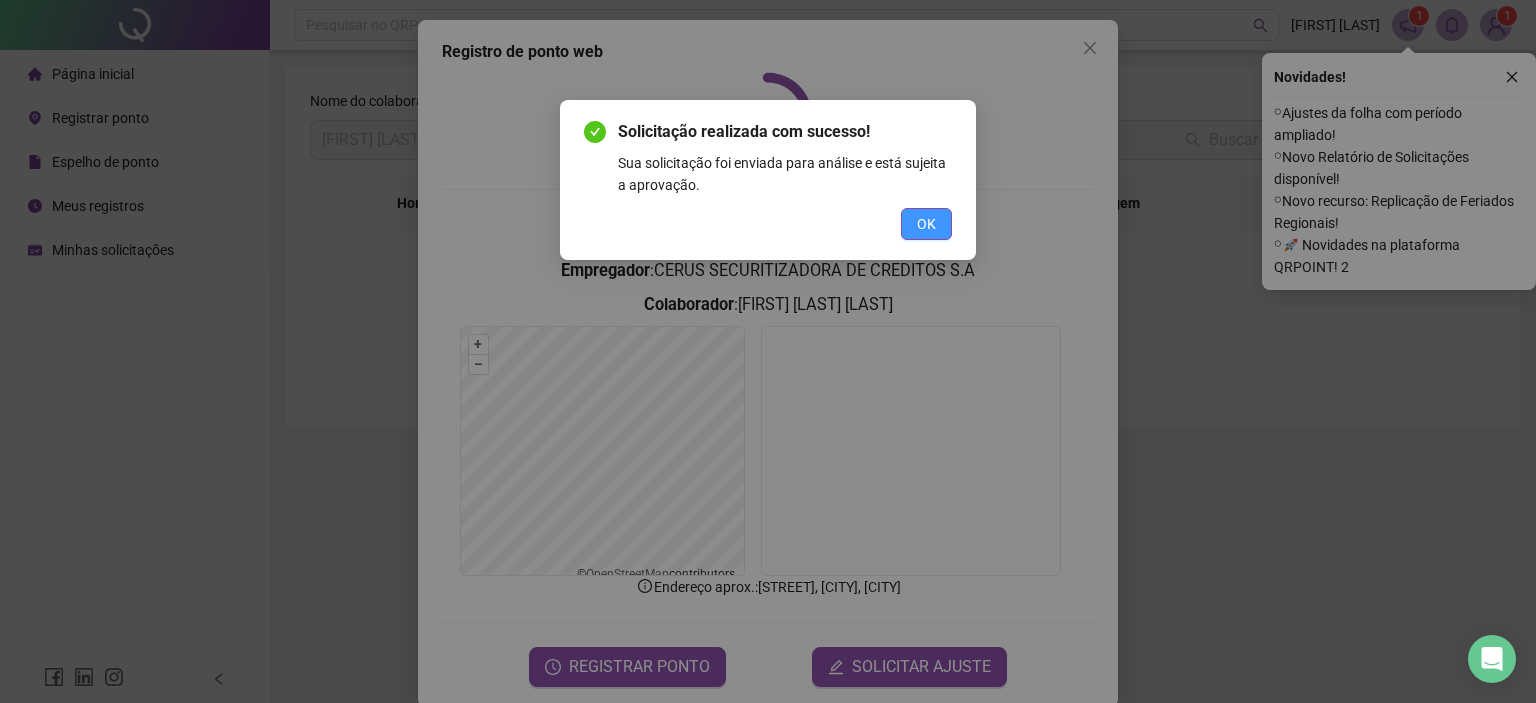 click on "OK" at bounding box center (926, 224) 